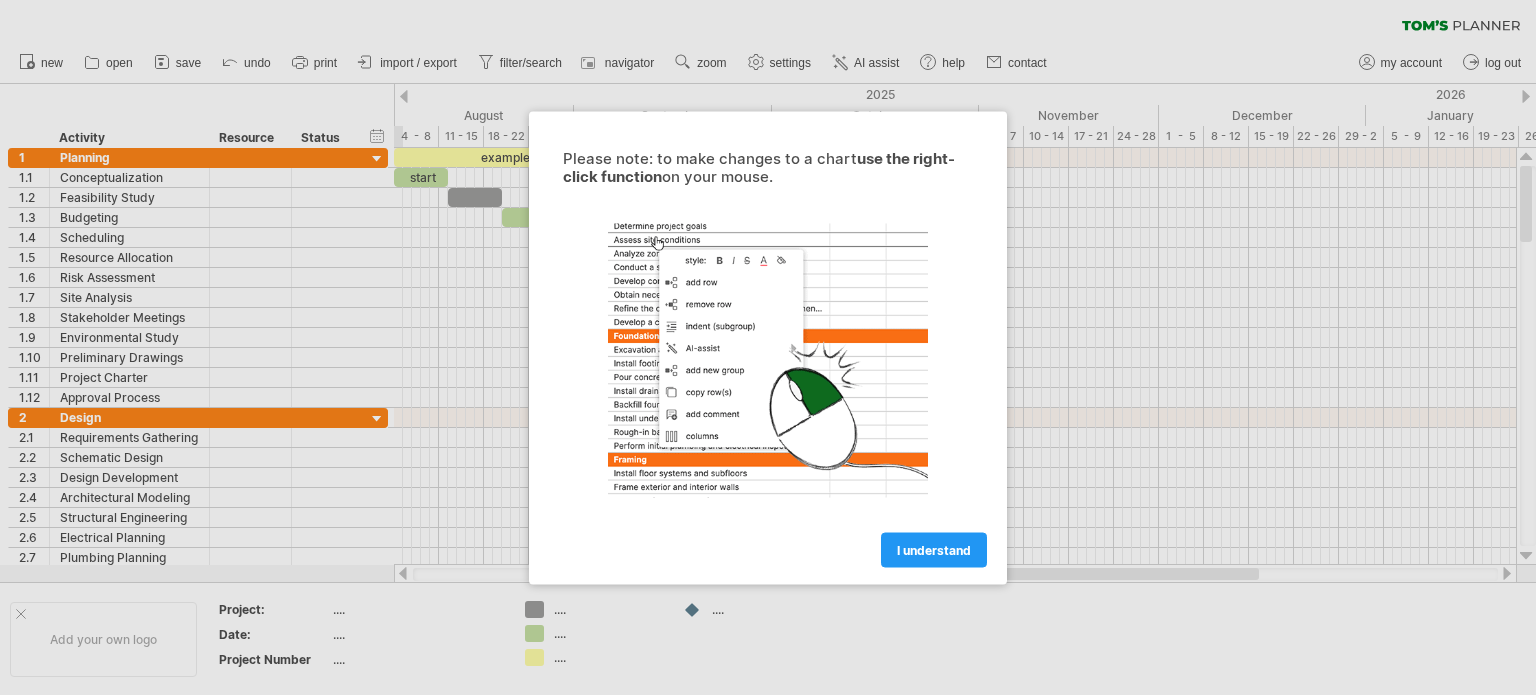 scroll, scrollTop: 0, scrollLeft: 0, axis: both 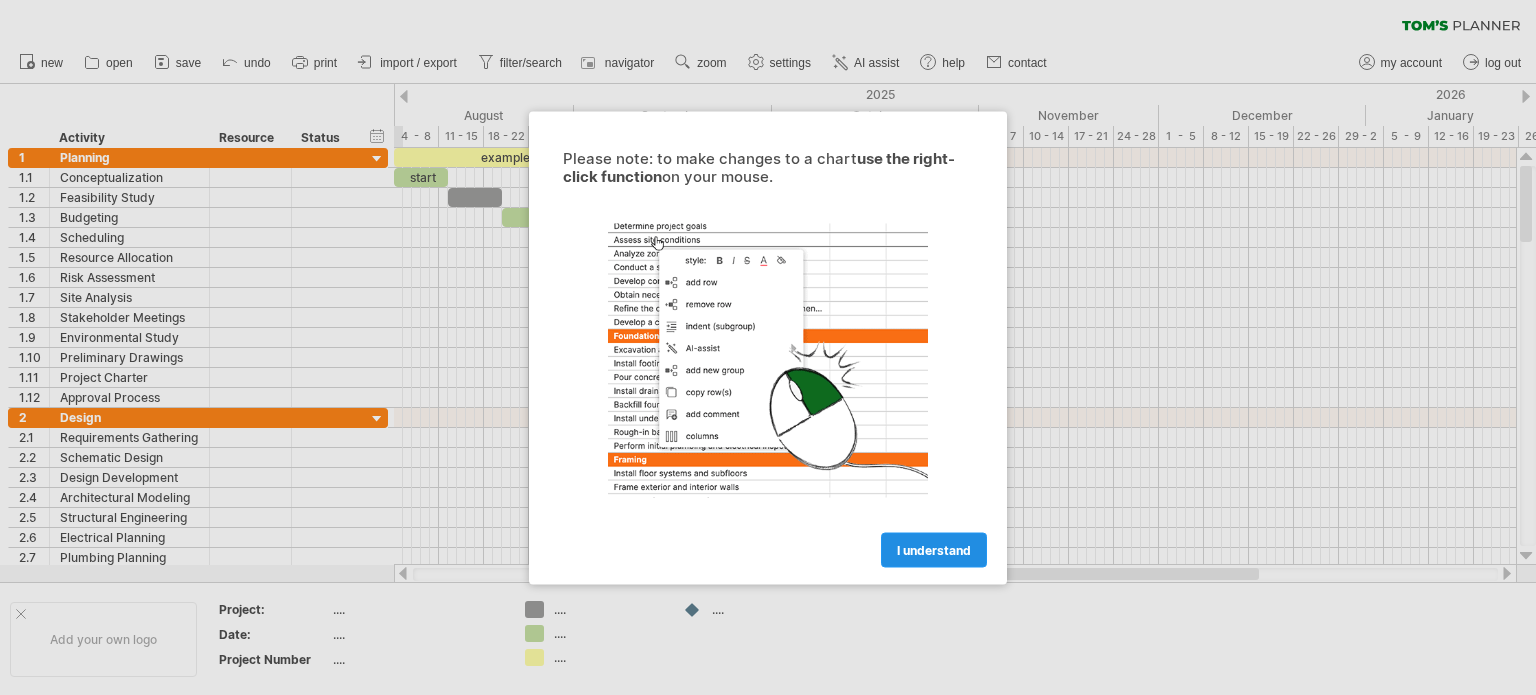 click on "I understand" at bounding box center [934, 549] 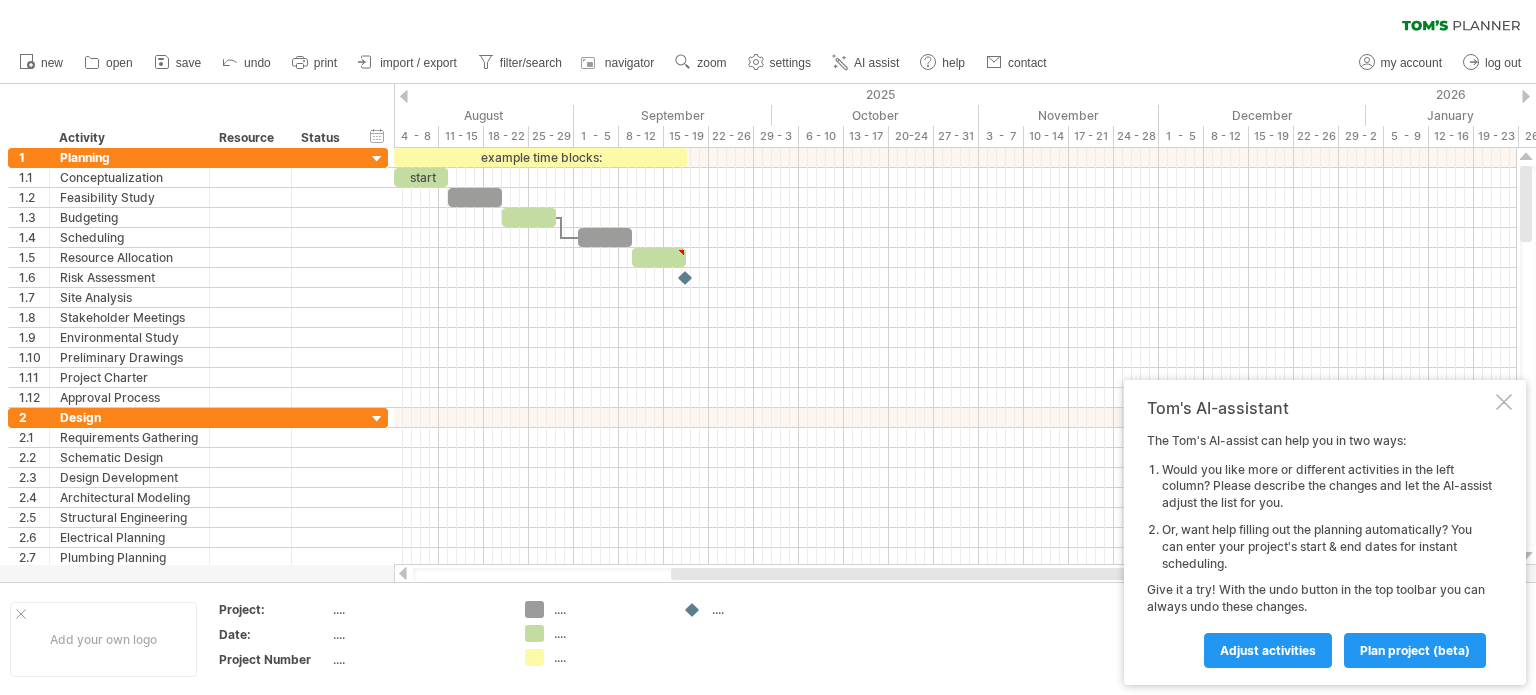 click at bounding box center (404, 96) 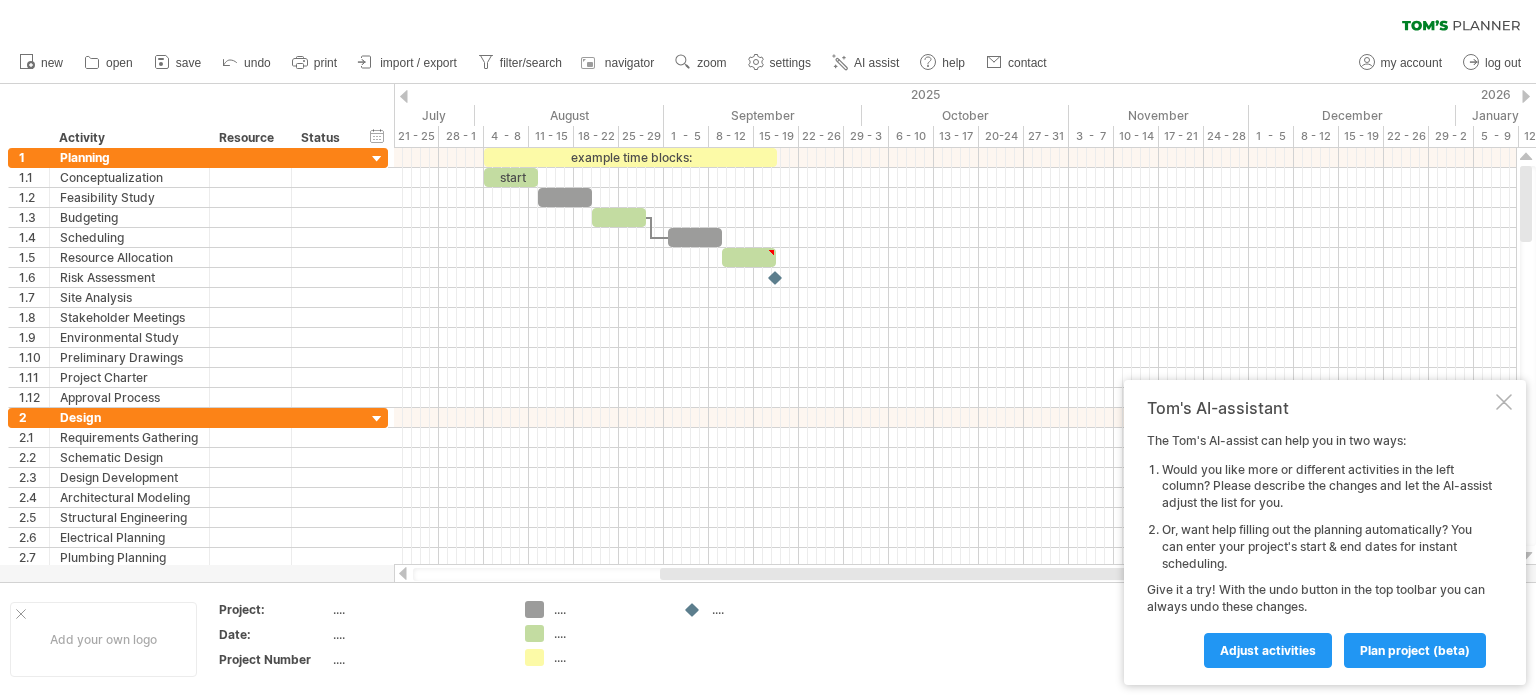 click at bounding box center [404, 96] 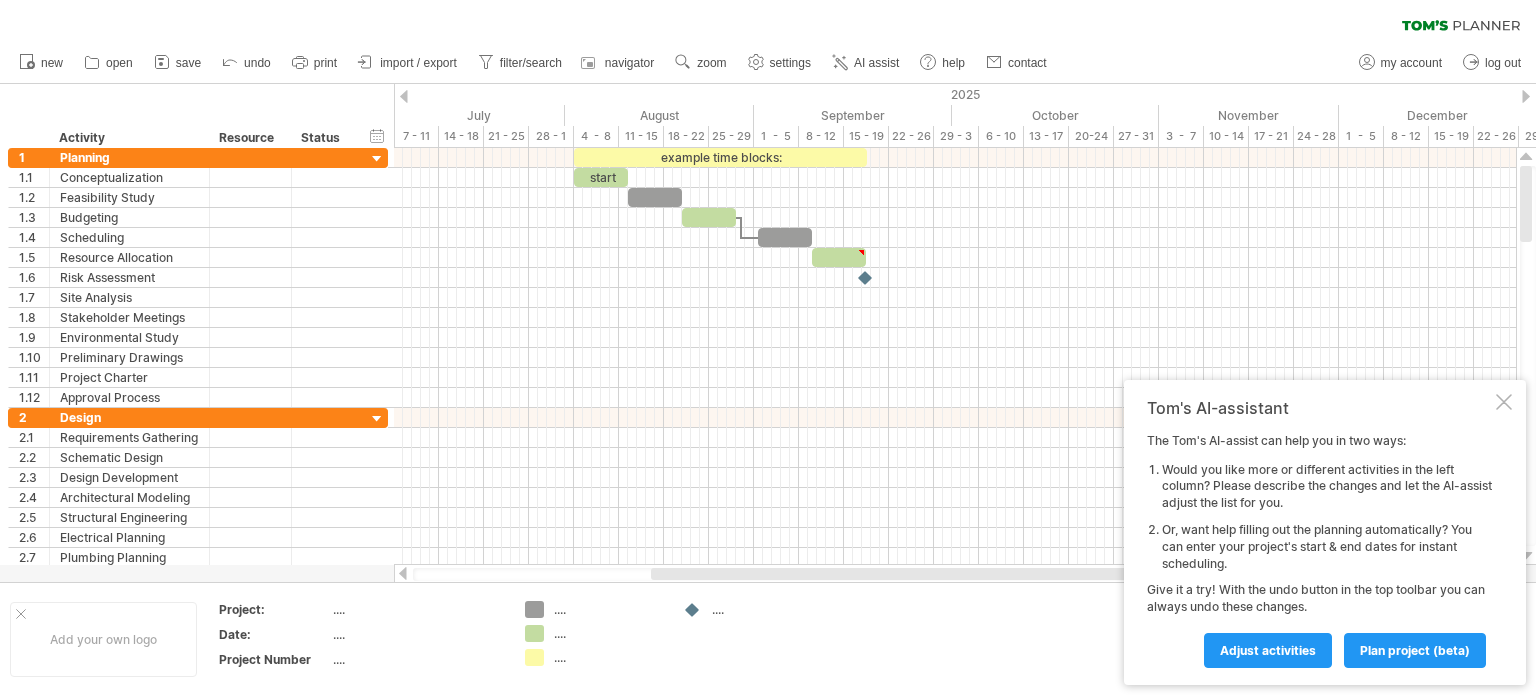 click at bounding box center [404, 96] 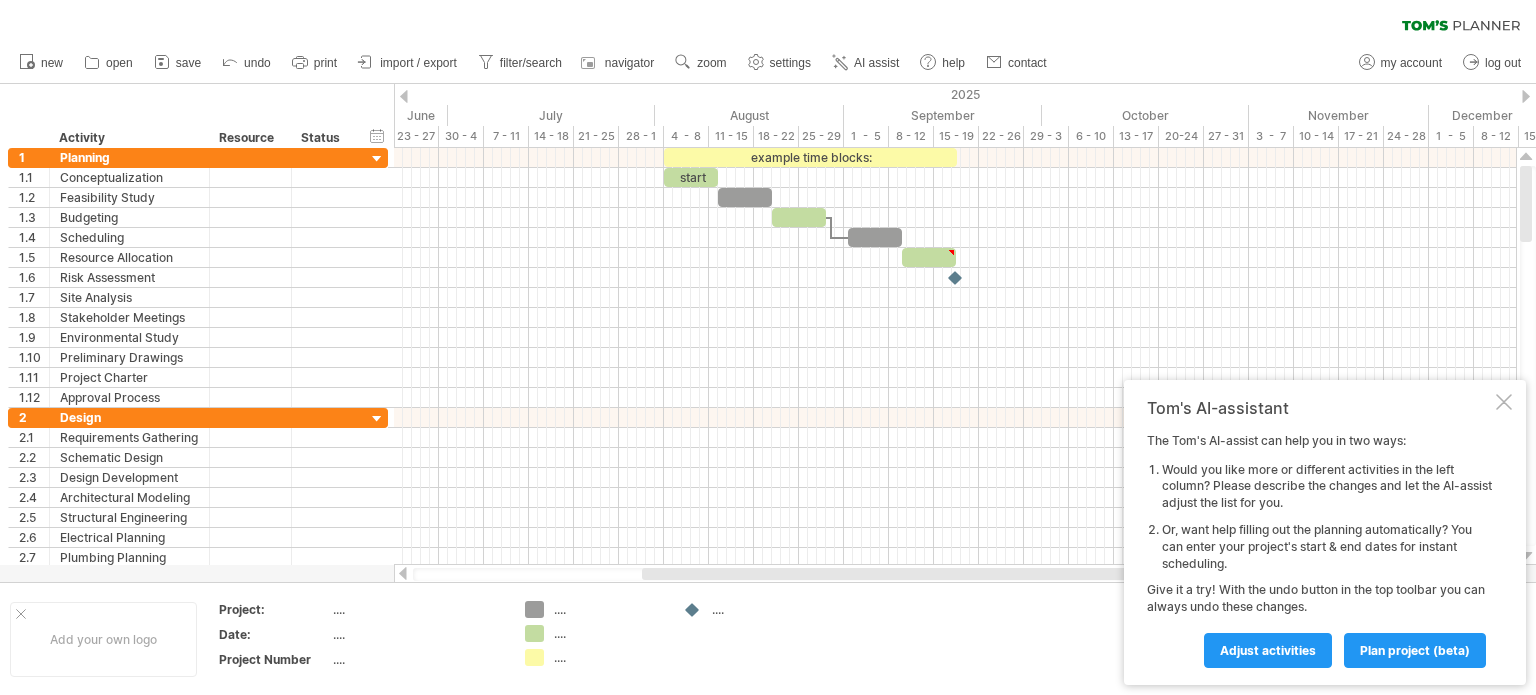 click at bounding box center (404, 96) 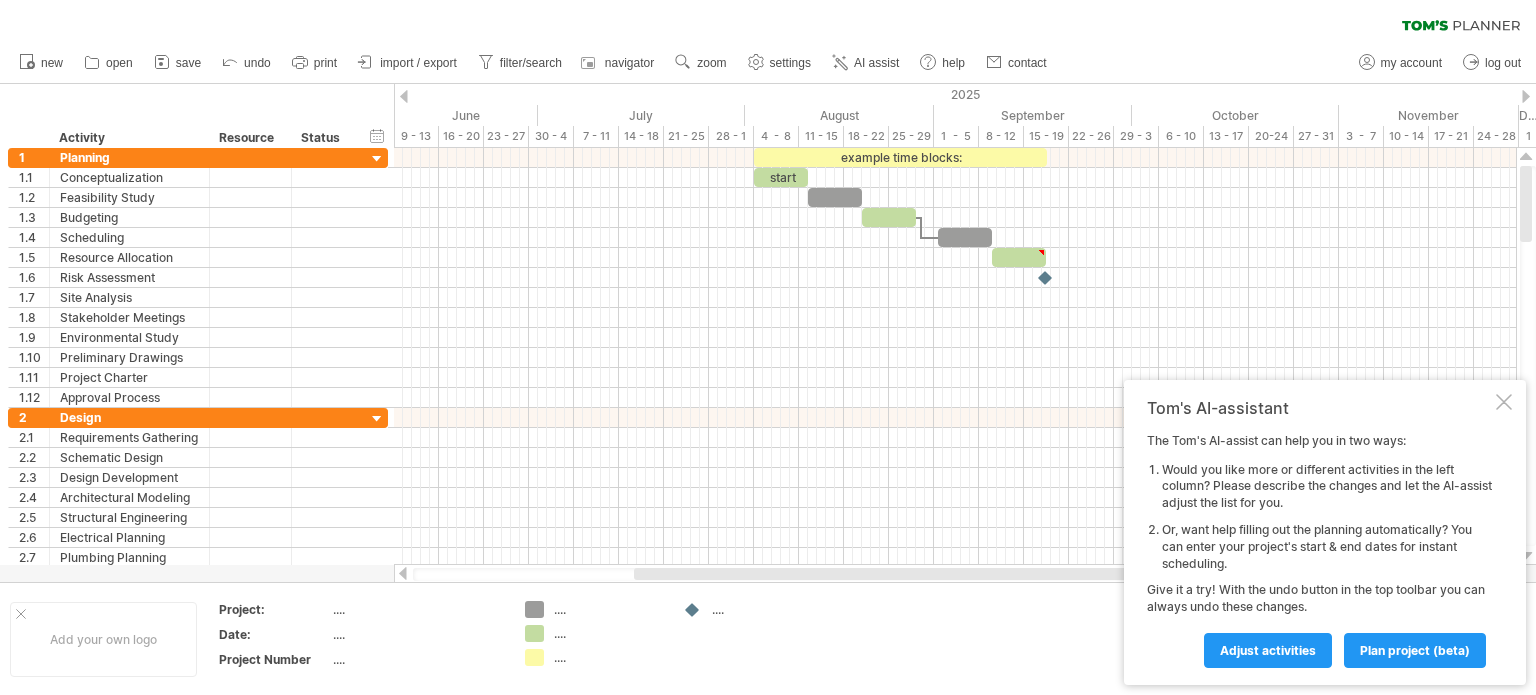click at bounding box center (404, 96) 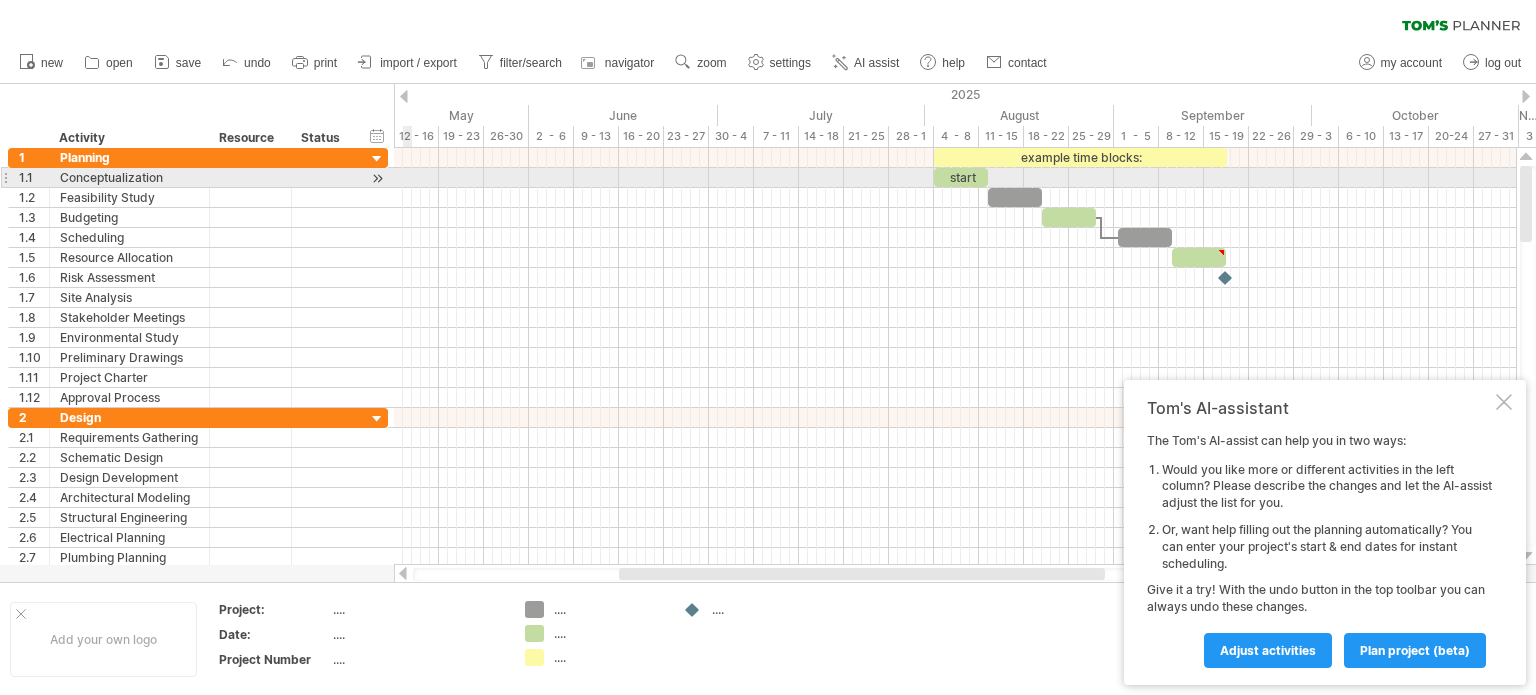 click at bounding box center [955, 178] 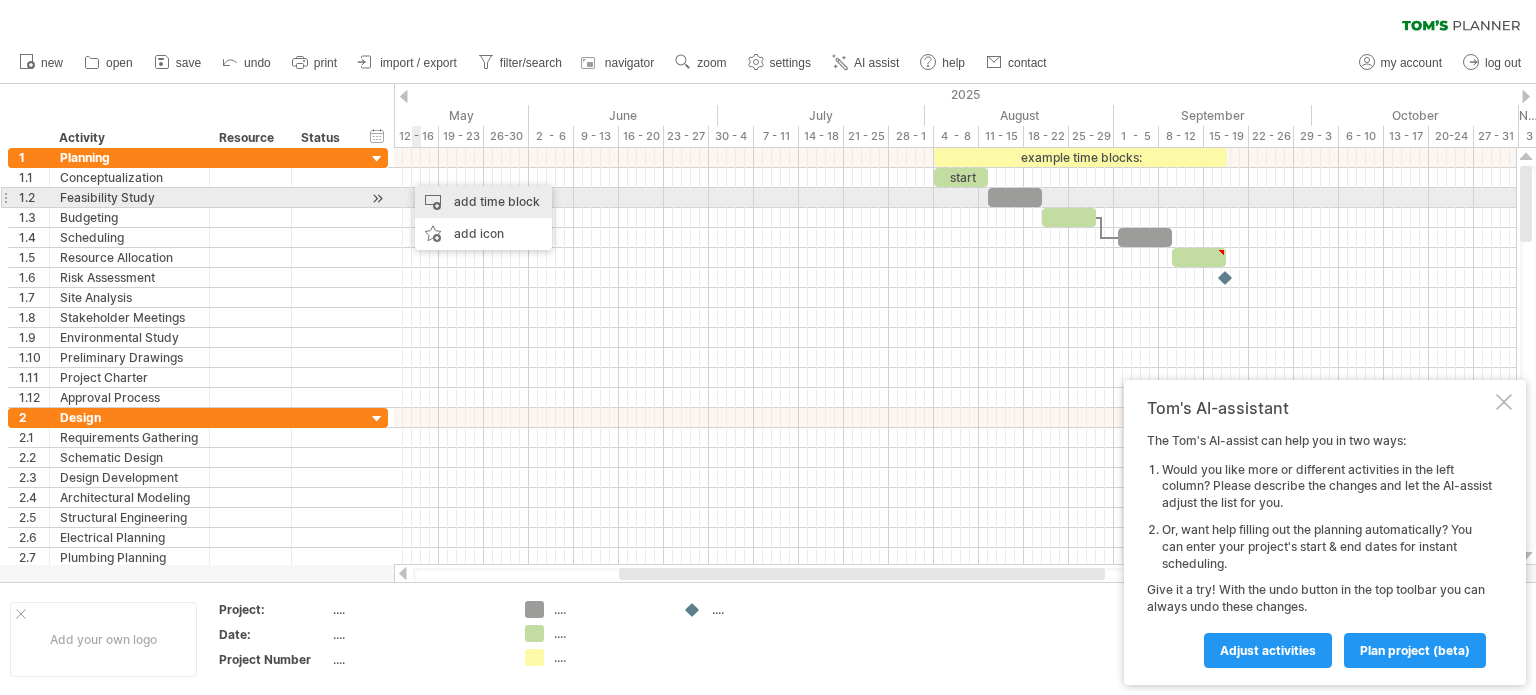 click on "add time block" at bounding box center [483, 202] 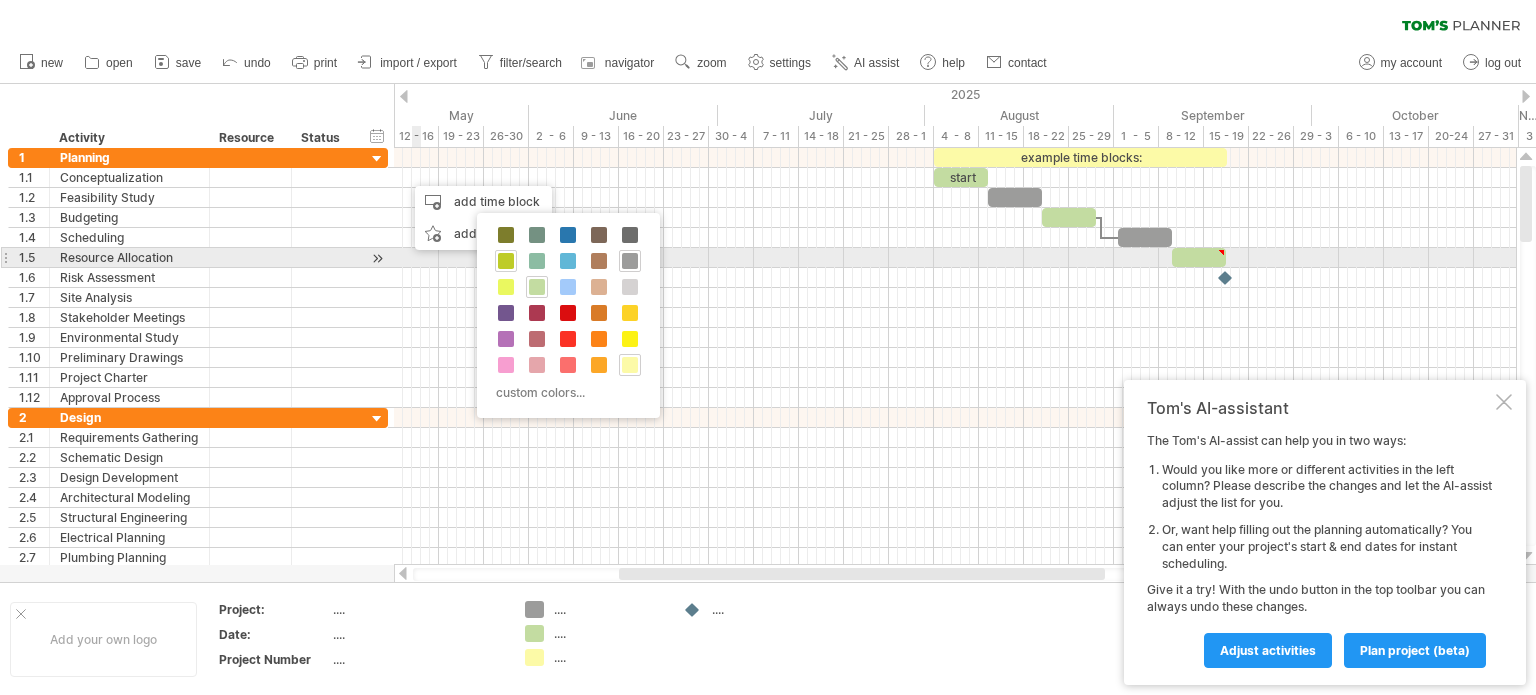 click at bounding box center (506, 261) 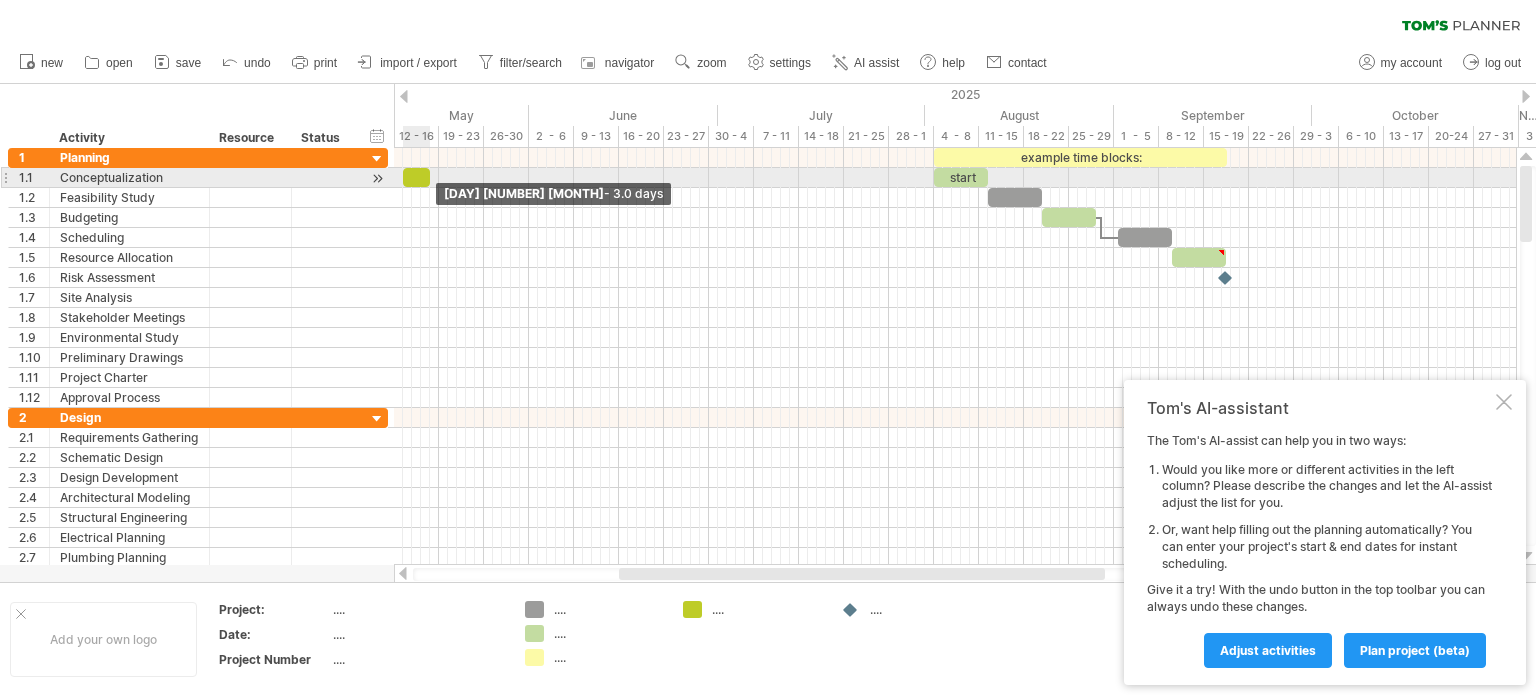 drag, startPoint x: 412, startPoint y: 178, endPoint x: 432, endPoint y: 178, distance: 20 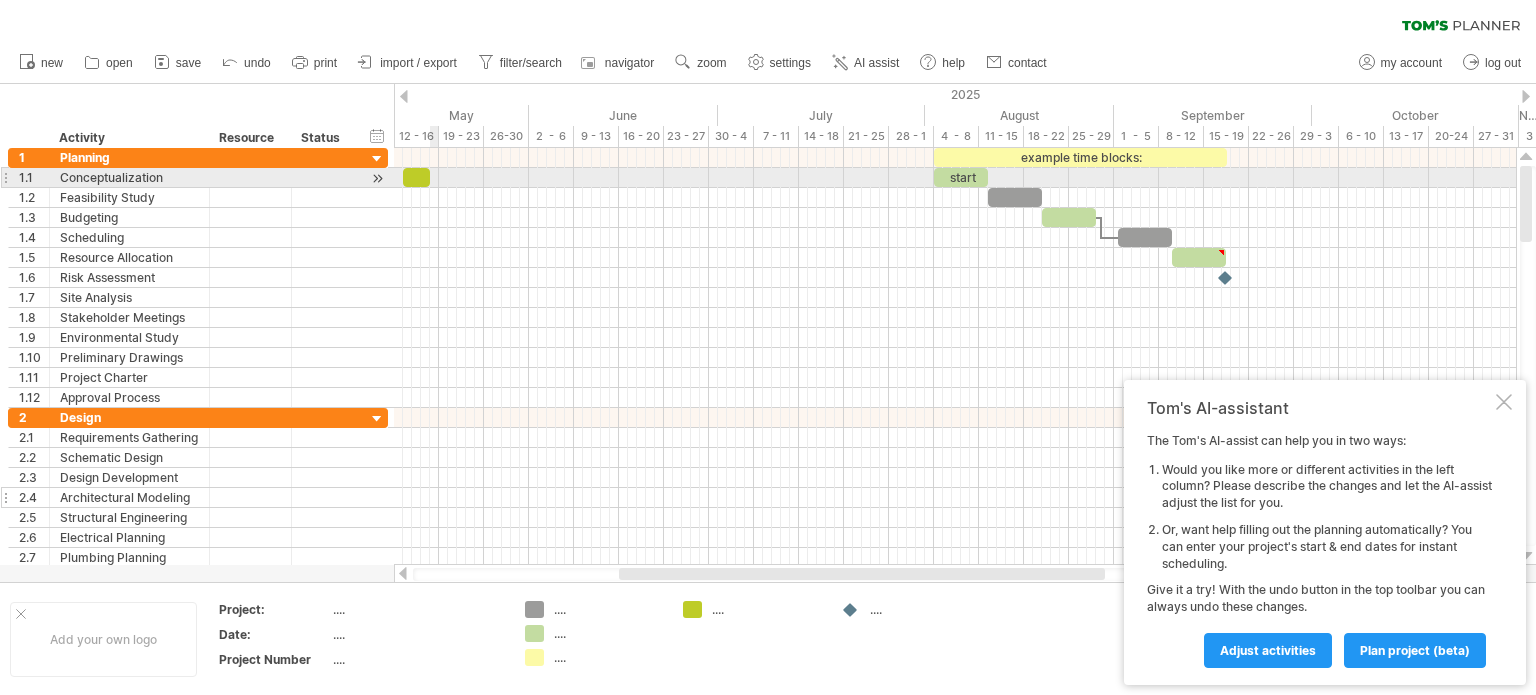 click on "Architectural Modeling" at bounding box center (129, 497) 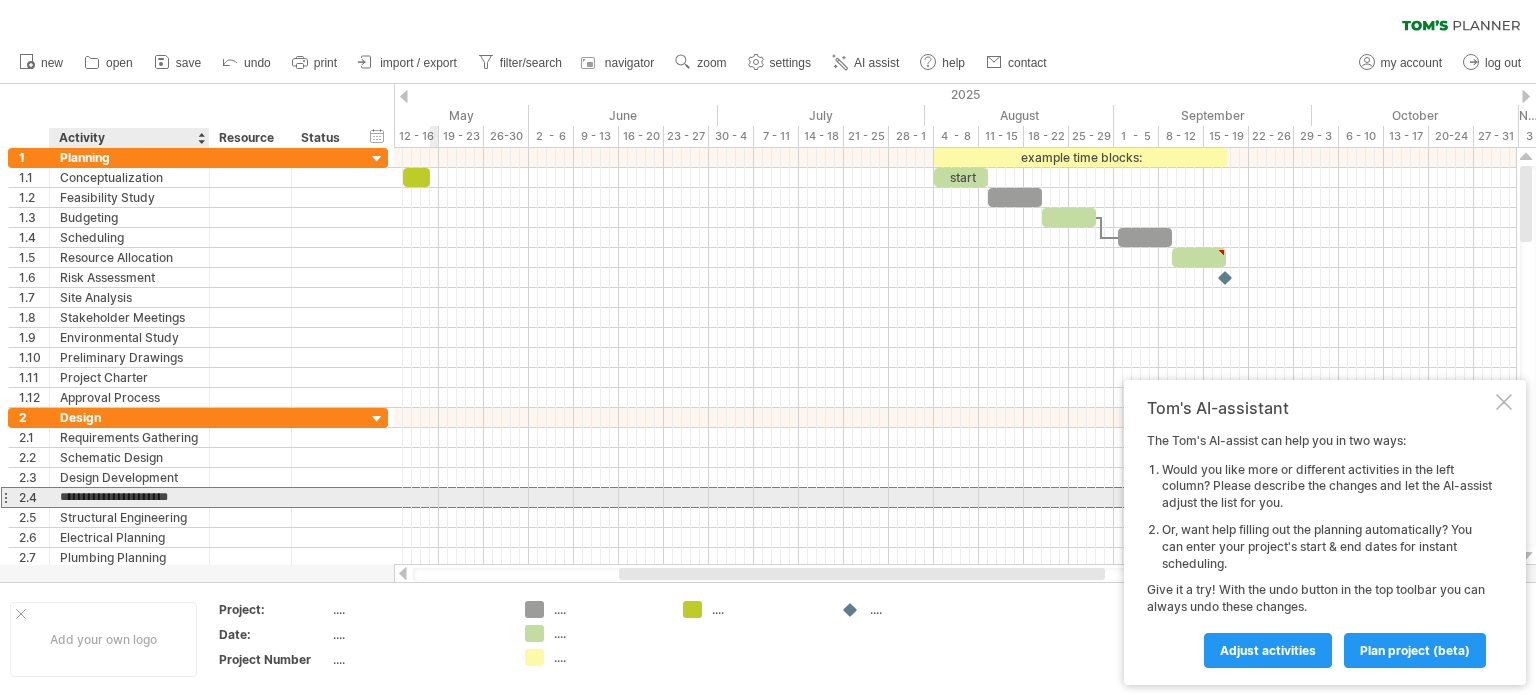 click at bounding box center (1504, 402) 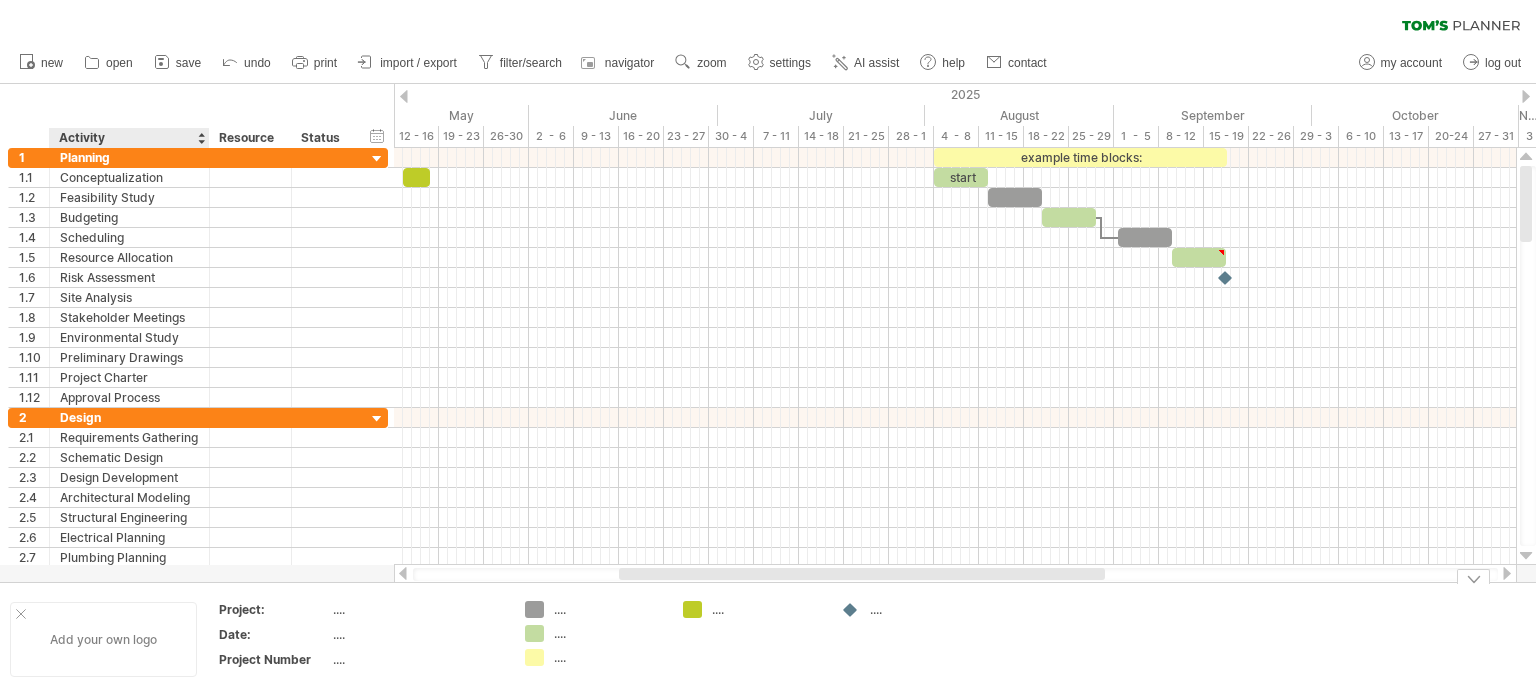 click on "Add your own logo" at bounding box center (103, 639) 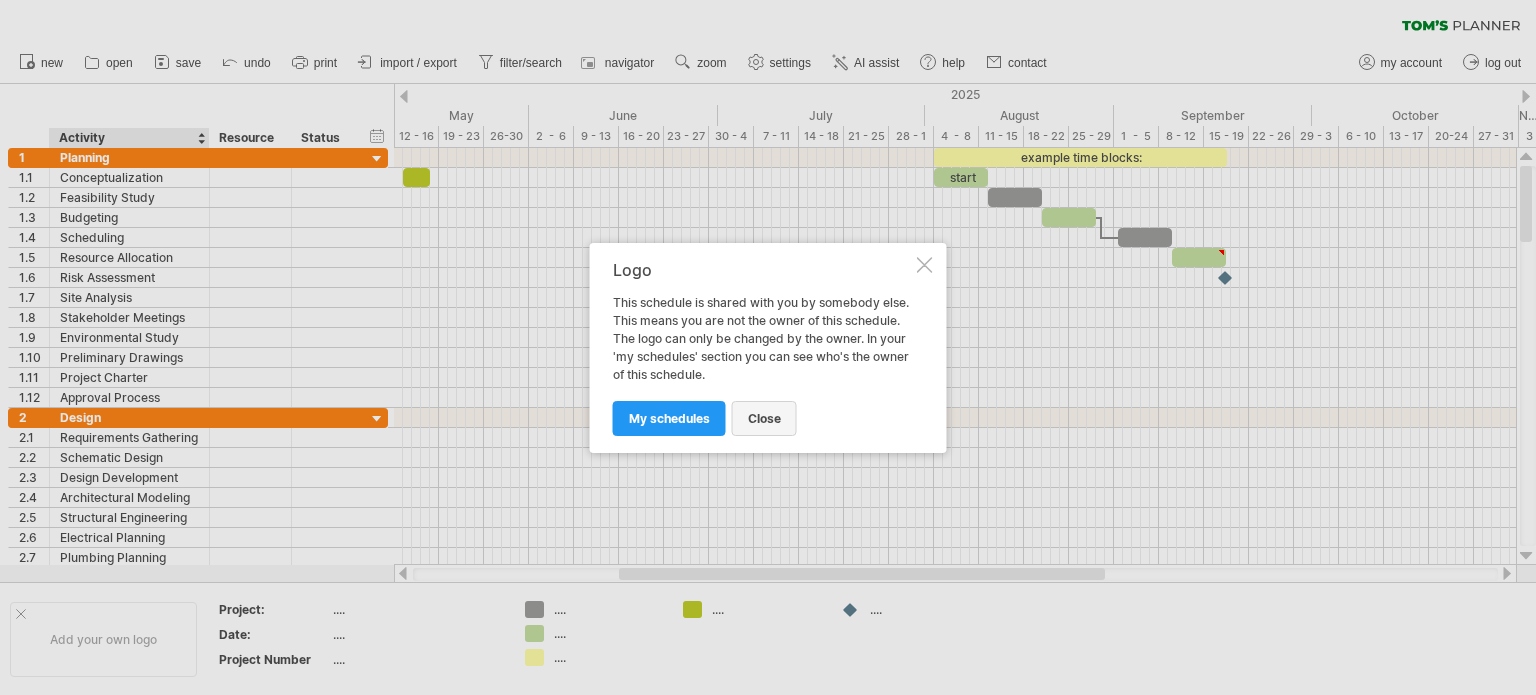 click on "close" at bounding box center [764, 418] 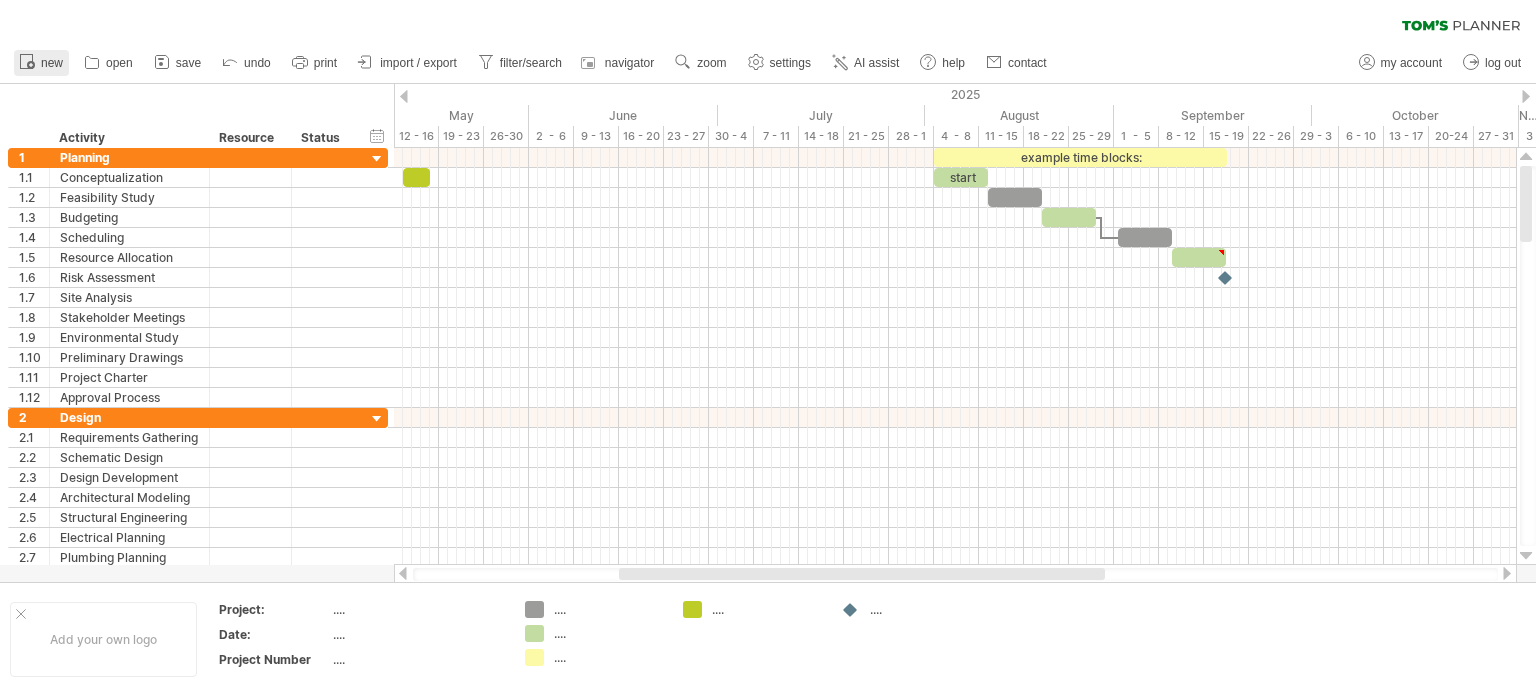click on "new" at bounding box center (41, 63) 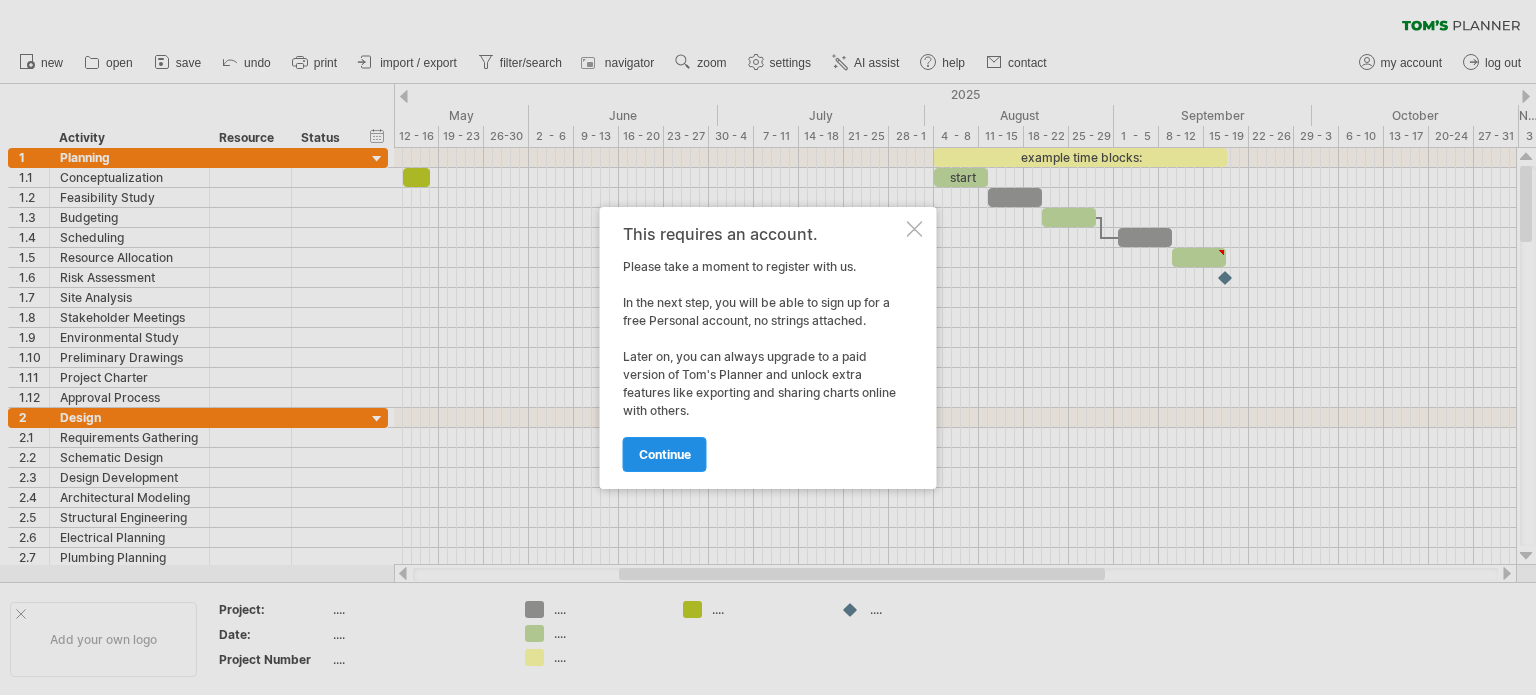 click on "continue" at bounding box center [665, 454] 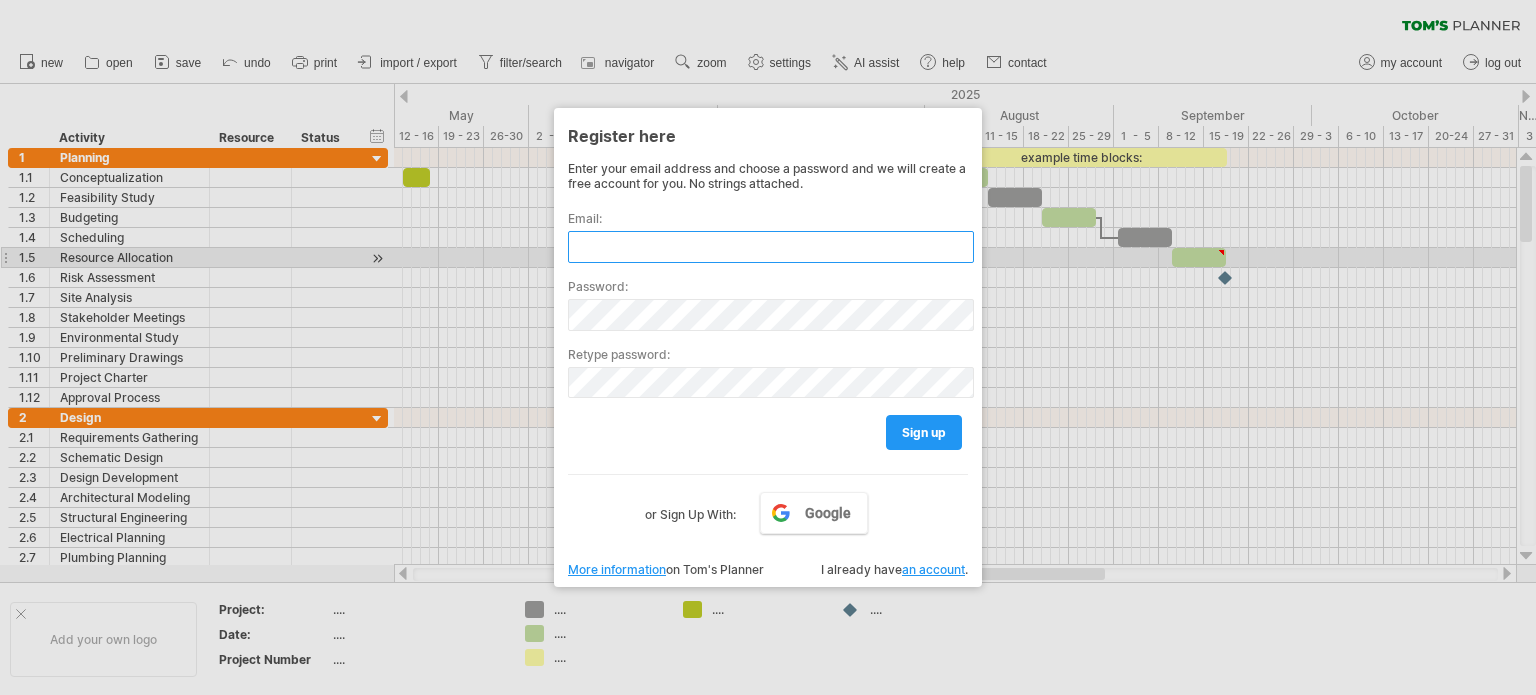 click at bounding box center [771, 247] 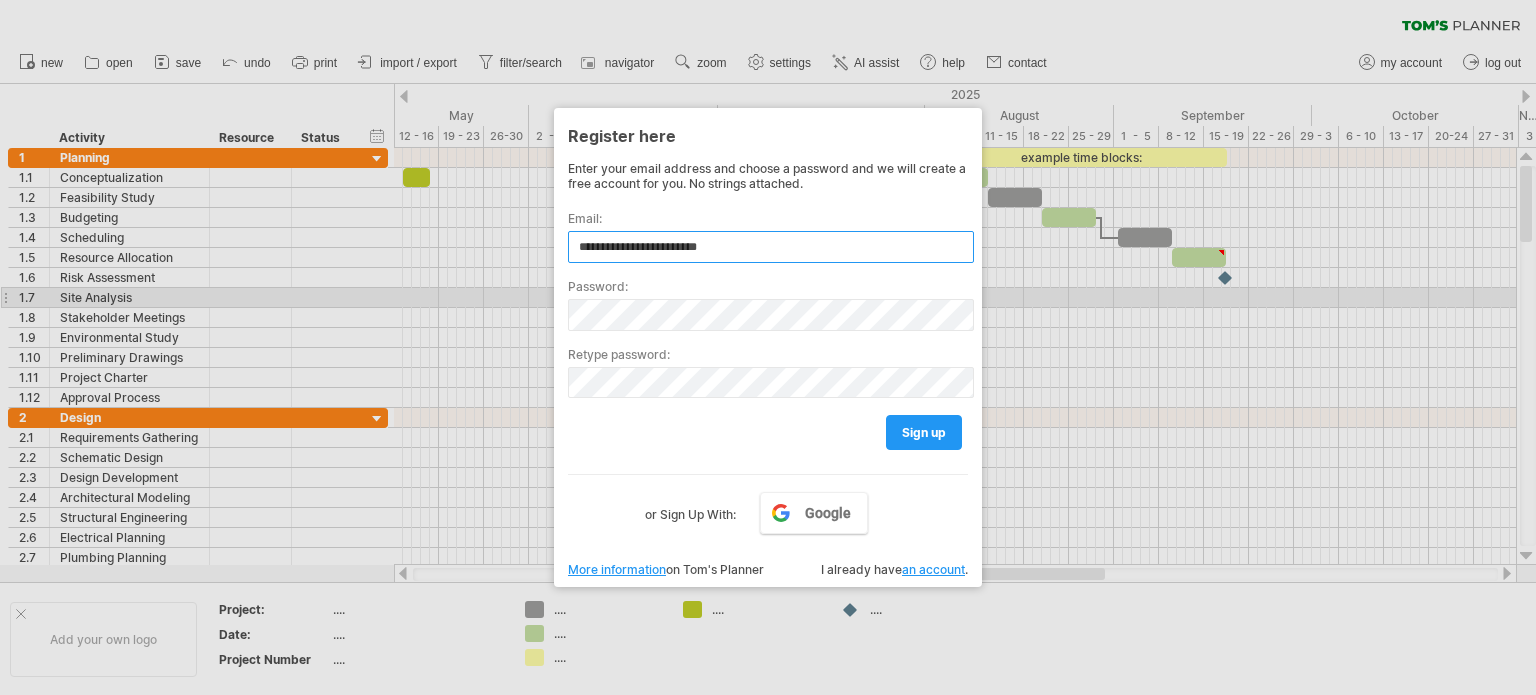 type on "**********" 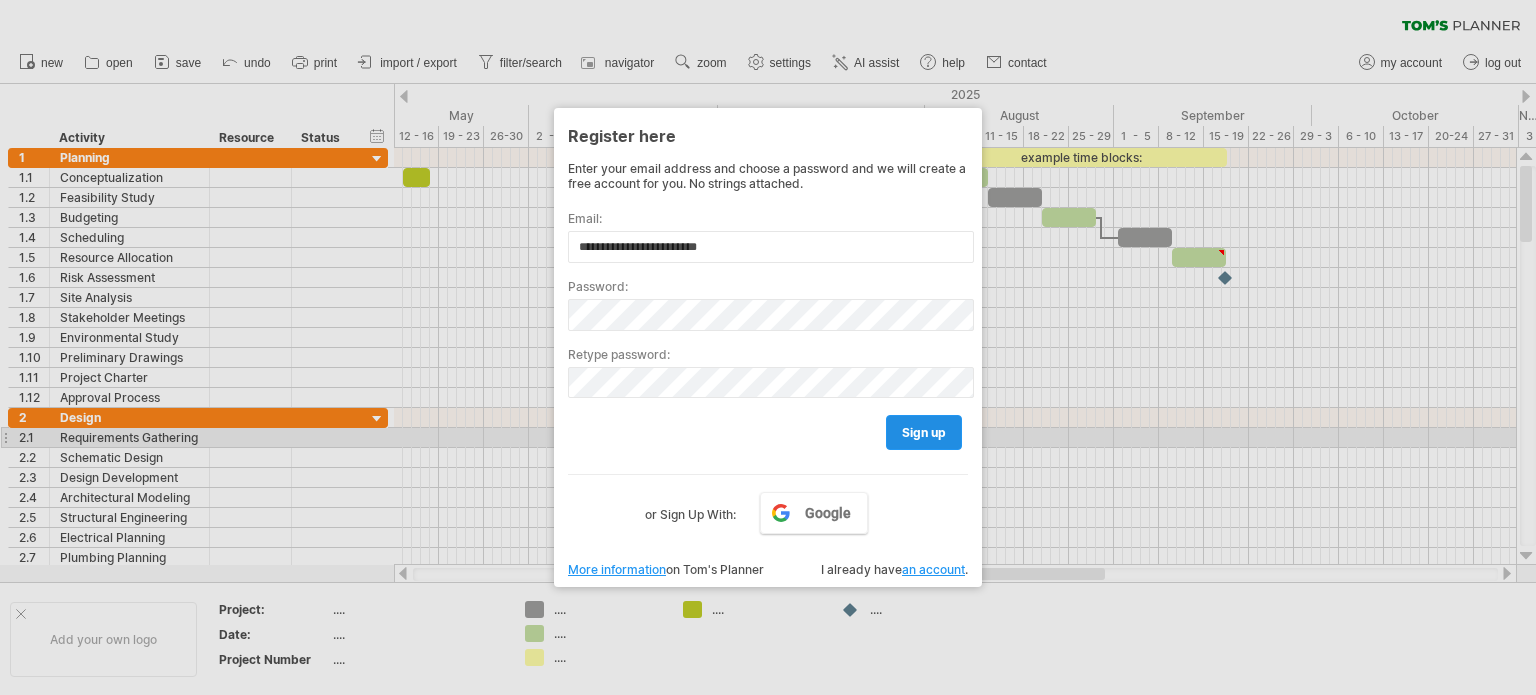 click on "sign up" at bounding box center (924, 432) 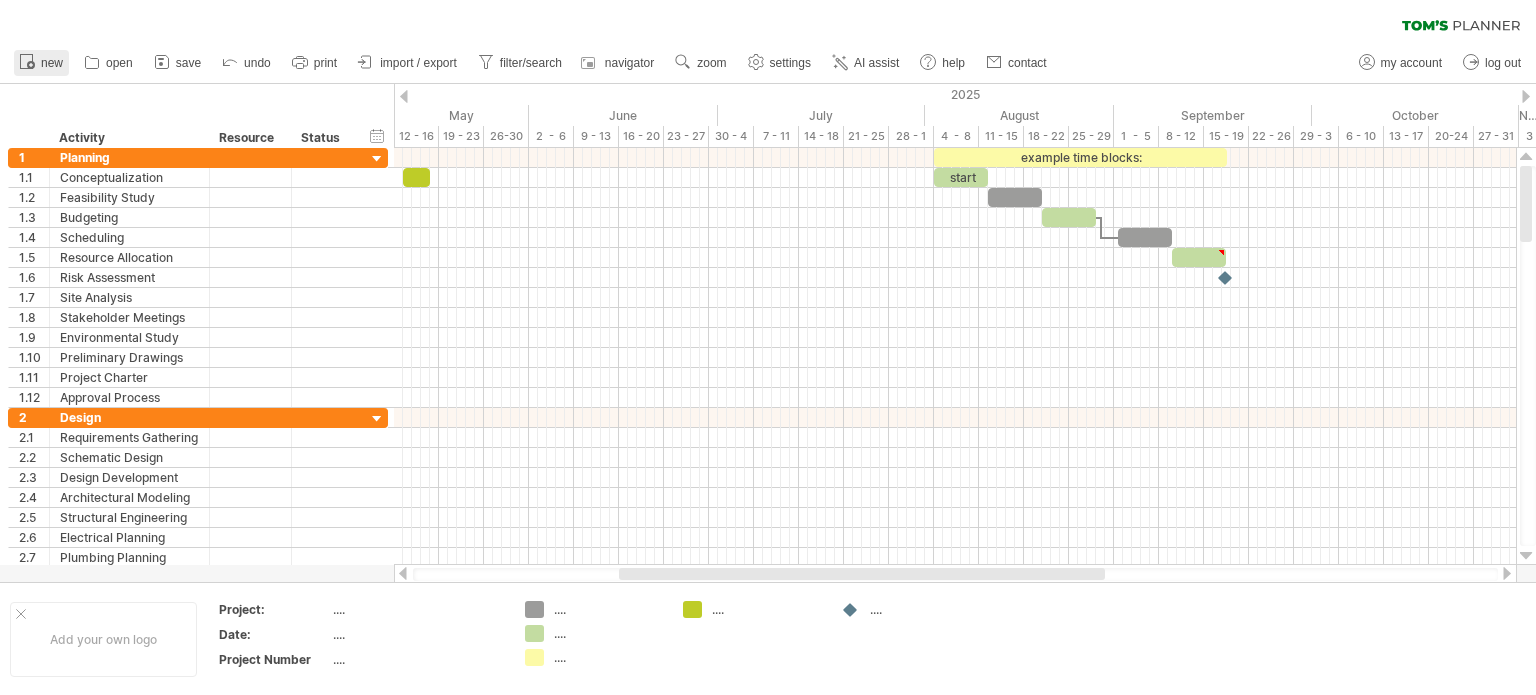 click on "new" at bounding box center (52, 63) 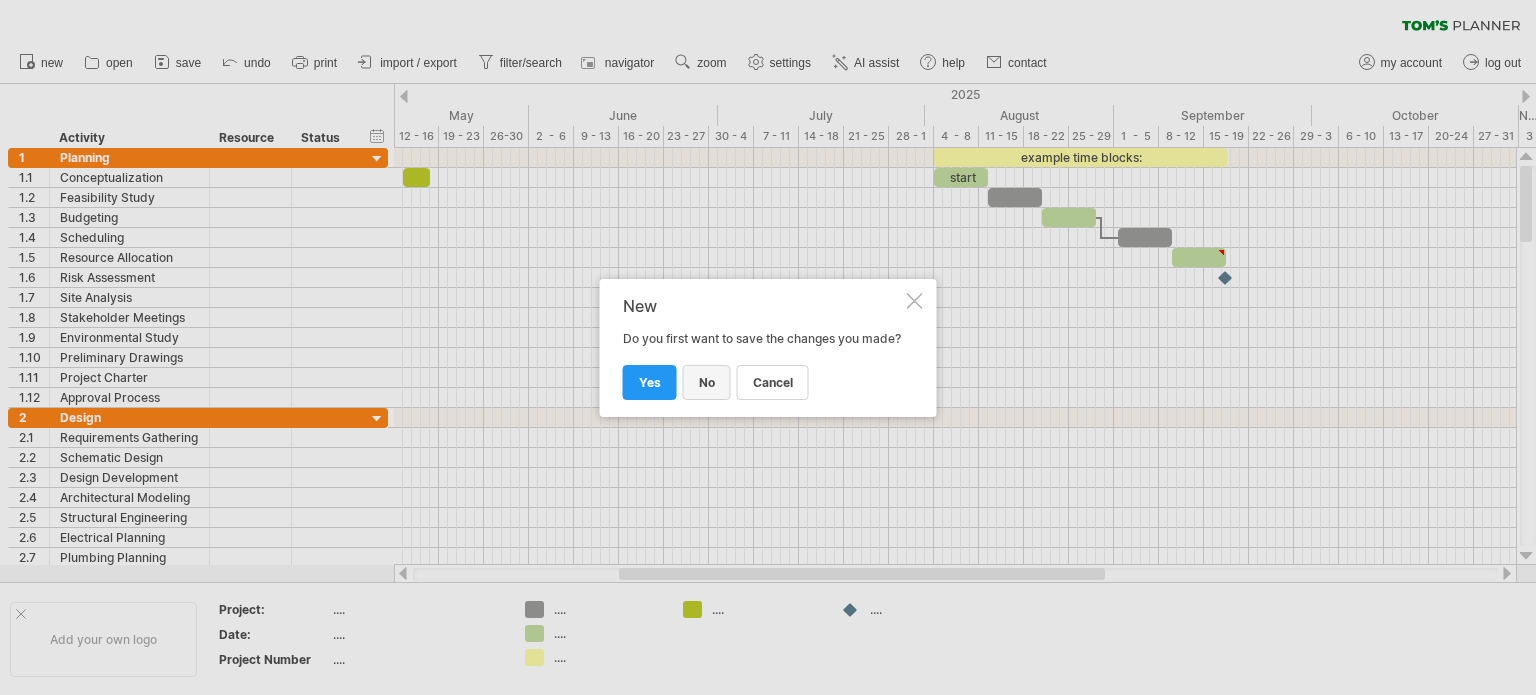 click on "no" at bounding box center [707, 382] 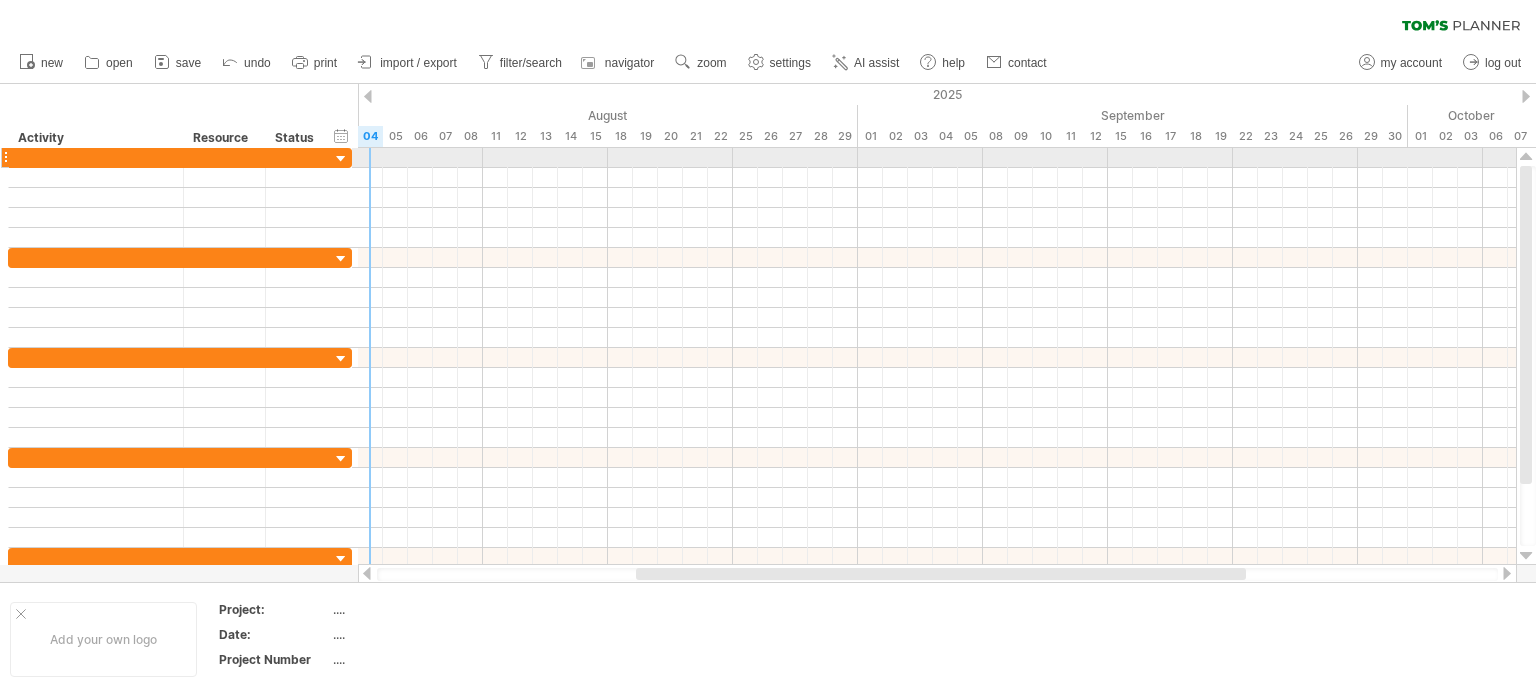 click at bounding box center (341, 159) 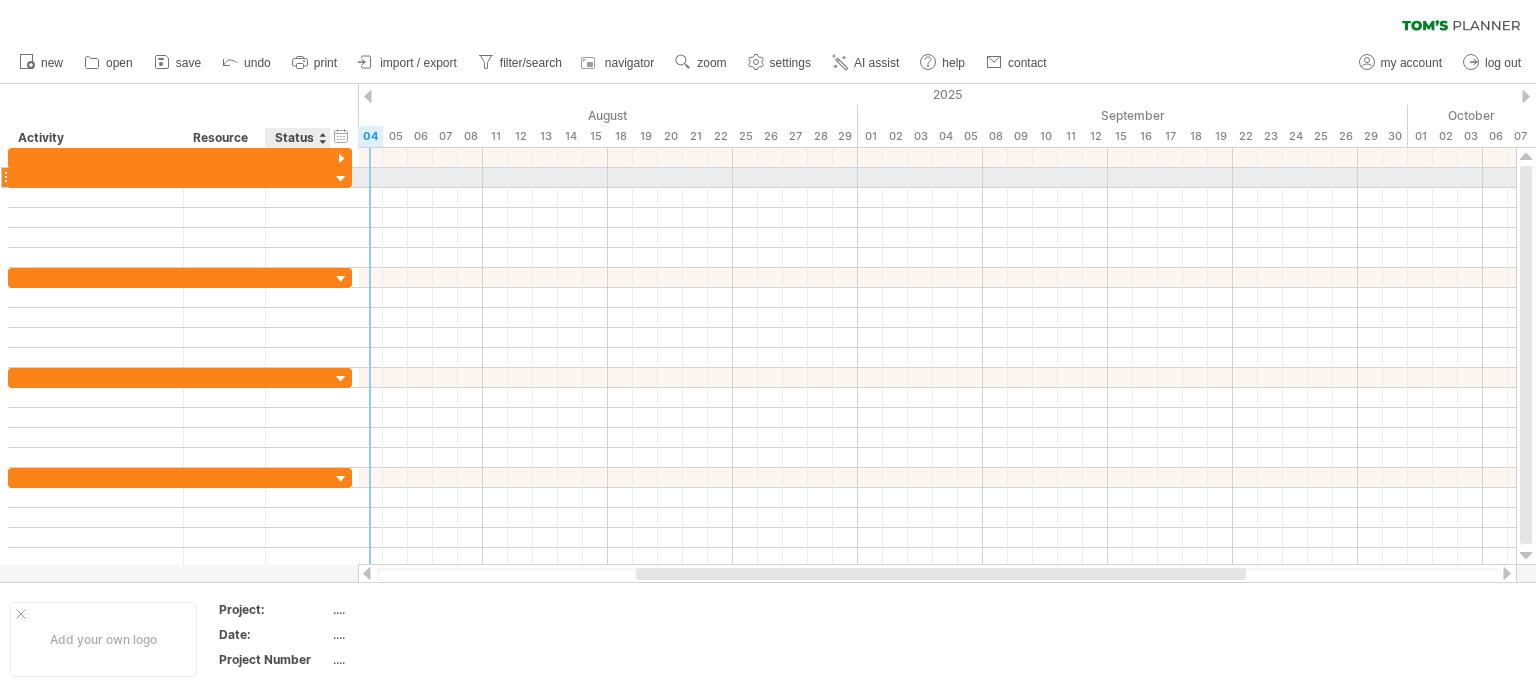 click at bounding box center [341, 179] 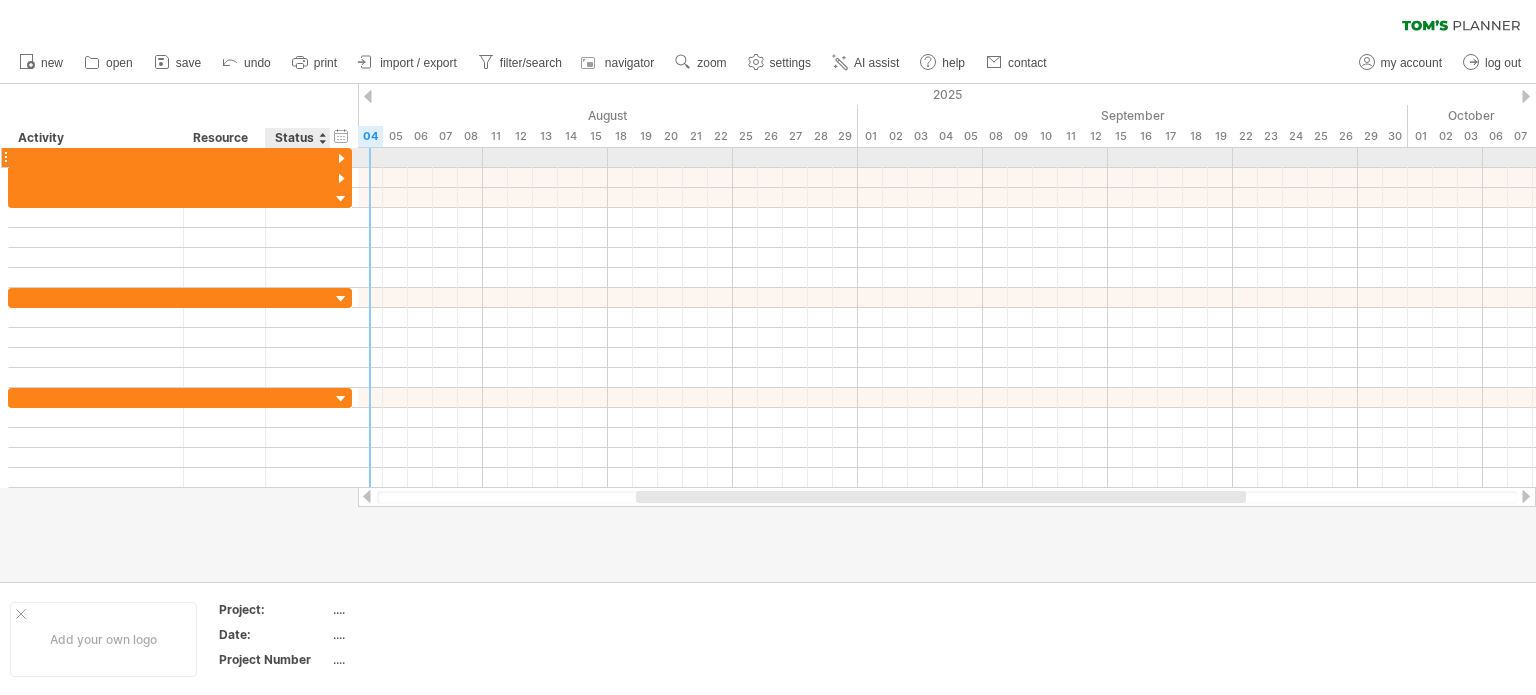 click at bounding box center (341, 159) 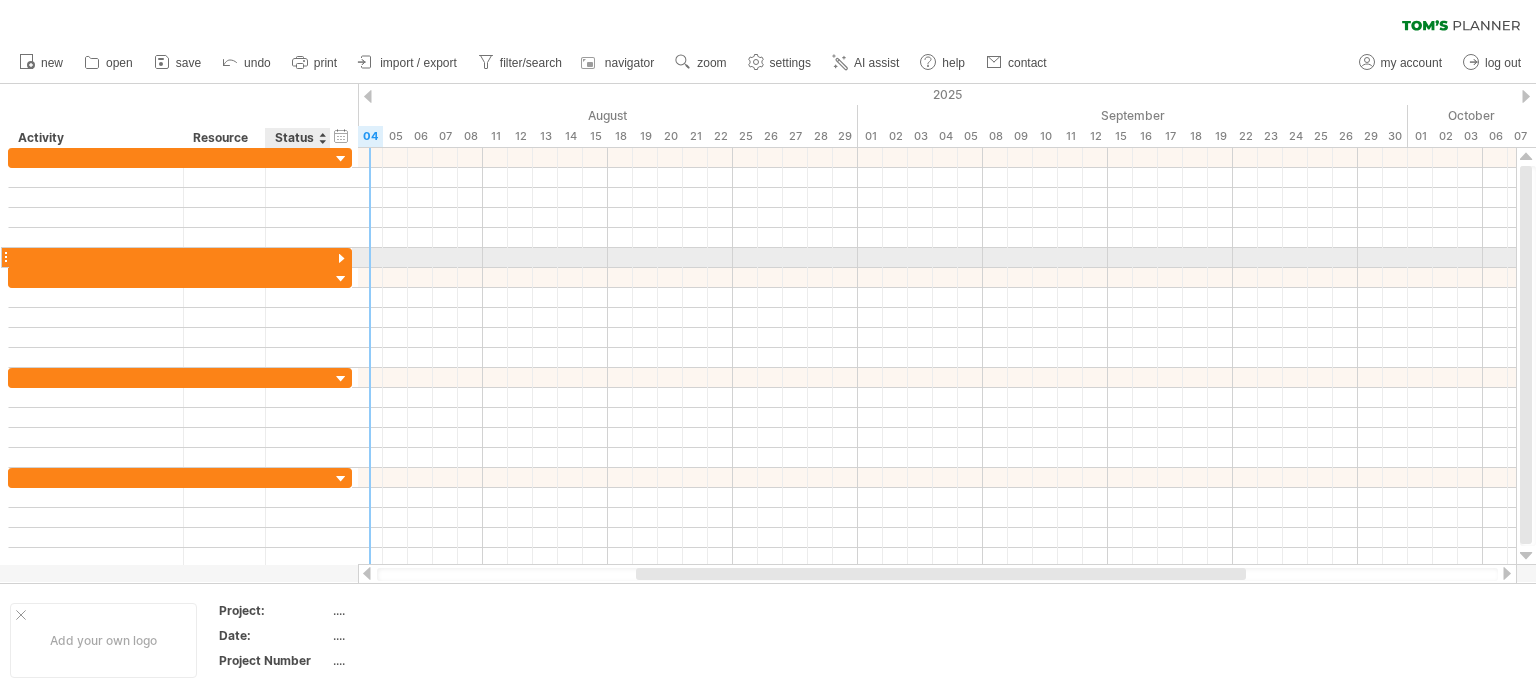 click at bounding box center (341, 259) 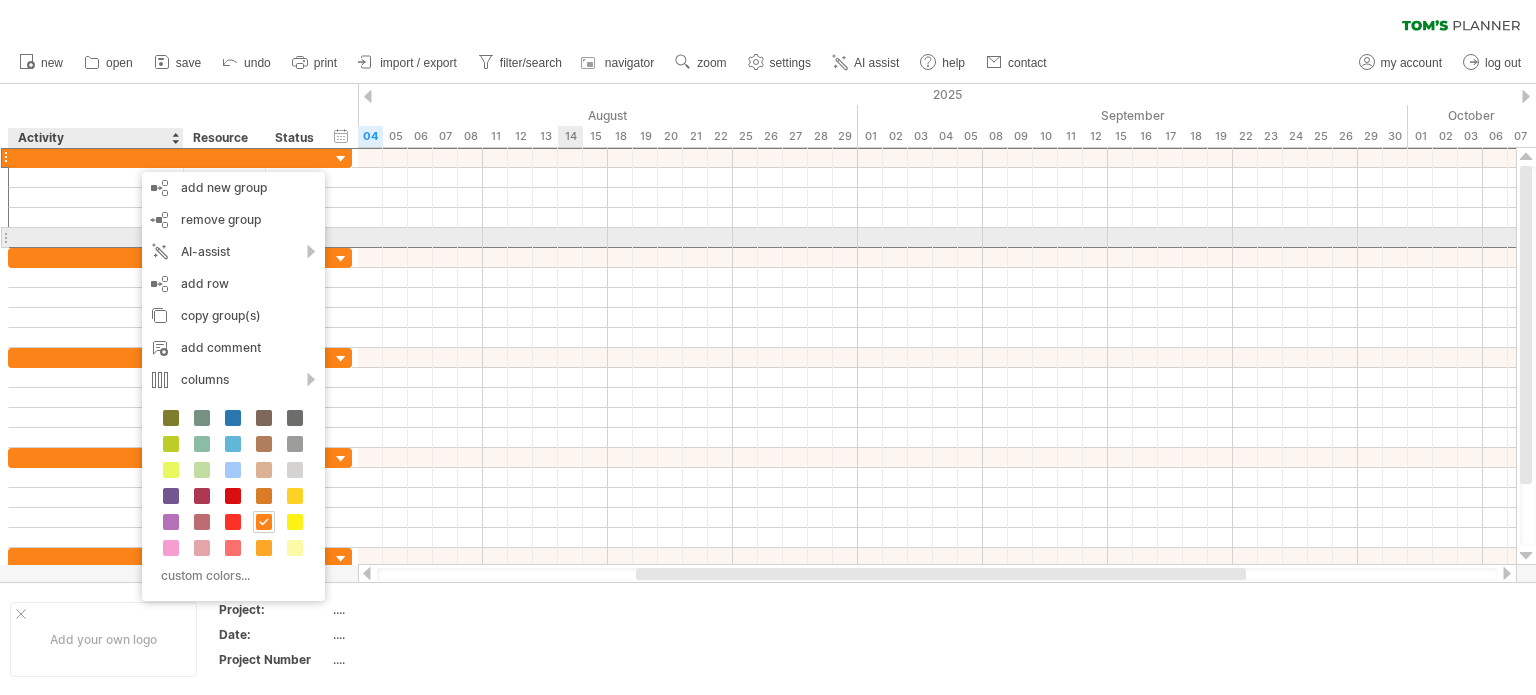 click at bounding box center (937, 238) 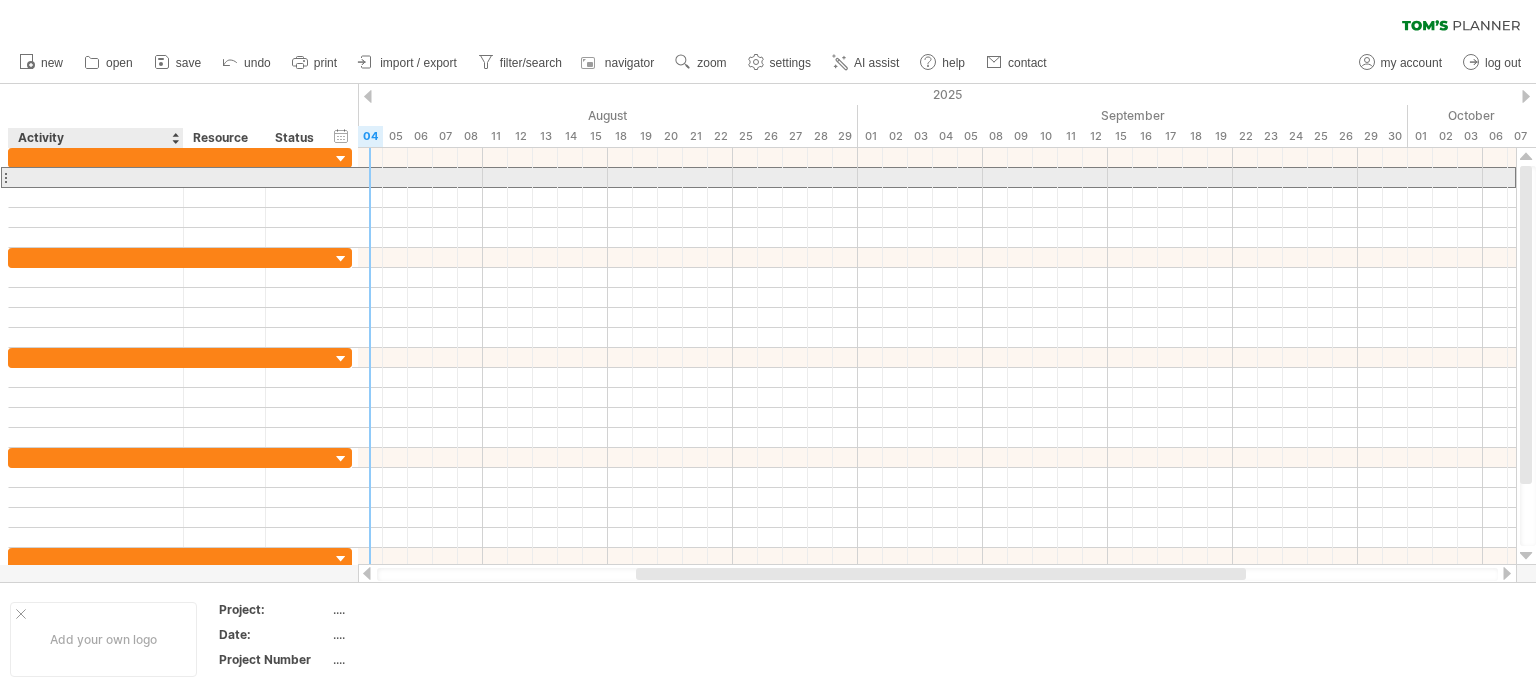 click at bounding box center [96, 177] 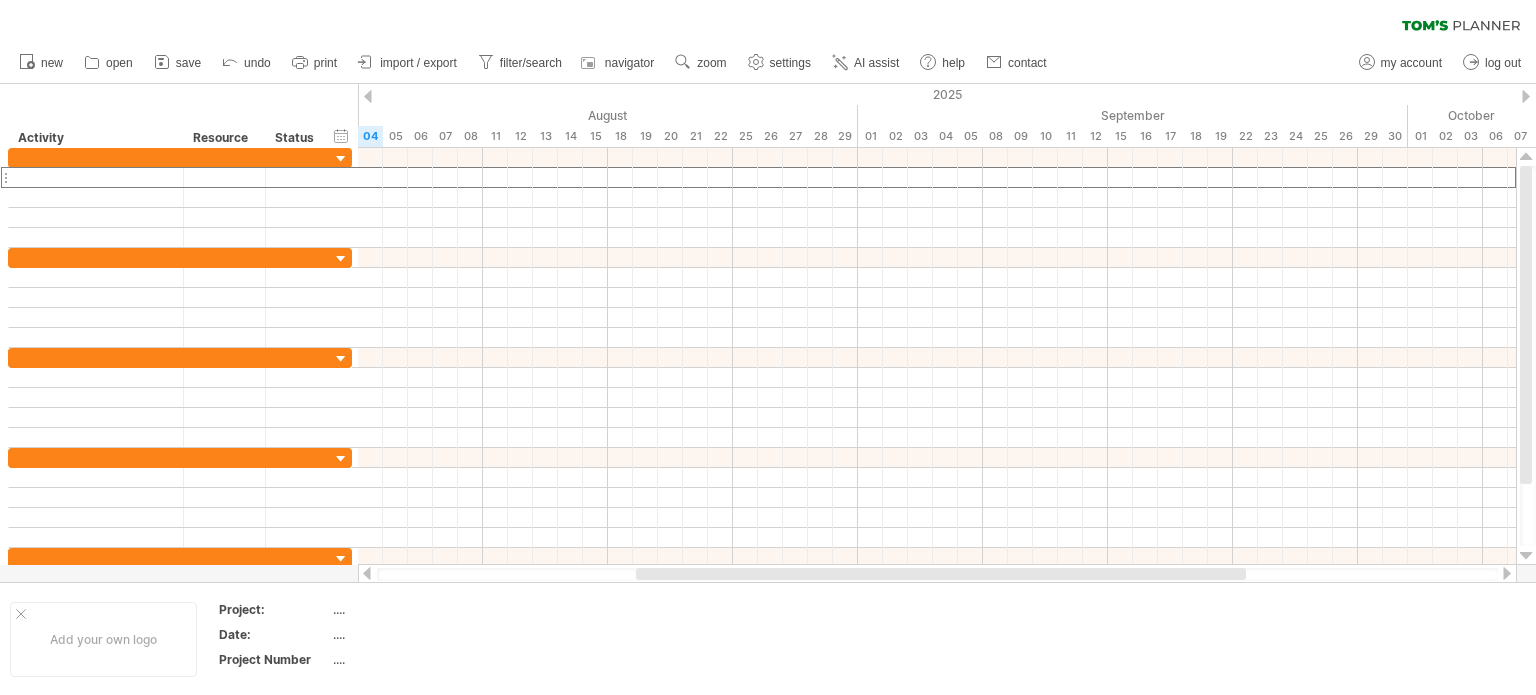 click at bounding box center [368, 96] 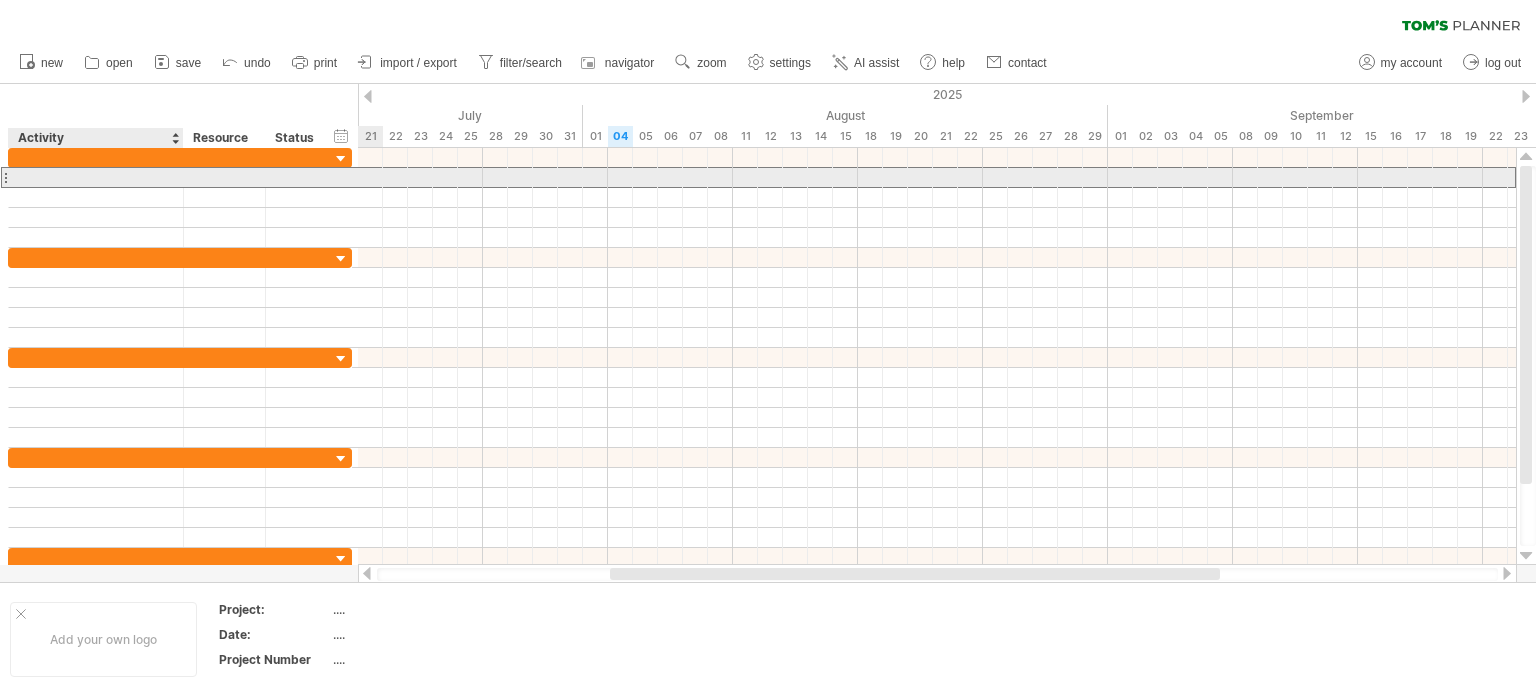 click at bounding box center [96, 177] 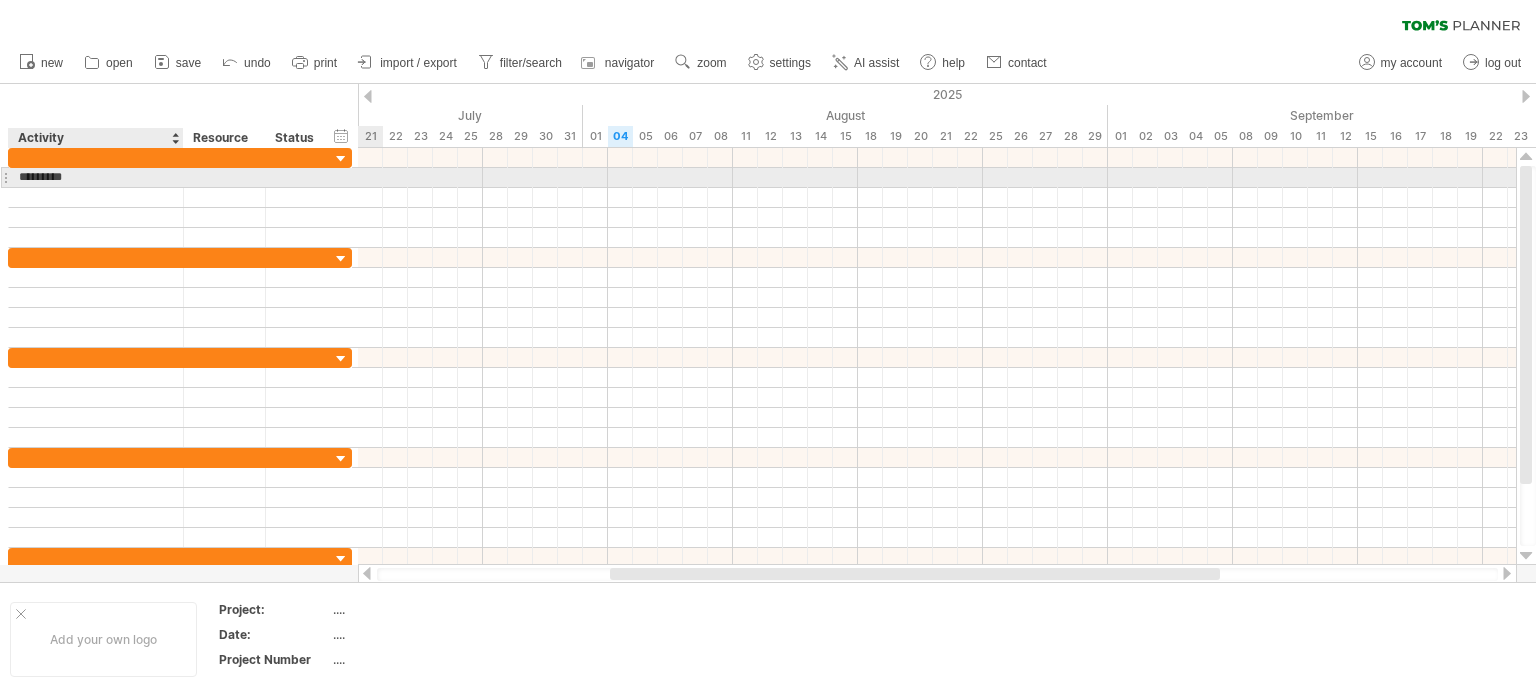 type on "**********" 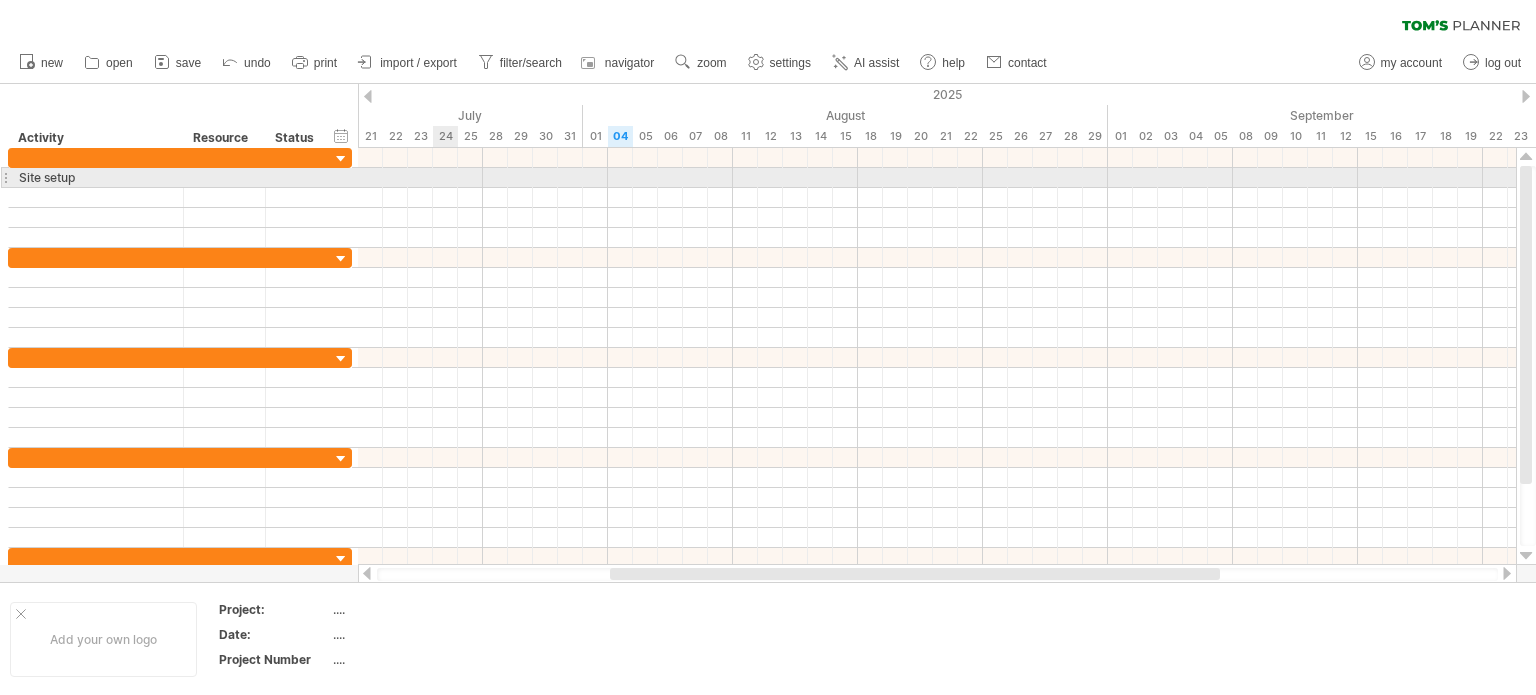 click at bounding box center [937, 178] 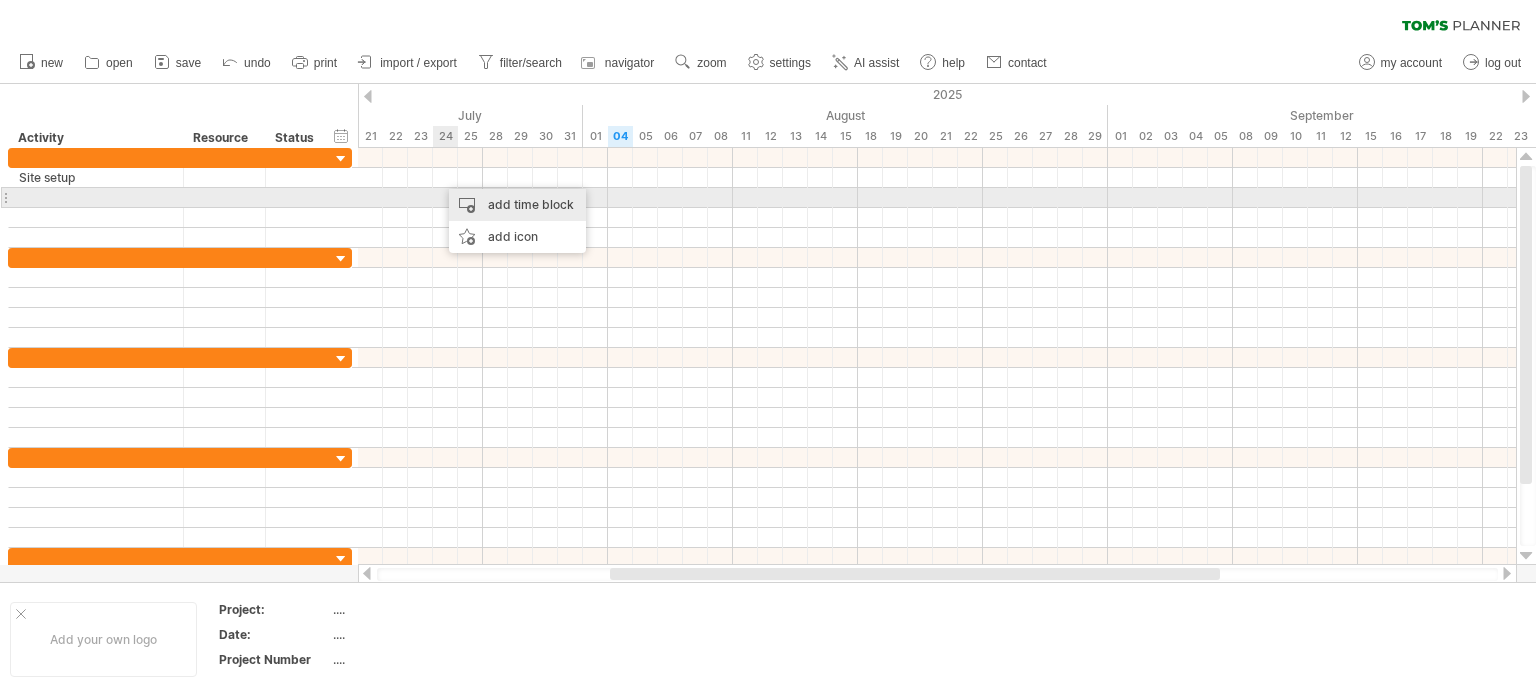 click on "add time block" at bounding box center (517, 205) 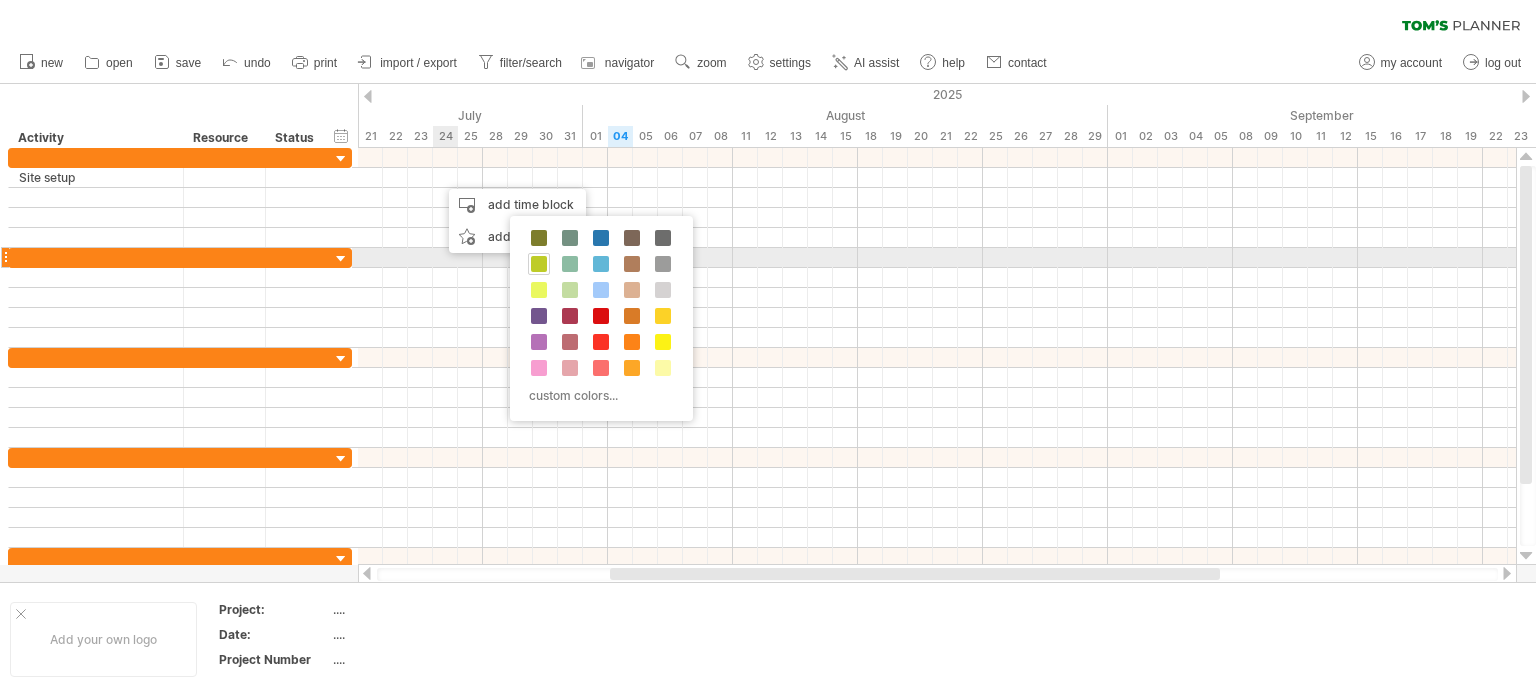 click at bounding box center (539, 264) 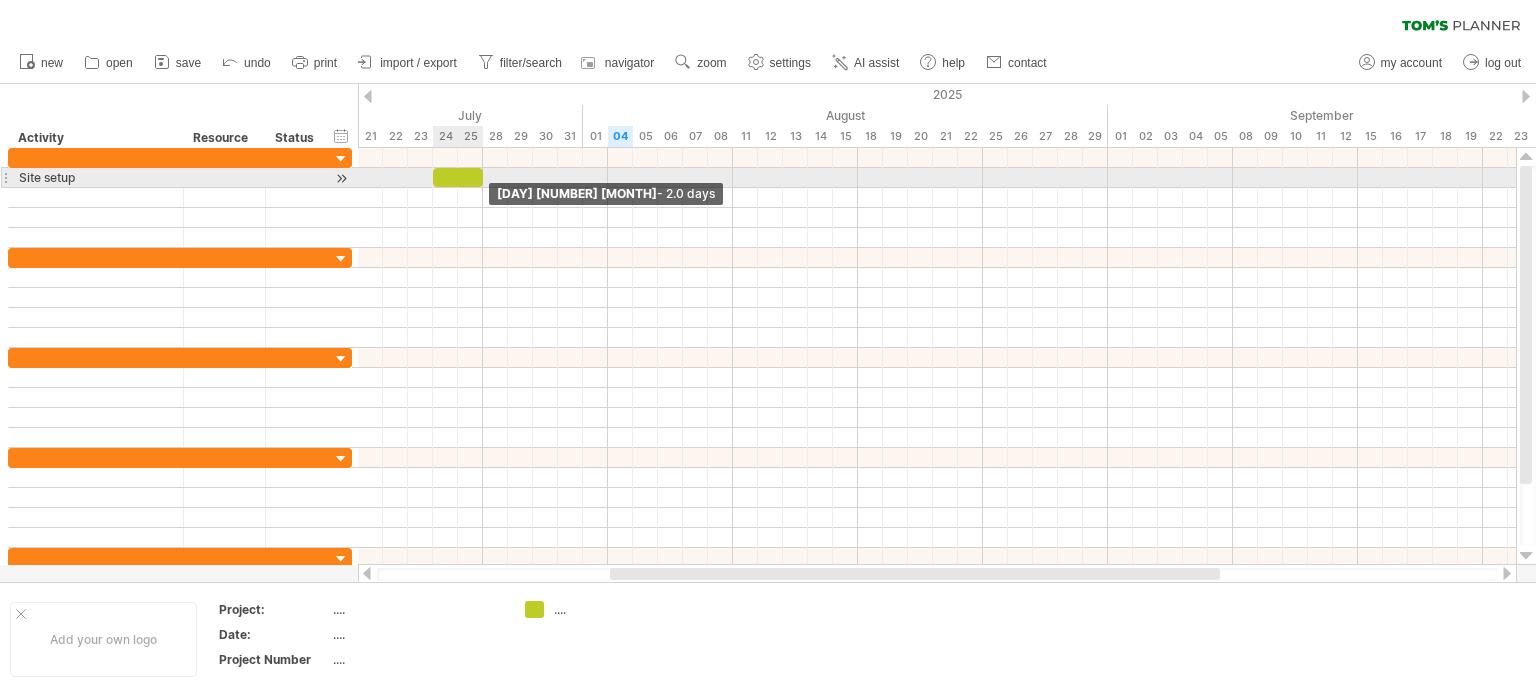 drag, startPoint x: 458, startPoint y: 178, endPoint x: 482, endPoint y: 179, distance: 24.020824 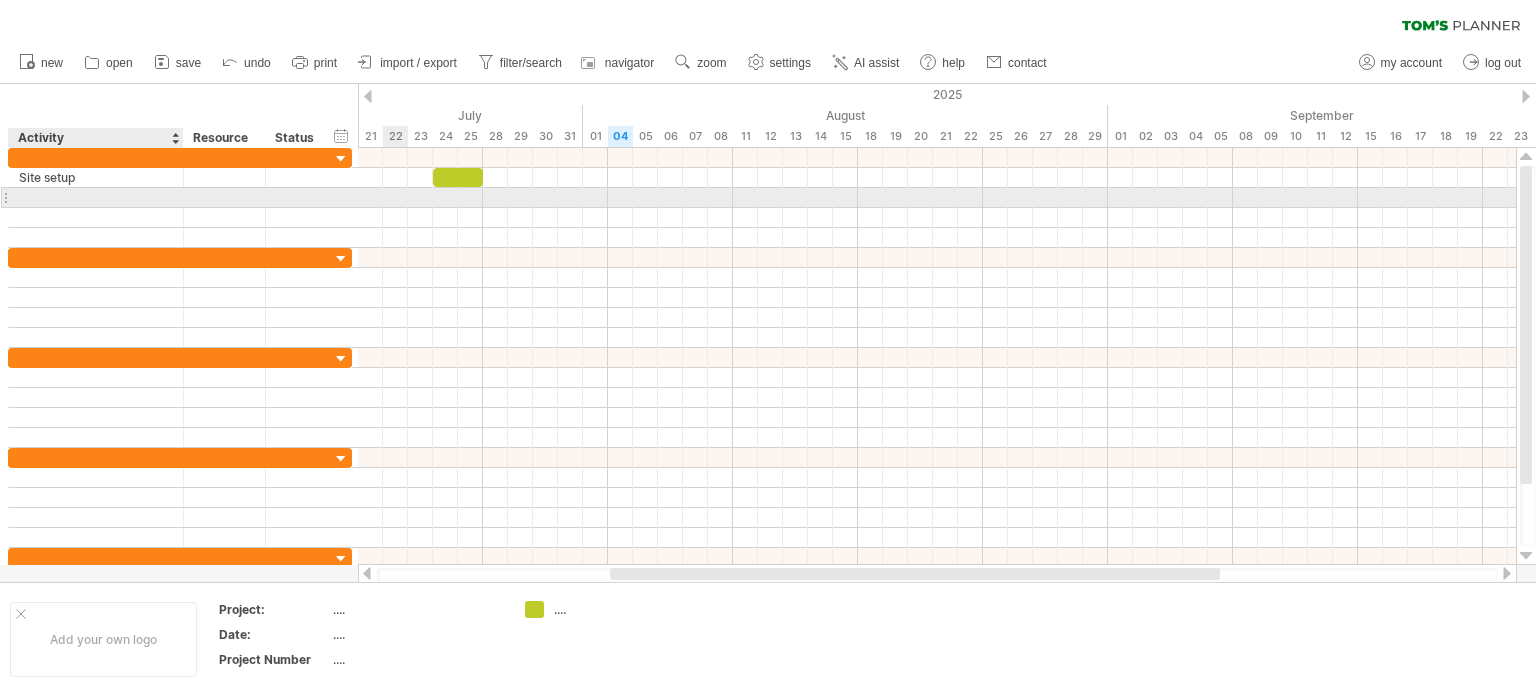 click at bounding box center (96, 197) 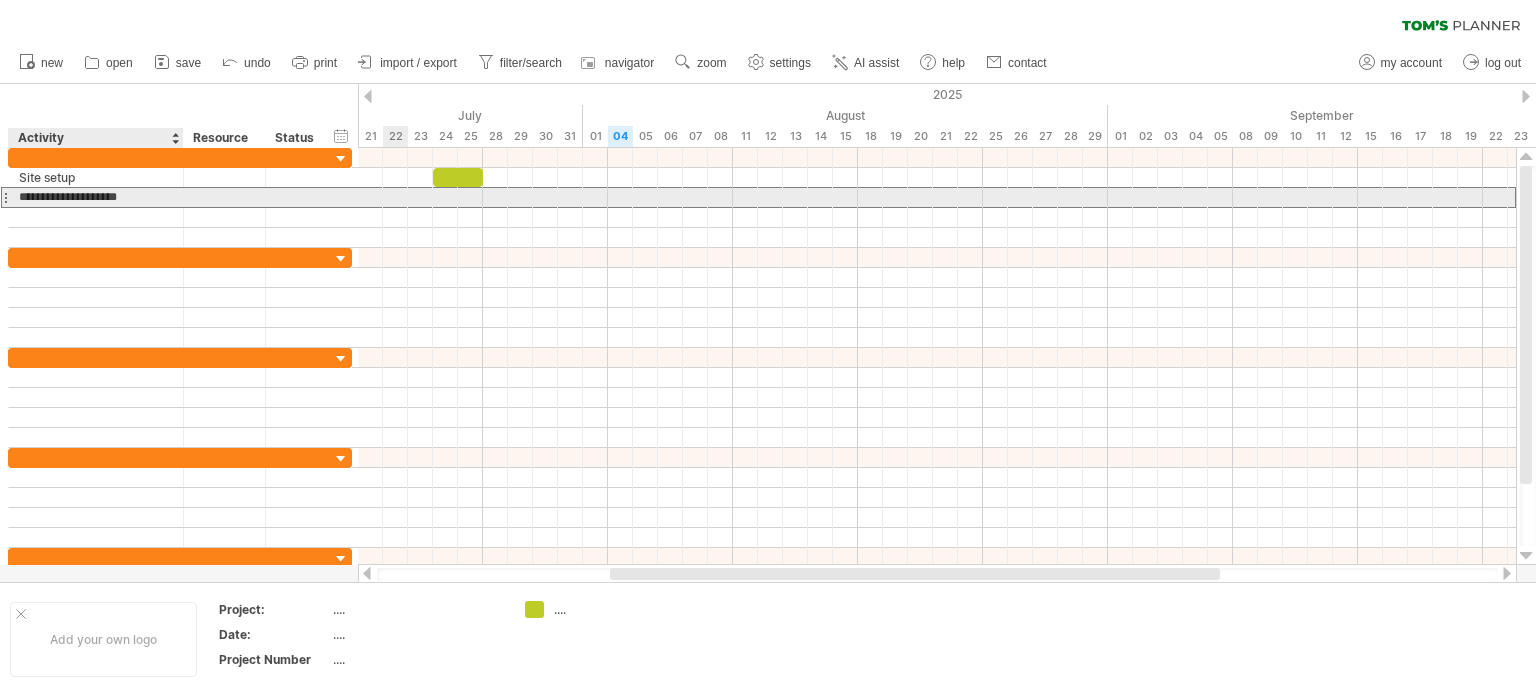 type on "**********" 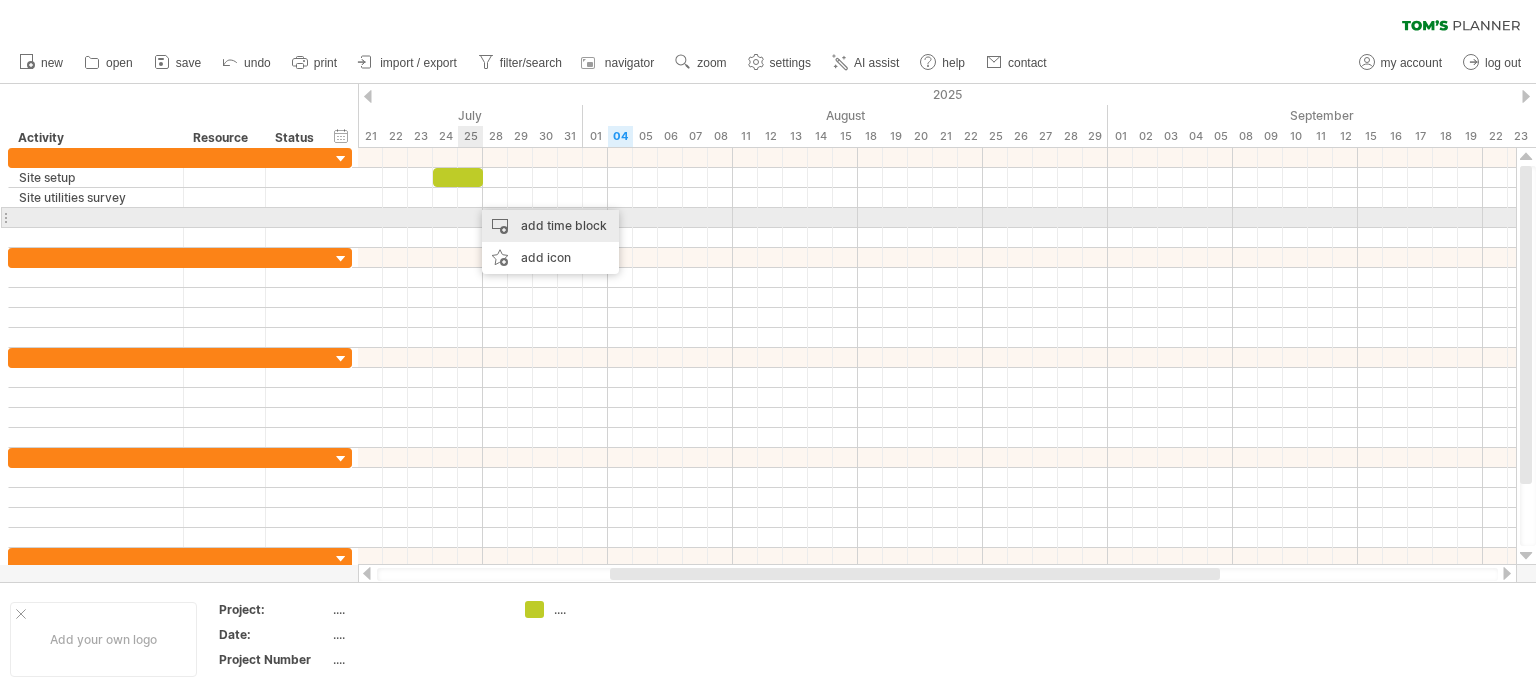 click on "add time block" at bounding box center (550, 226) 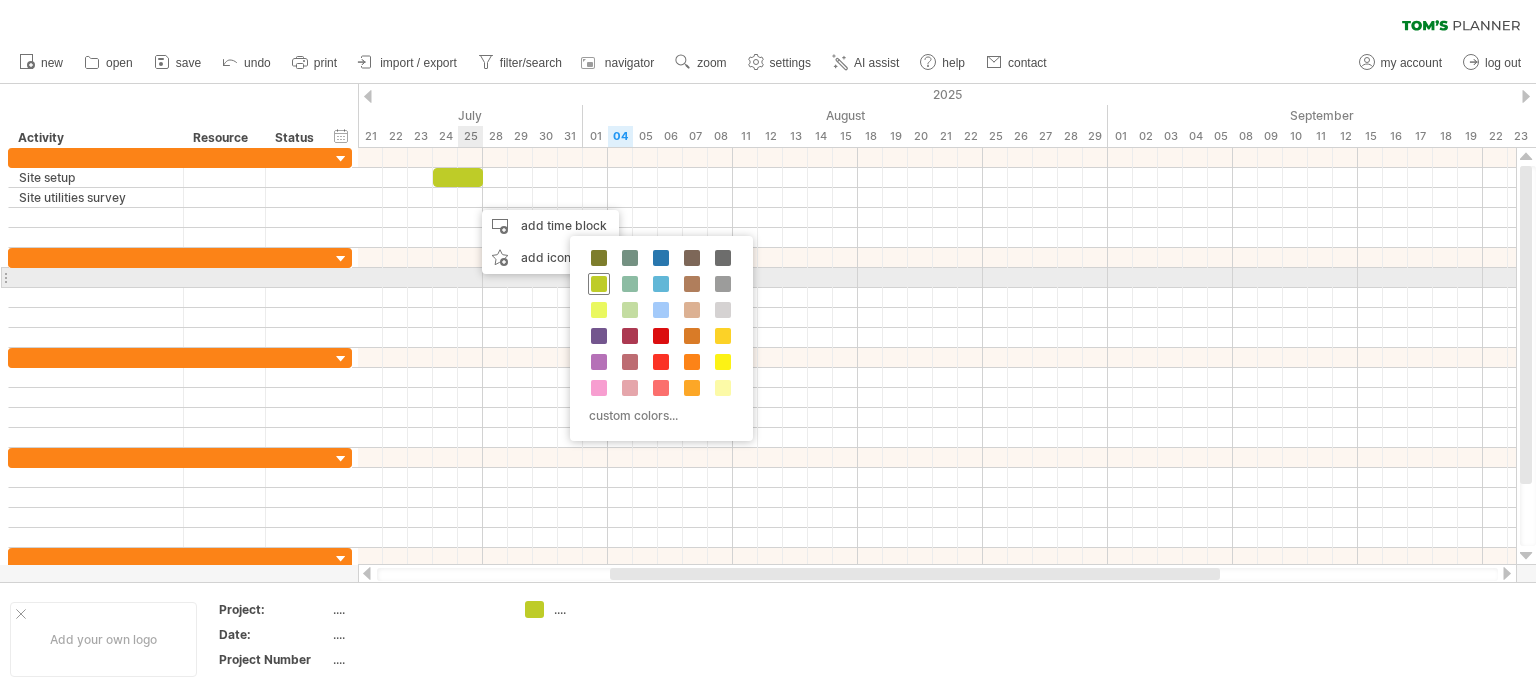click at bounding box center (599, 284) 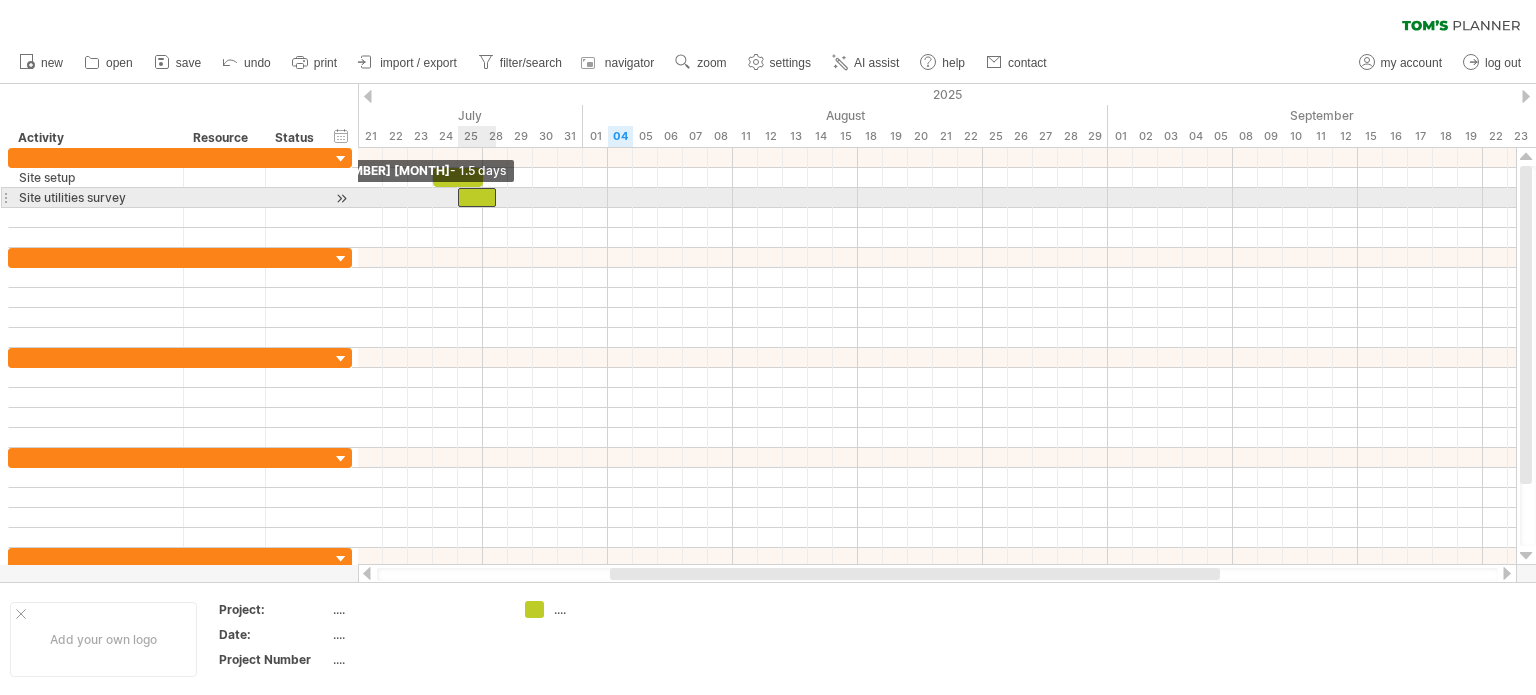 drag, startPoint x: 468, startPoint y: 196, endPoint x: 454, endPoint y: 196, distance: 14 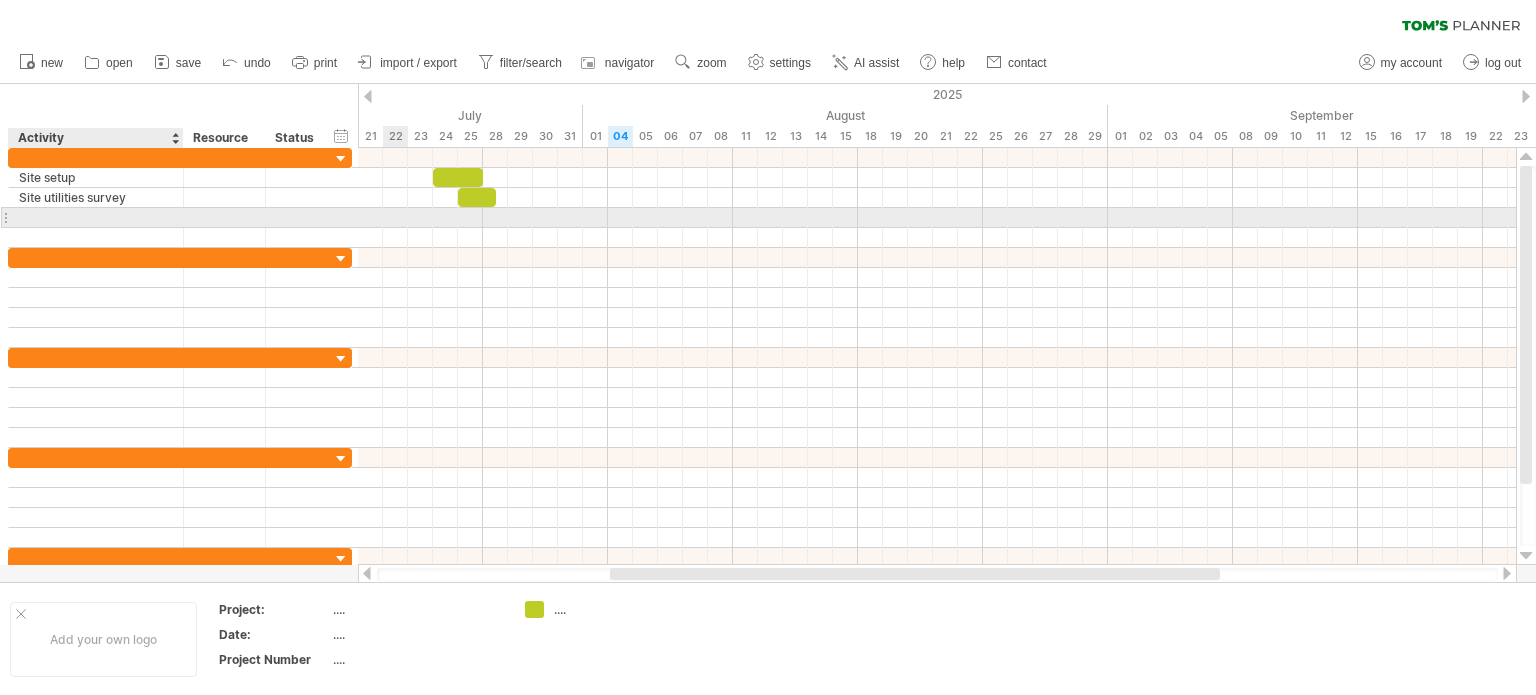 click at bounding box center (96, 217) 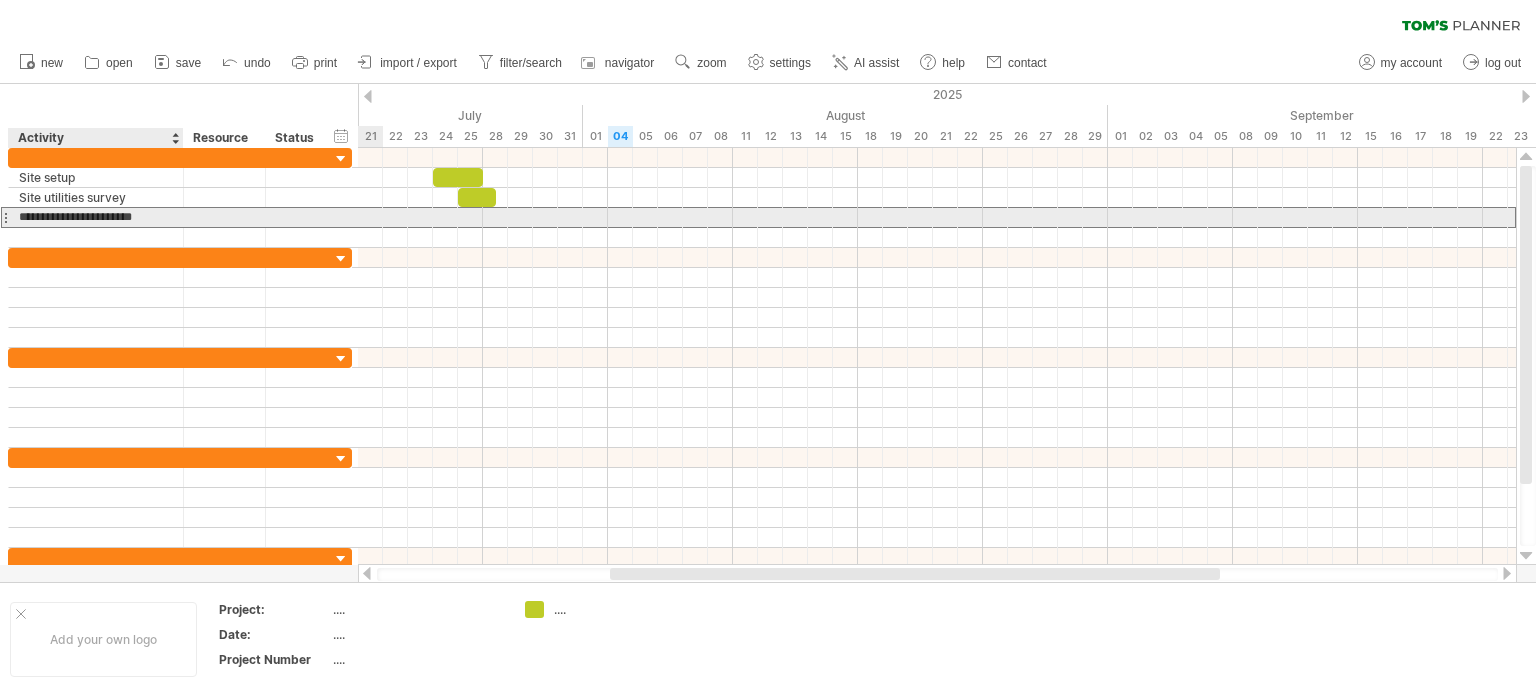 type on "**********" 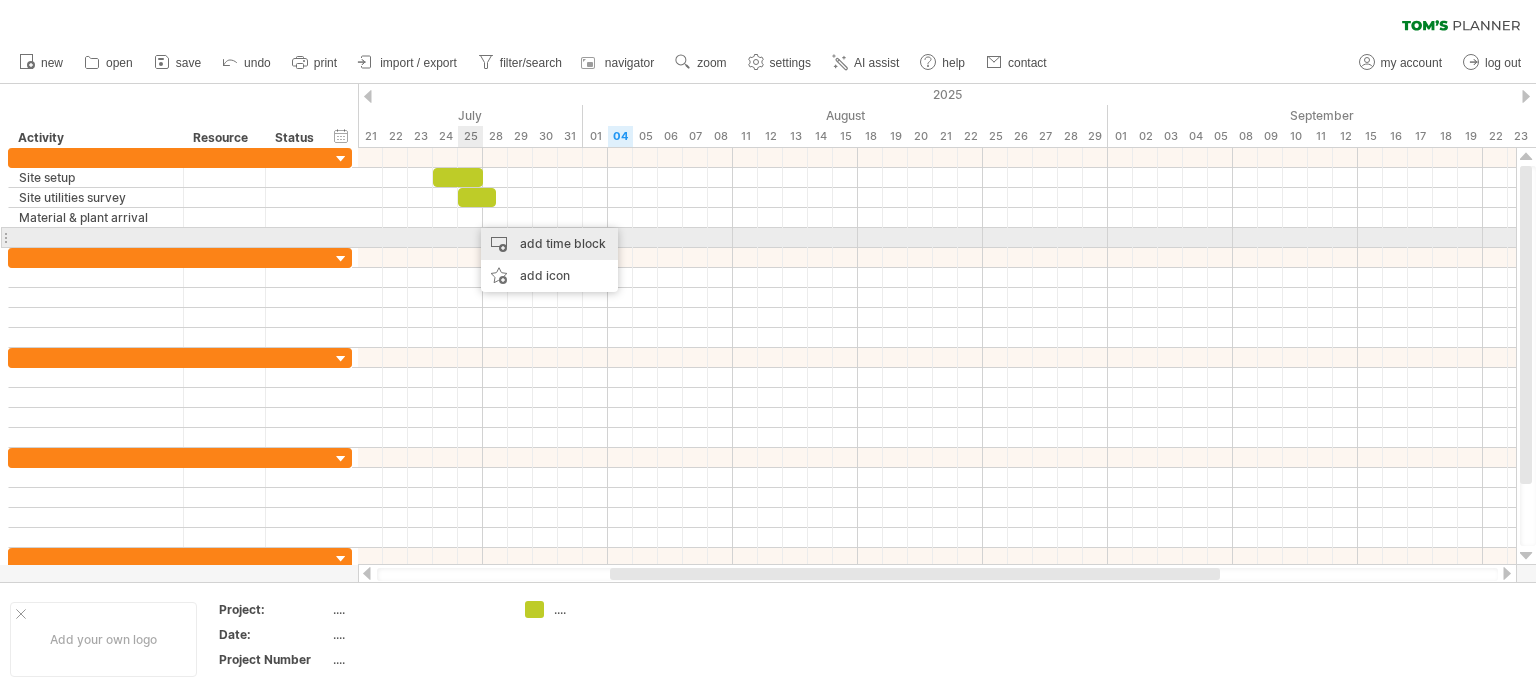 click on "add time block" at bounding box center (549, 244) 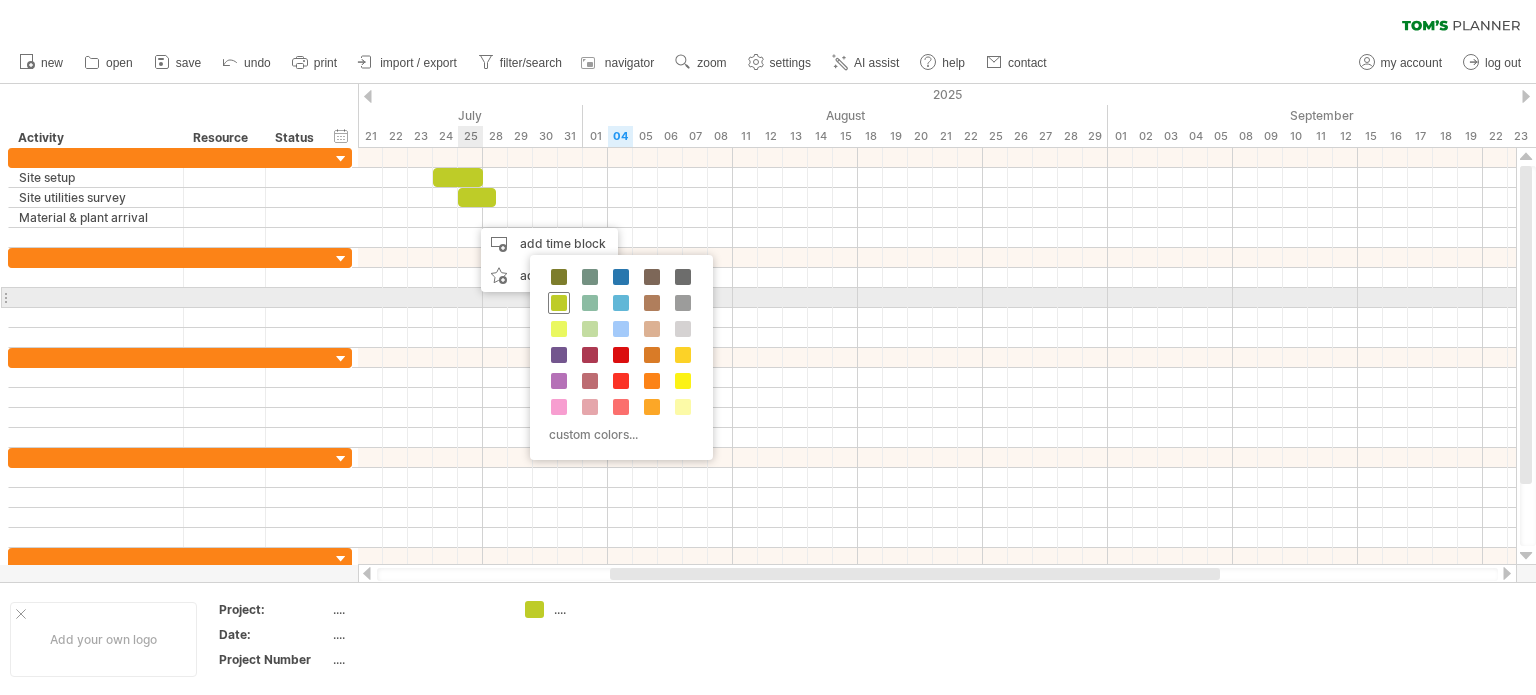 click at bounding box center (559, 303) 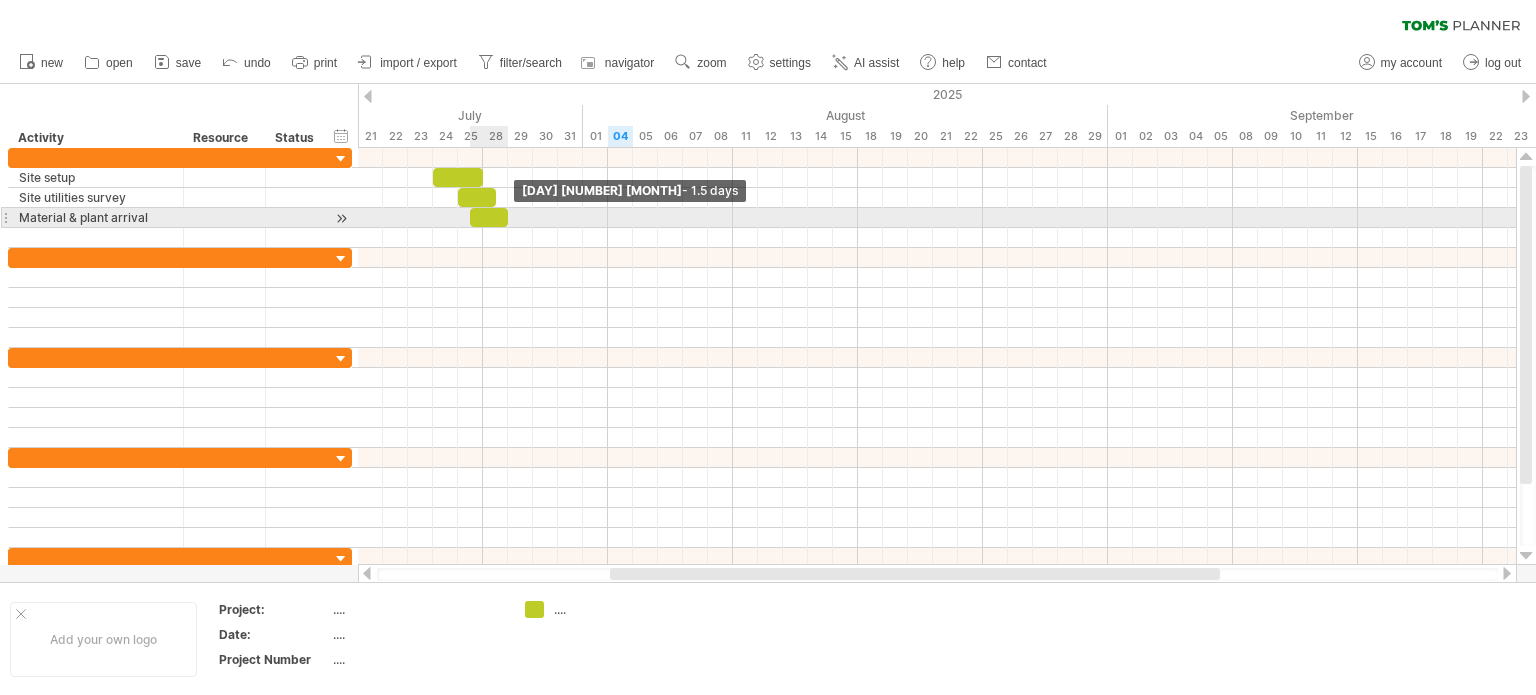 drag, startPoint x: 497, startPoint y: 217, endPoint x: 507, endPoint y: 220, distance: 10.440307 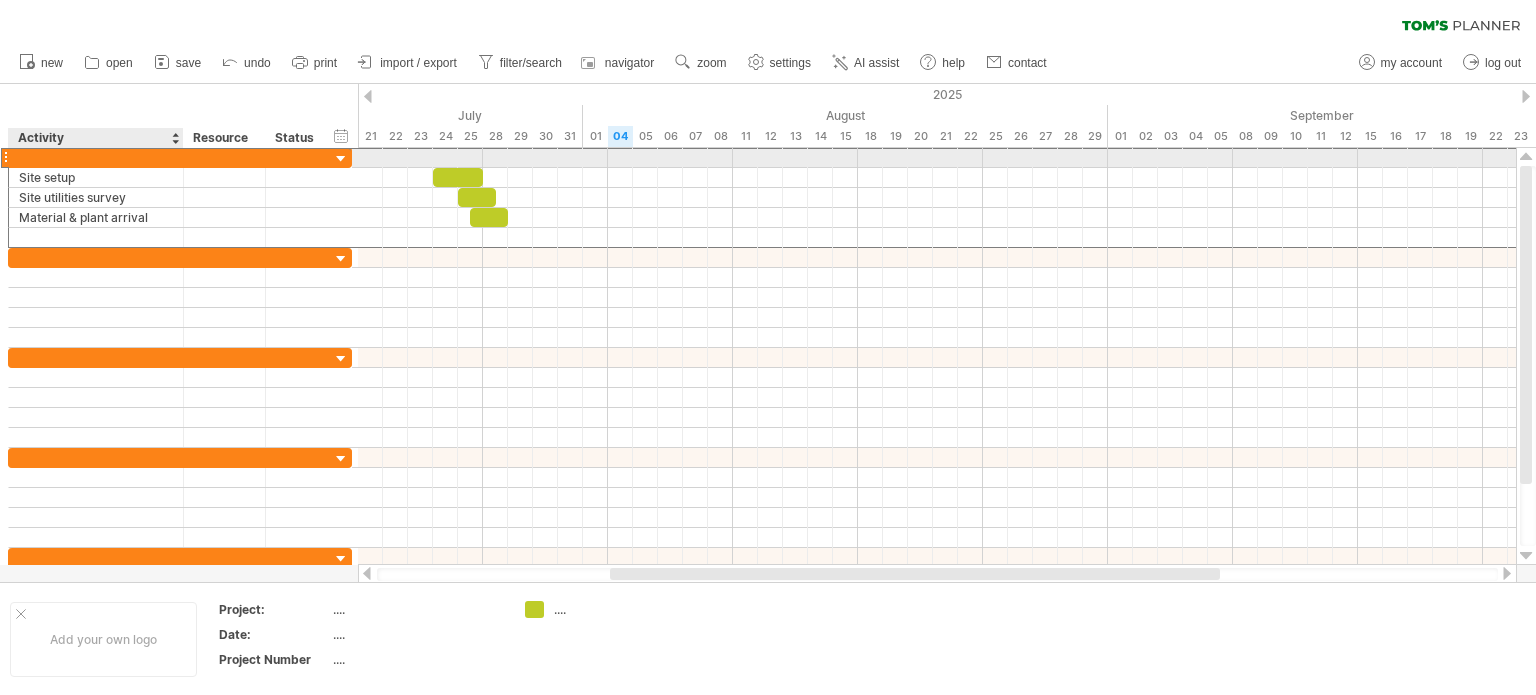 click at bounding box center [96, 157] 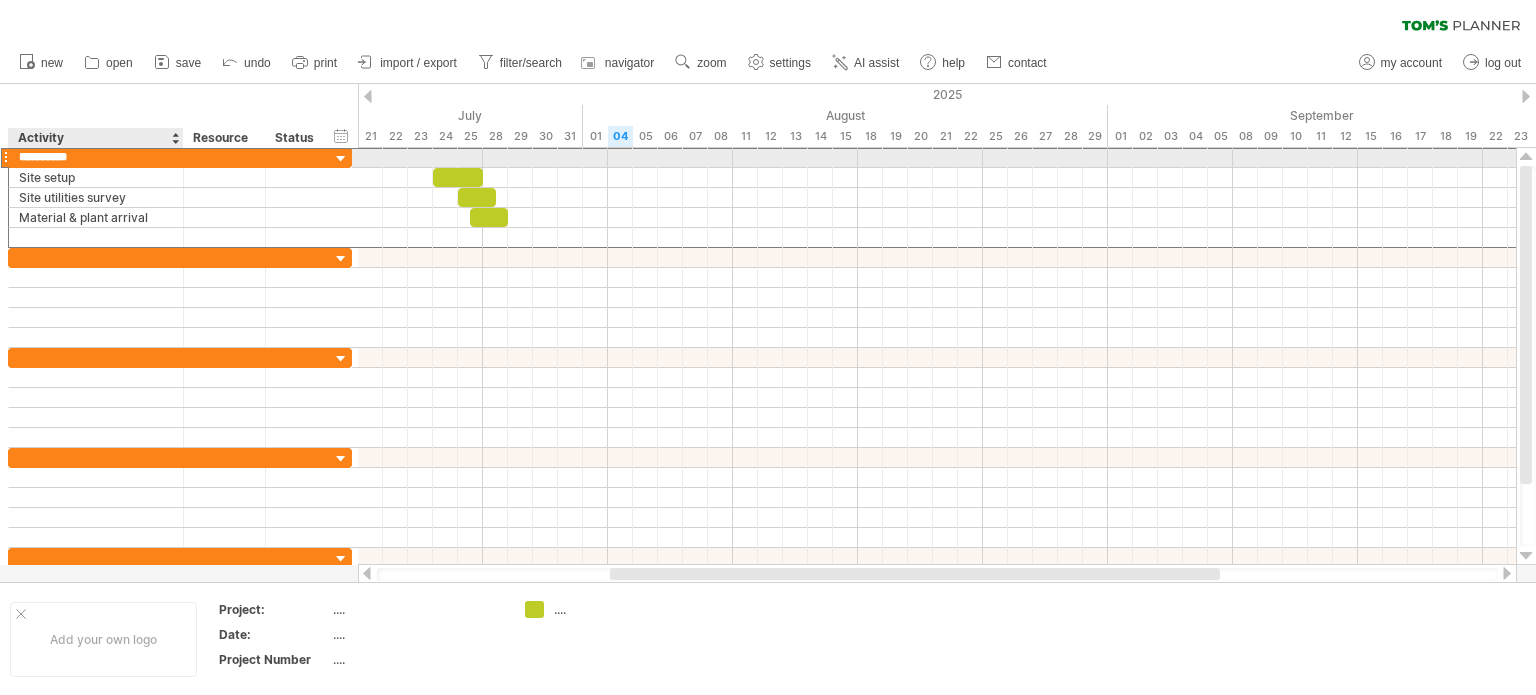 type on "**********" 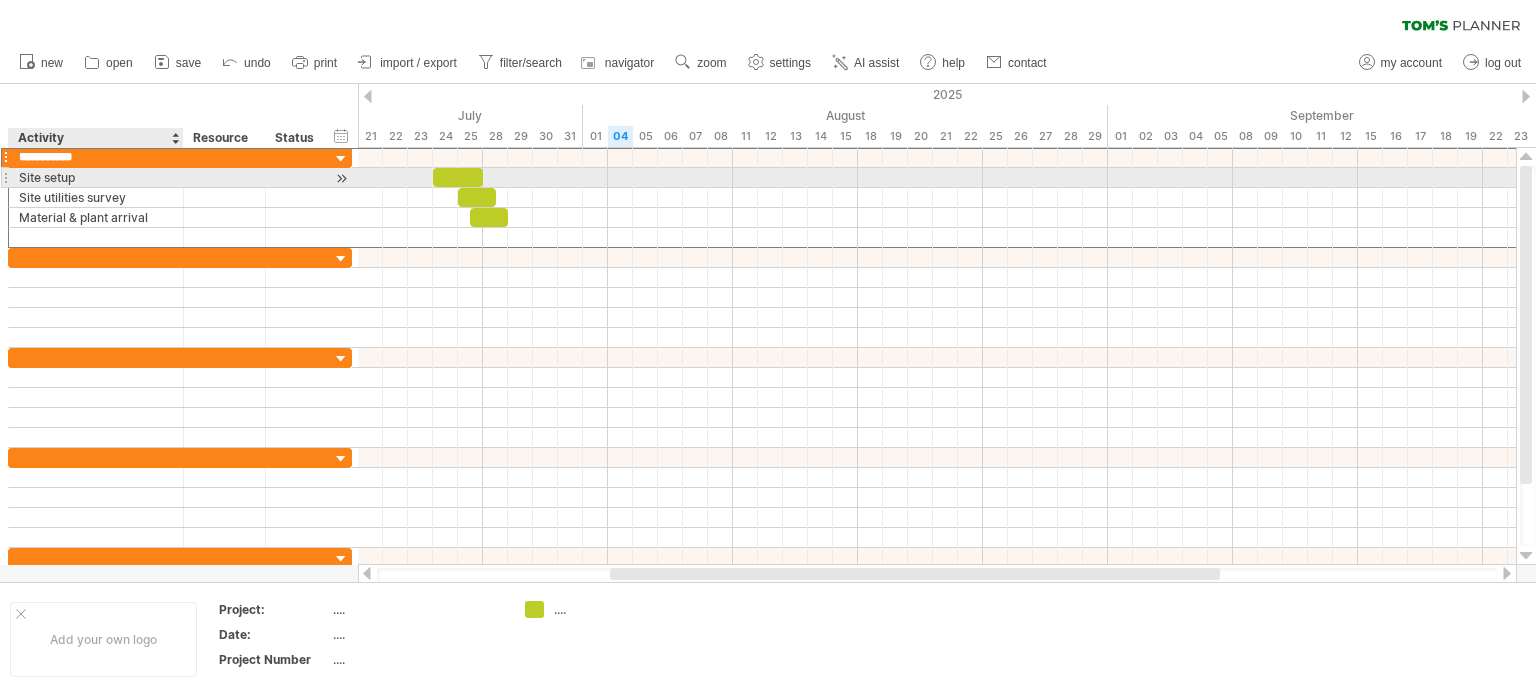 click on "Site setup" at bounding box center [96, 177] 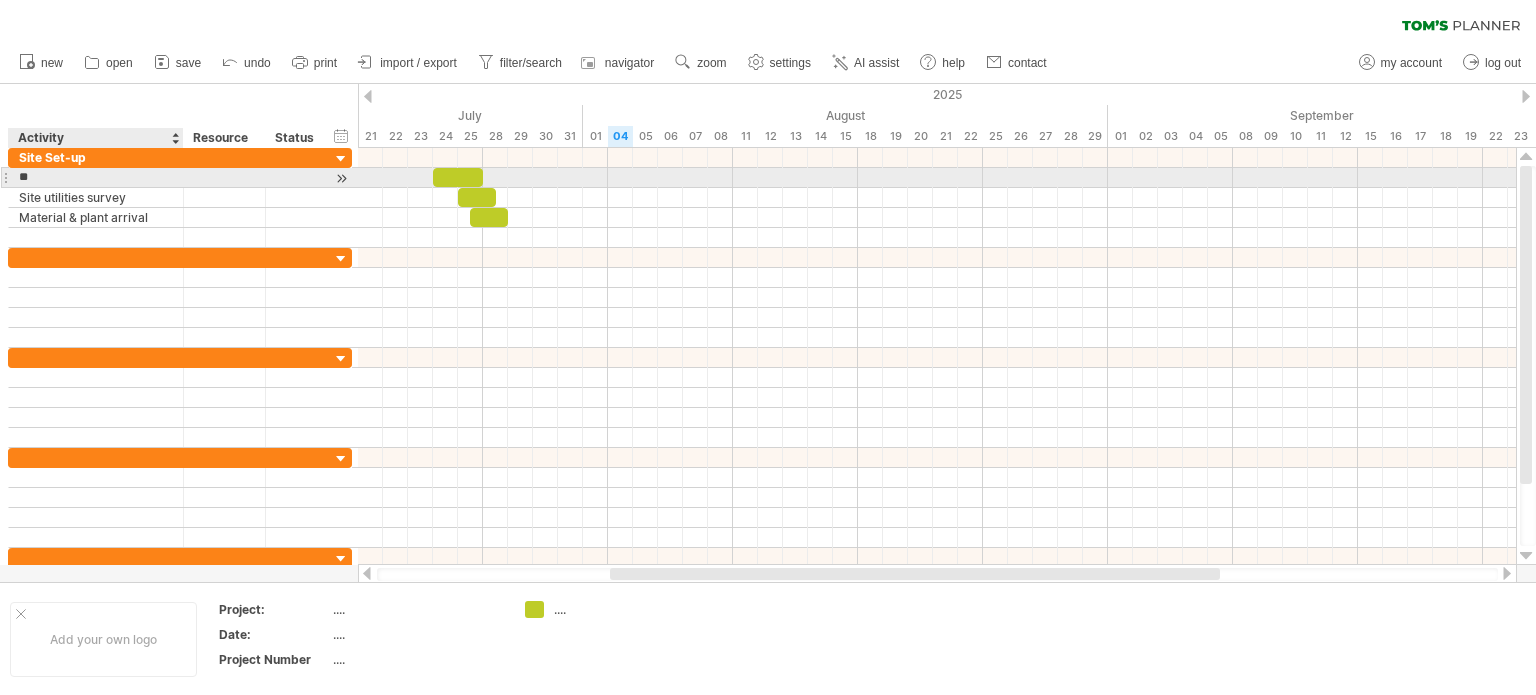 type on "*" 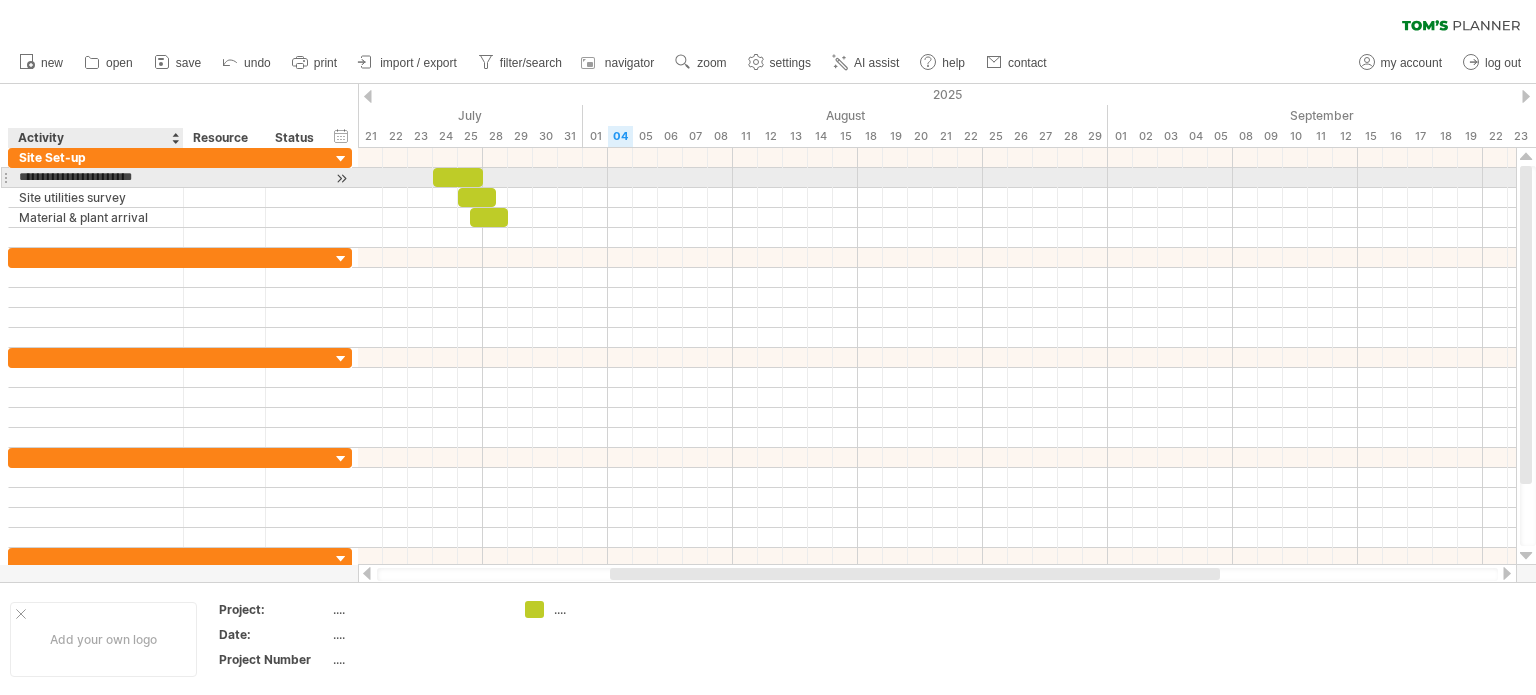 type on "**********" 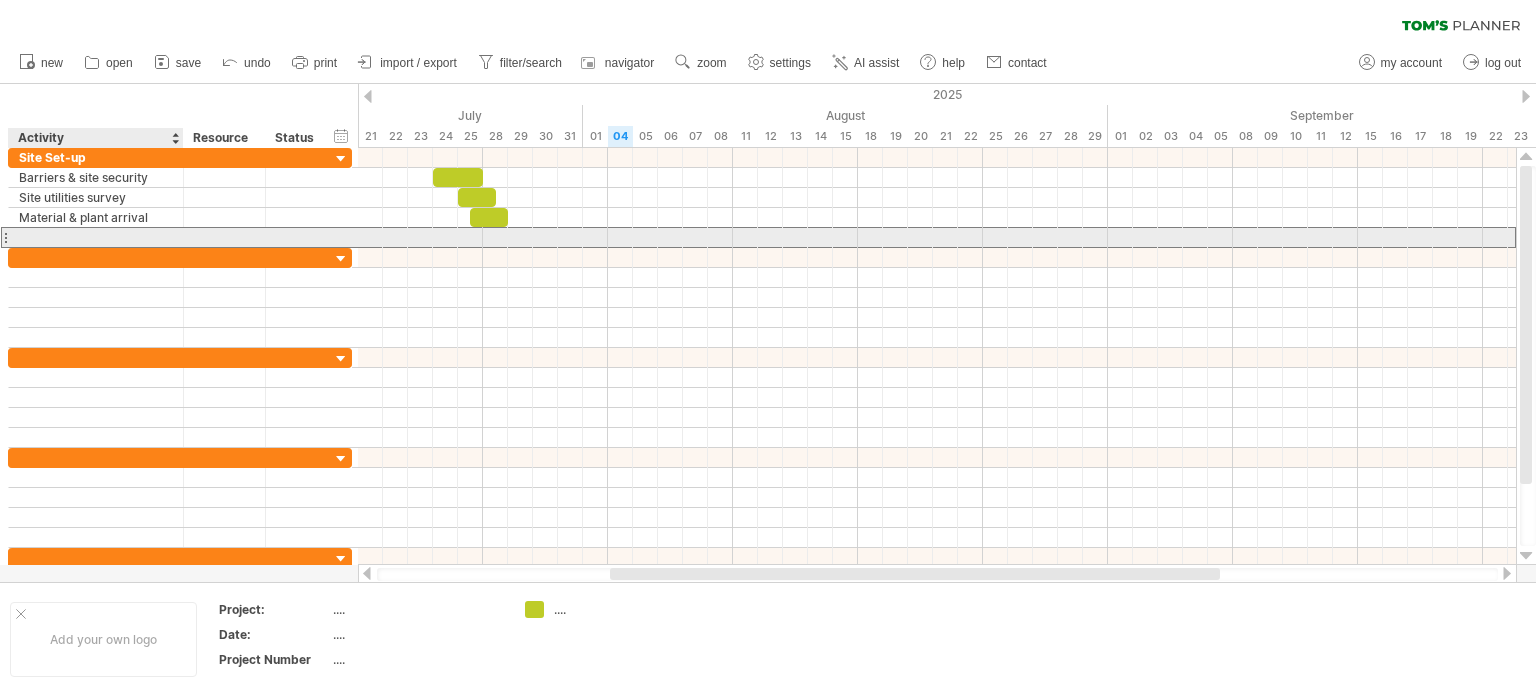 click at bounding box center [96, 237] 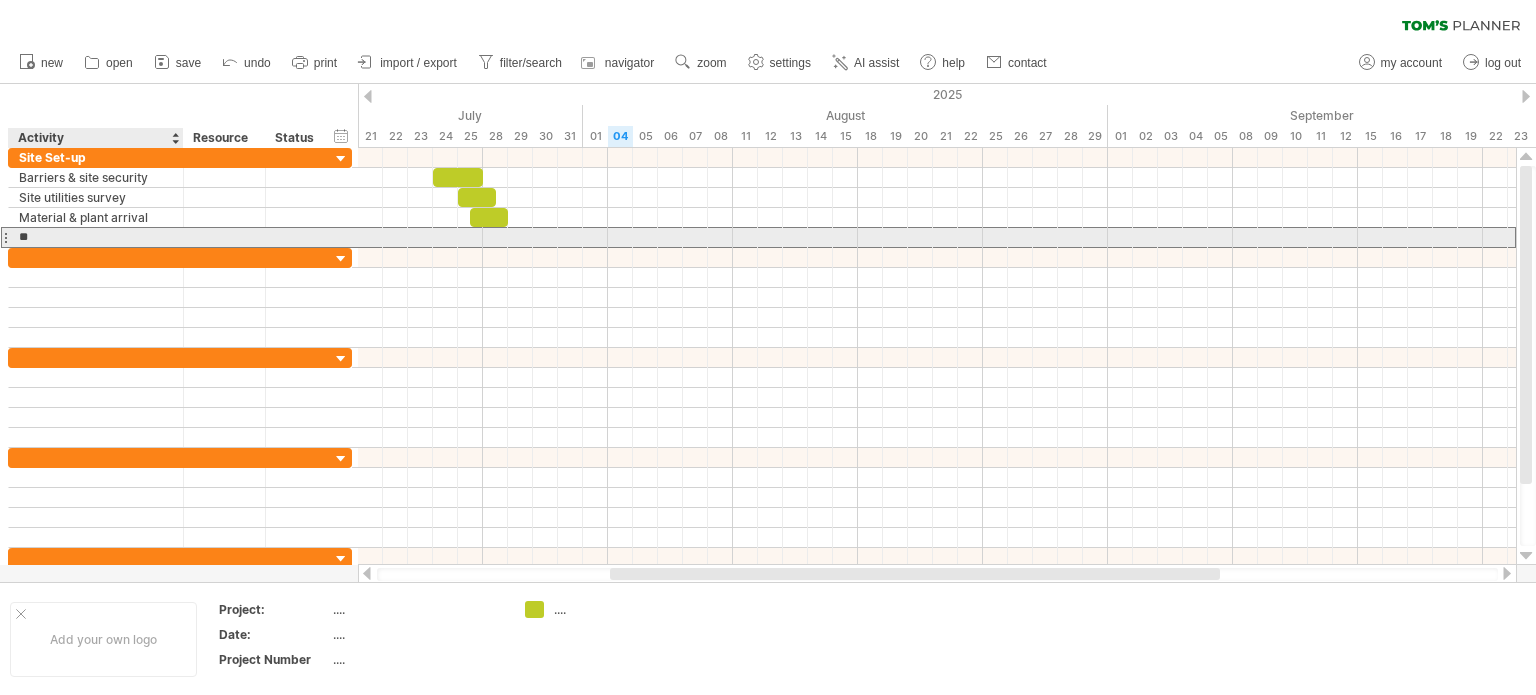 type on "*" 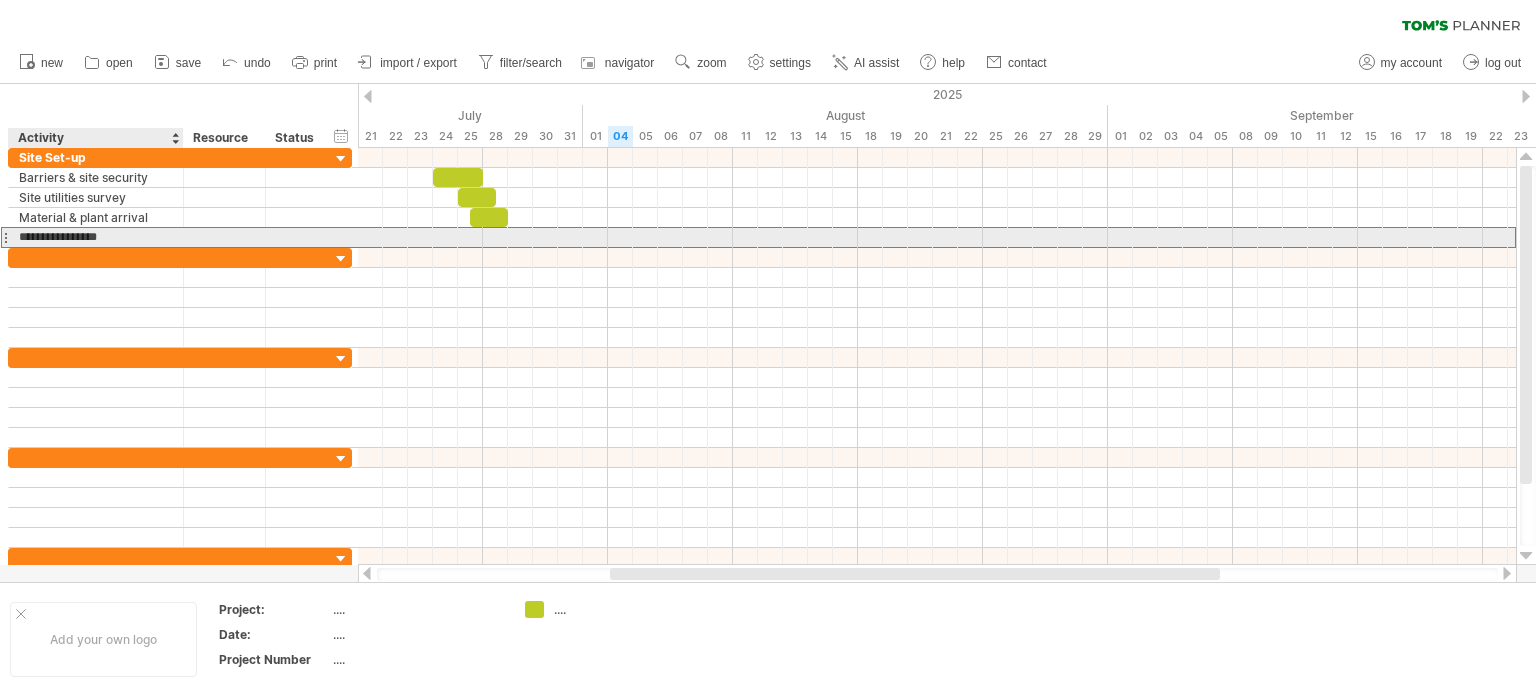 type on "**********" 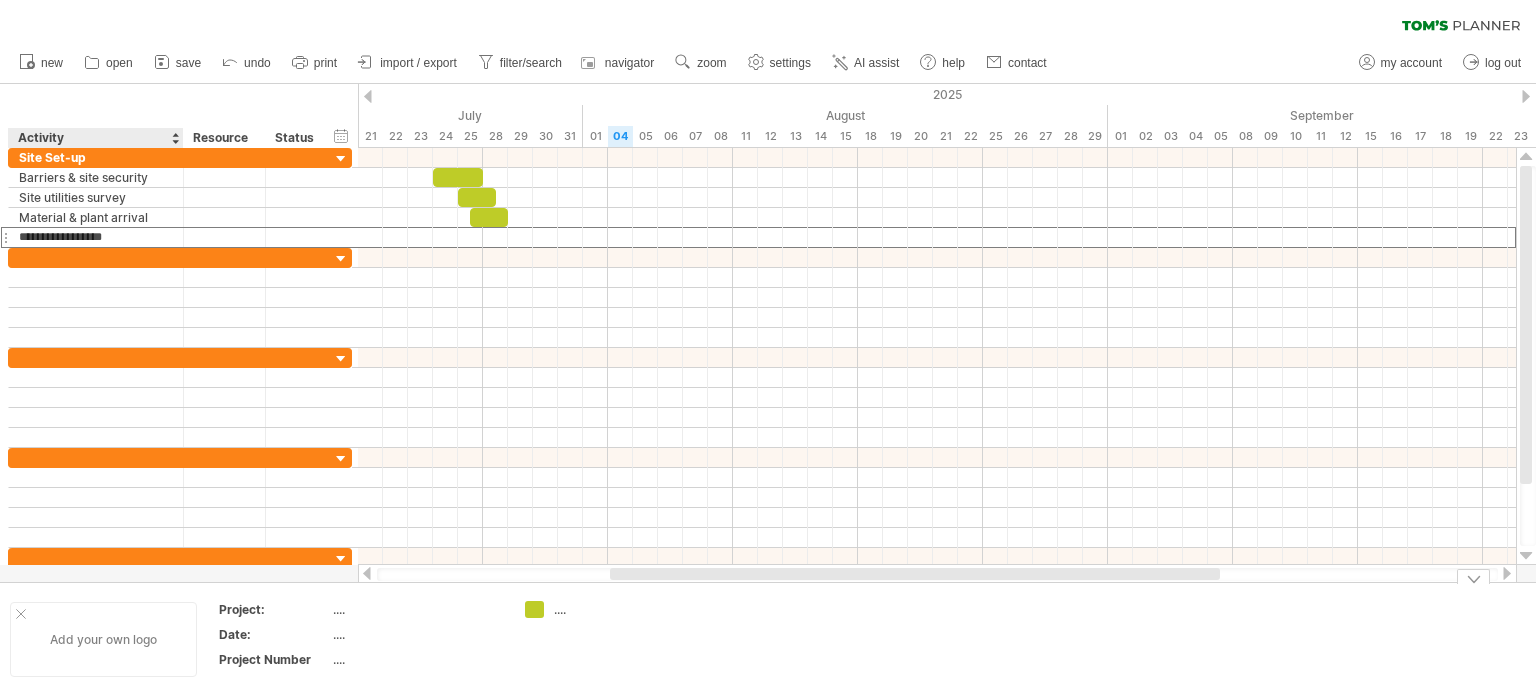 click on "Add your own logo" at bounding box center [103, 639] 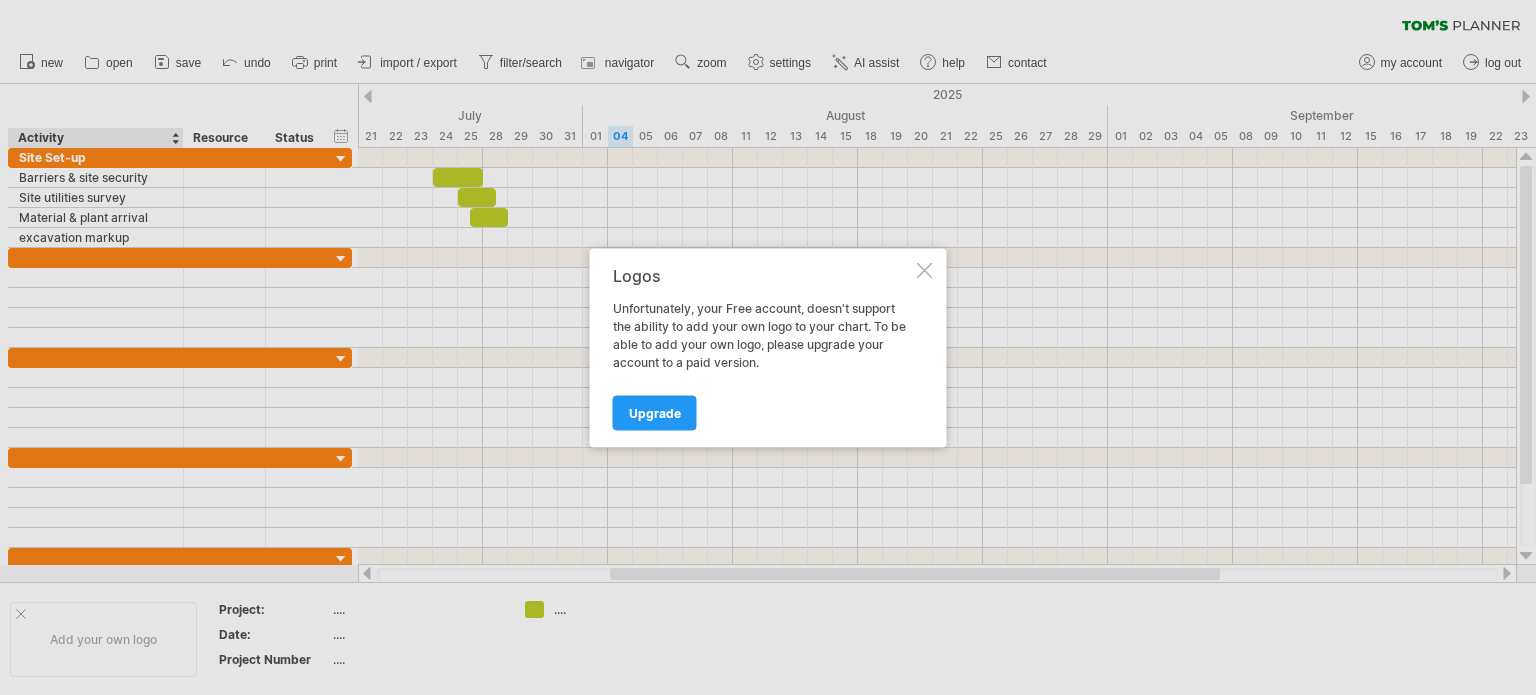 click at bounding box center (925, 270) 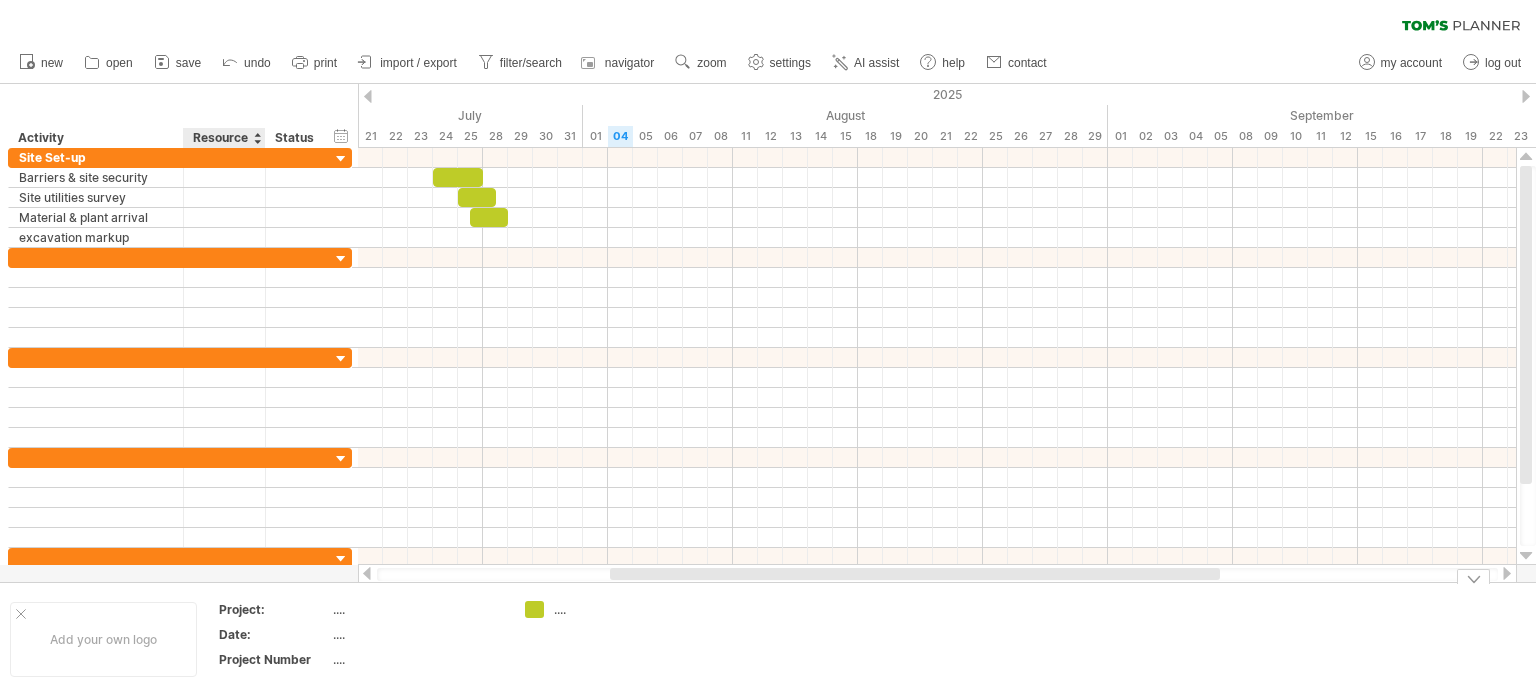 click on "Project:" at bounding box center [274, 609] 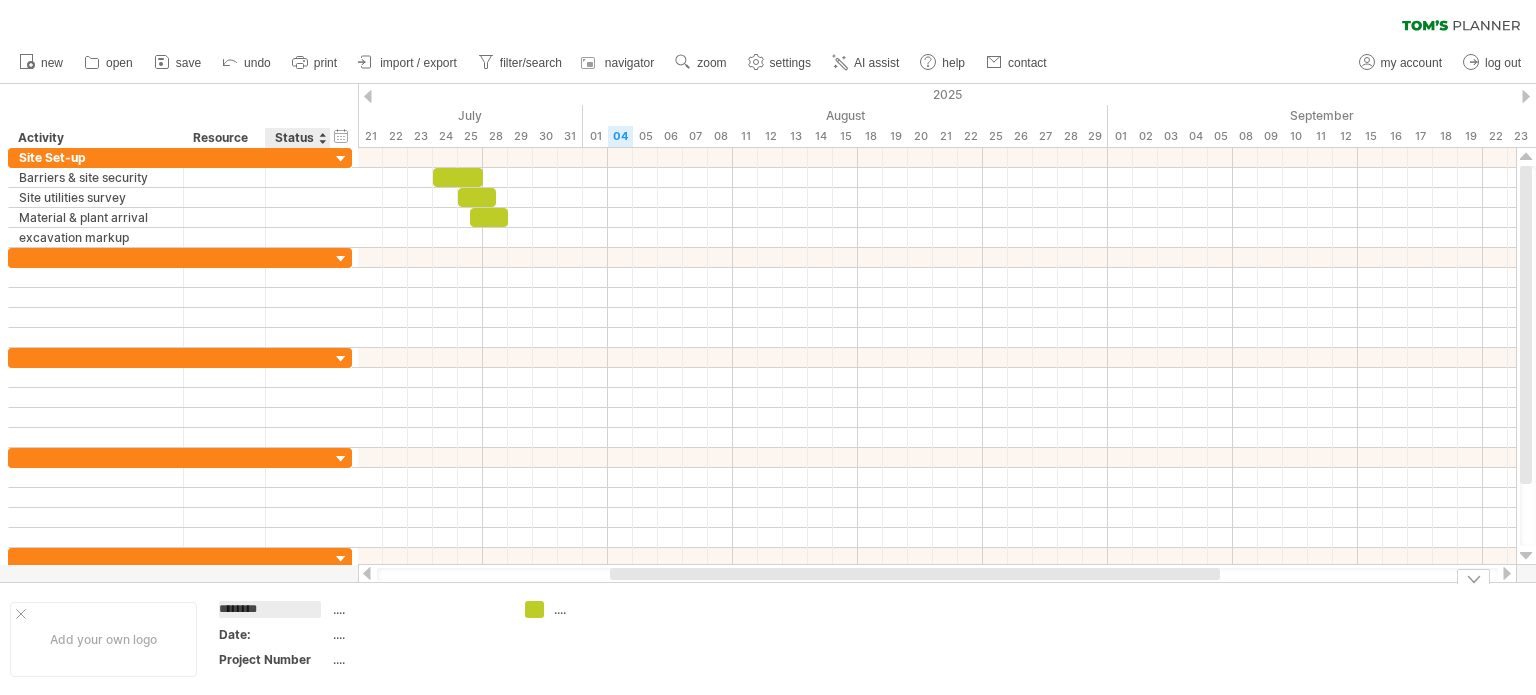 click on "********" at bounding box center (270, 609) 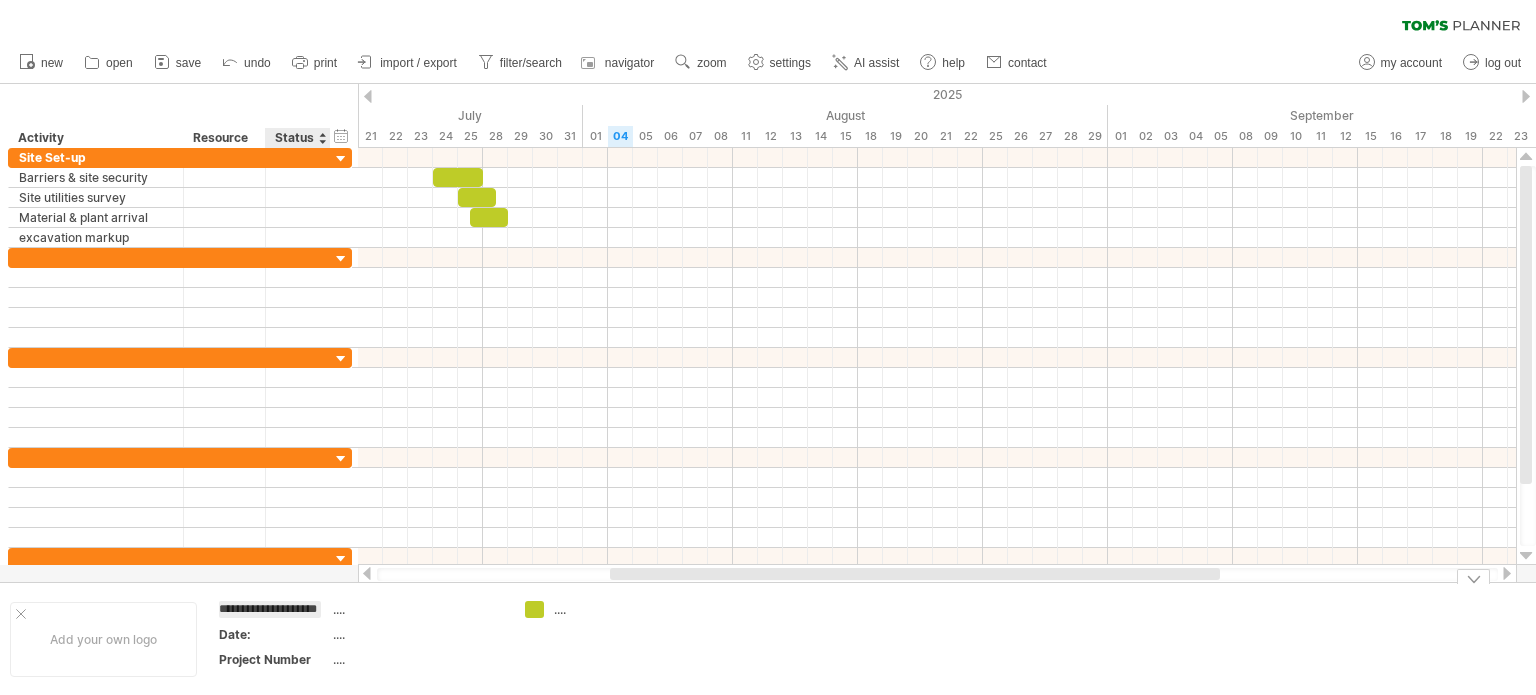 scroll, scrollTop: 0, scrollLeft: 19, axis: horizontal 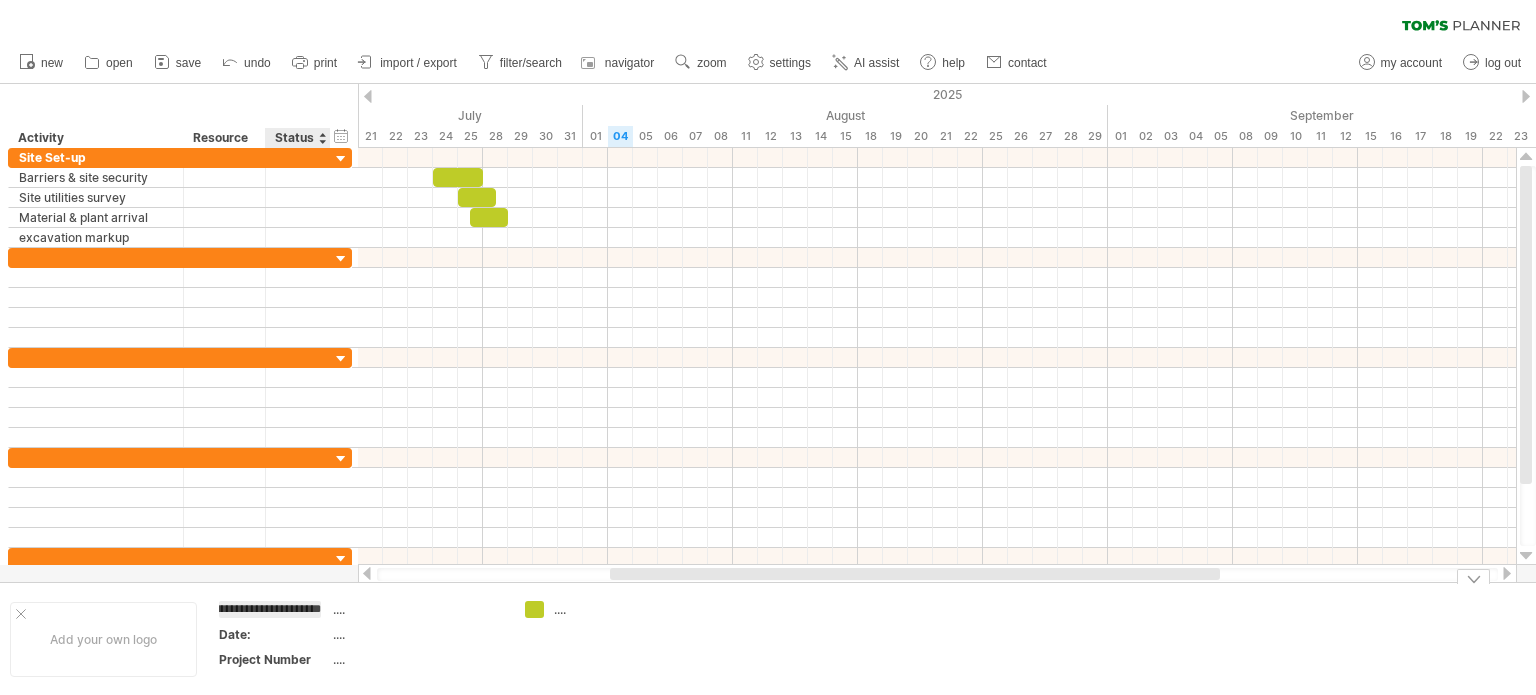 type on "**********" 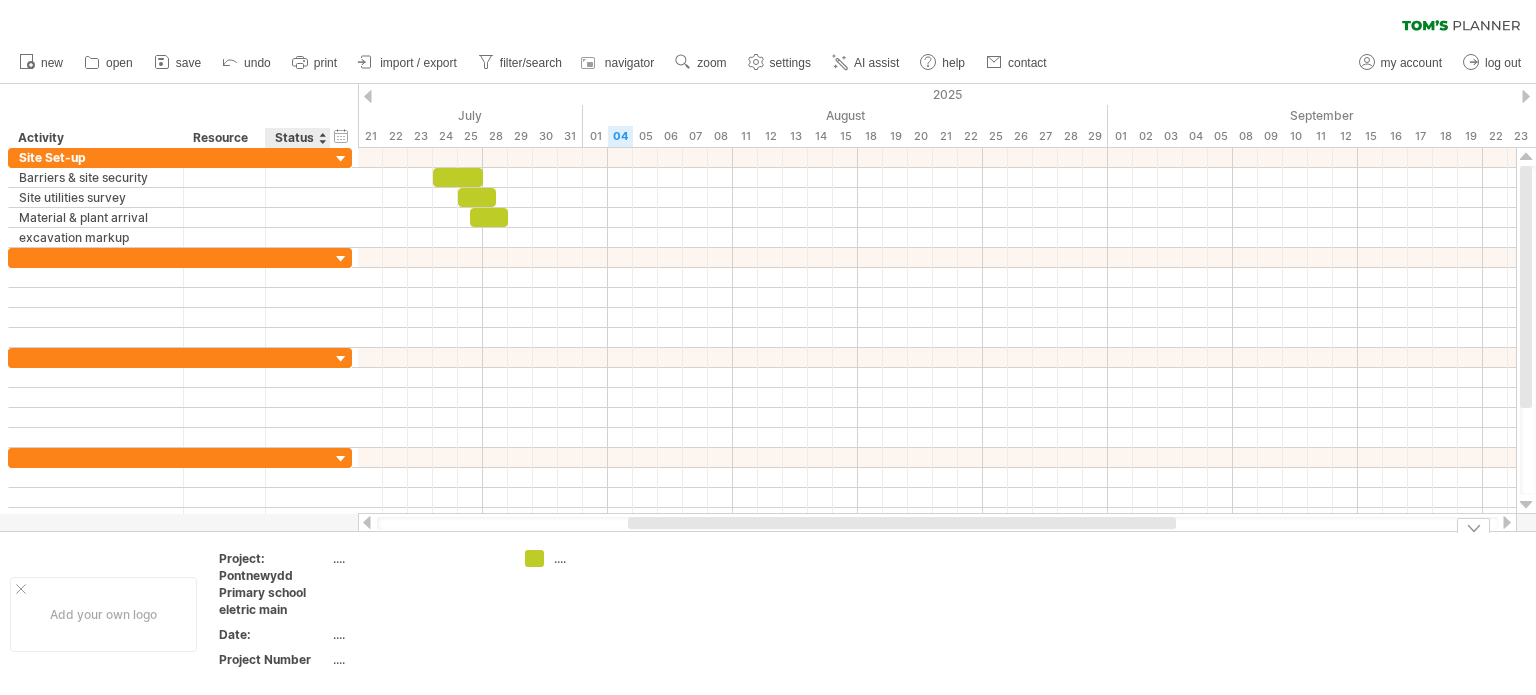 click on "Date:" at bounding box center (274, 634) 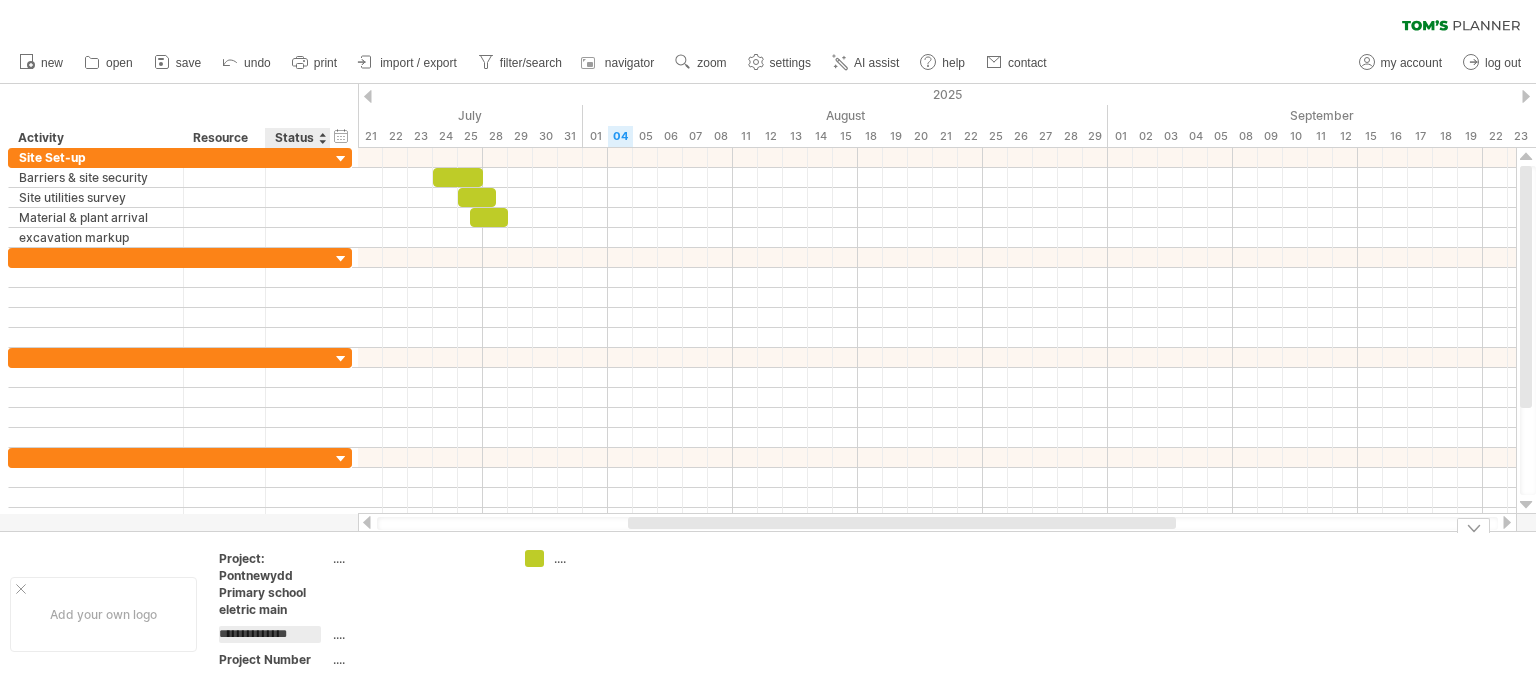 type on "**********" 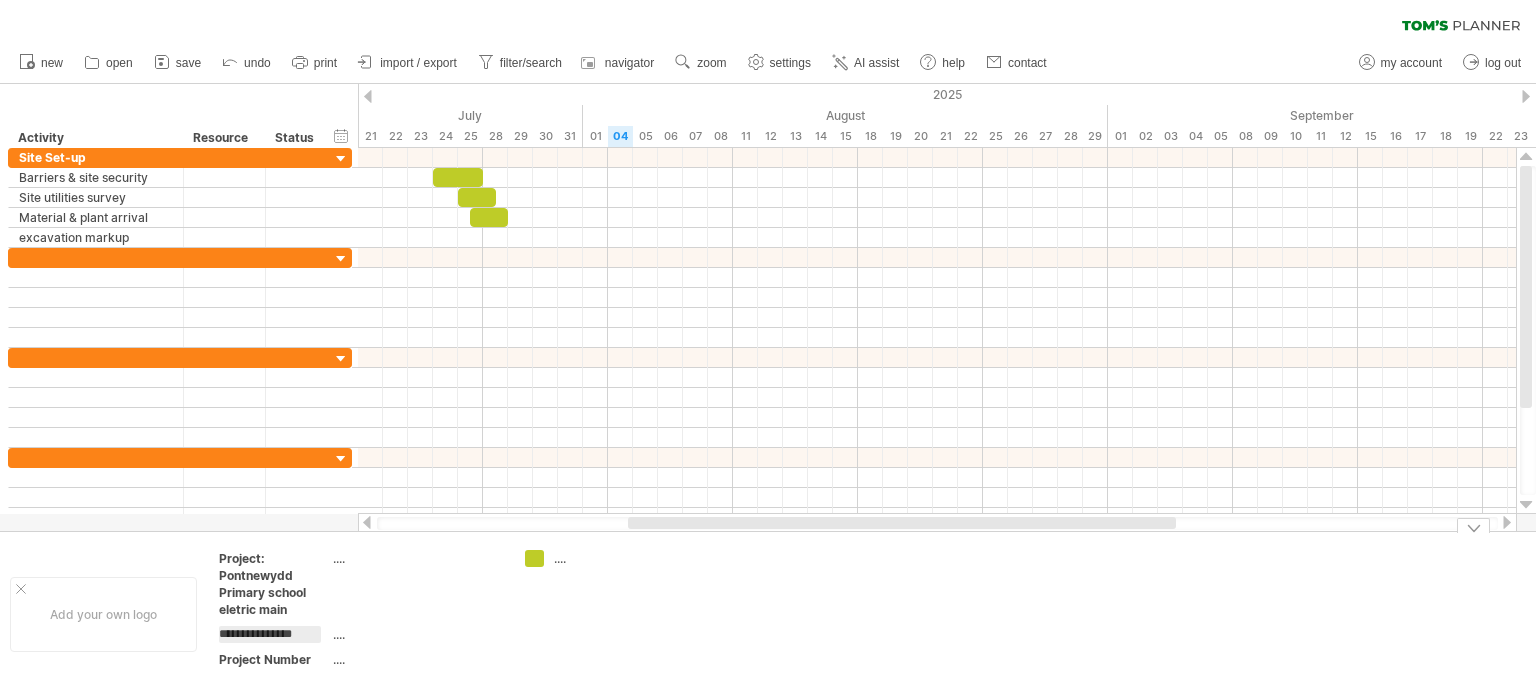 click on "...." at bounding box center (608, 558) 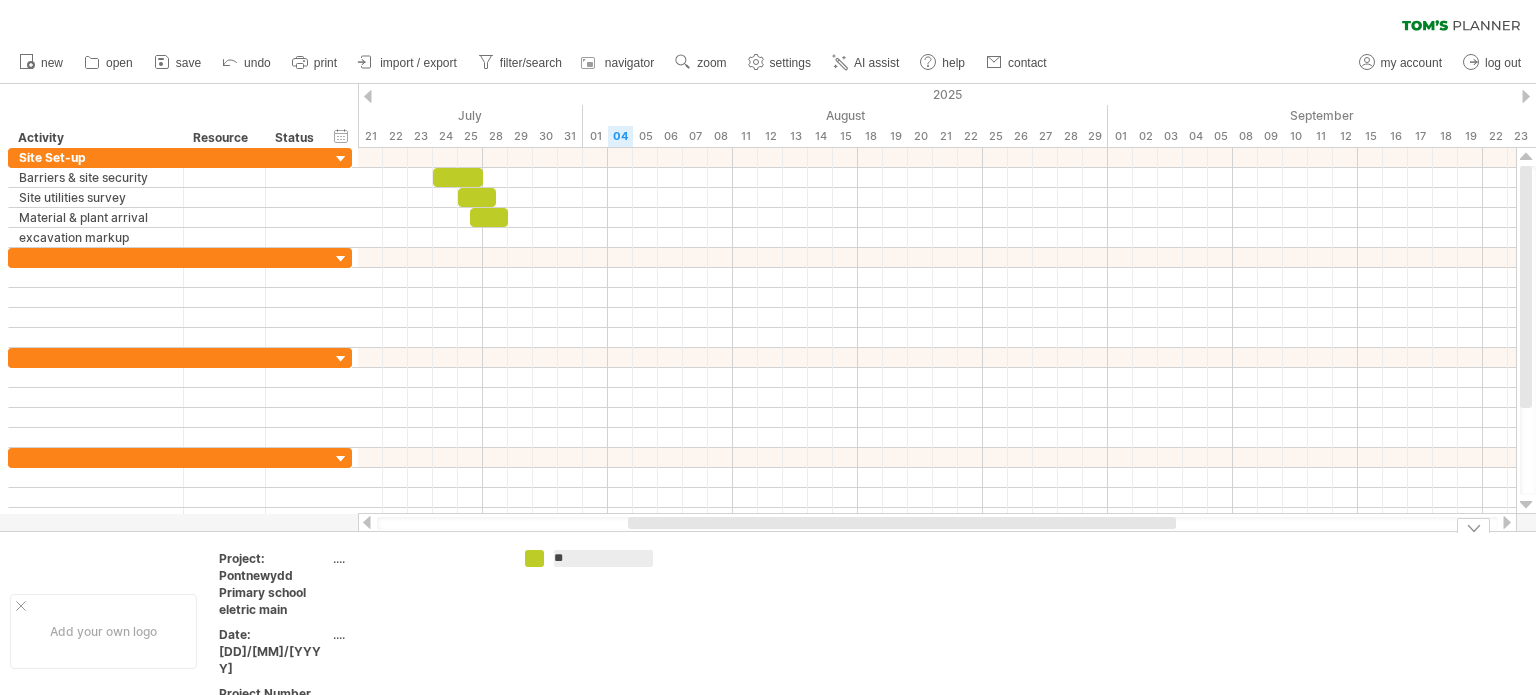 type on "*" 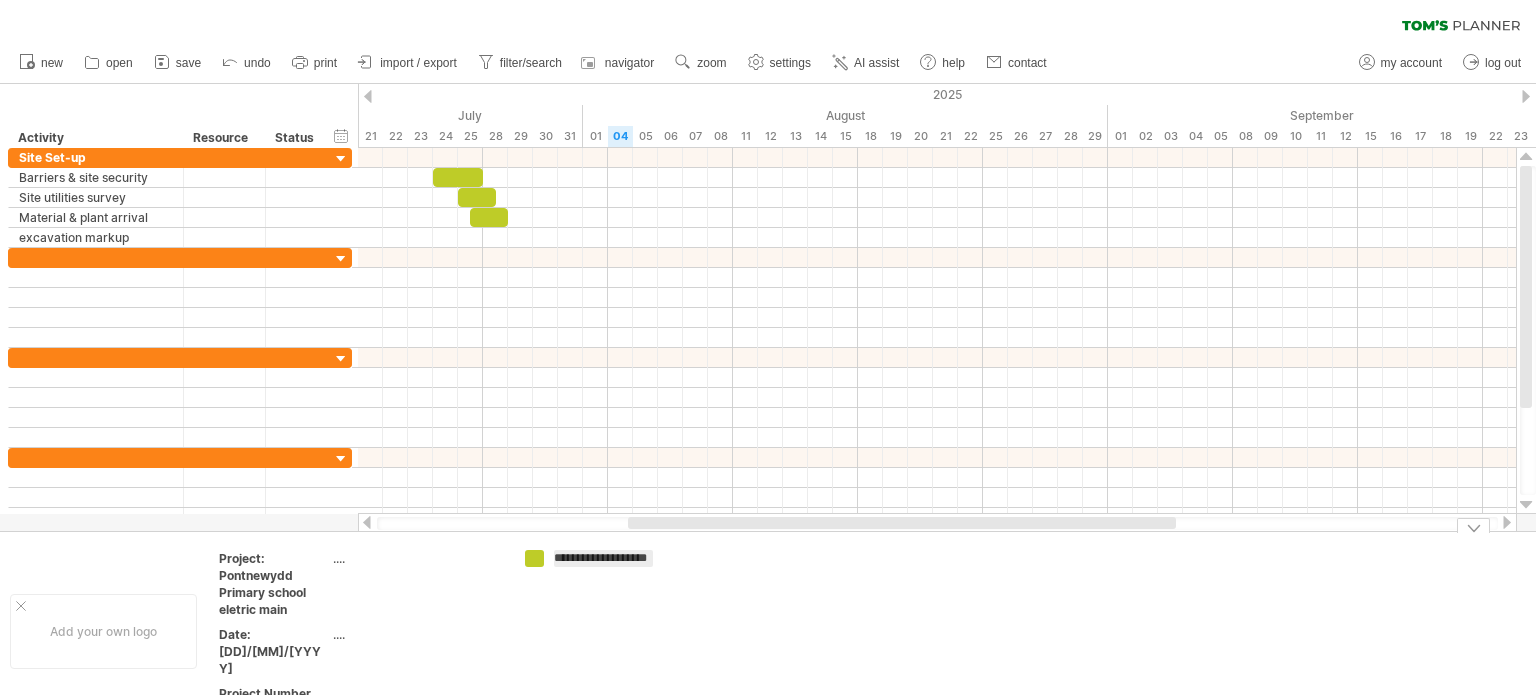 scroll, scrollTop: 0, scrollLeft: 17, axis: horizontal 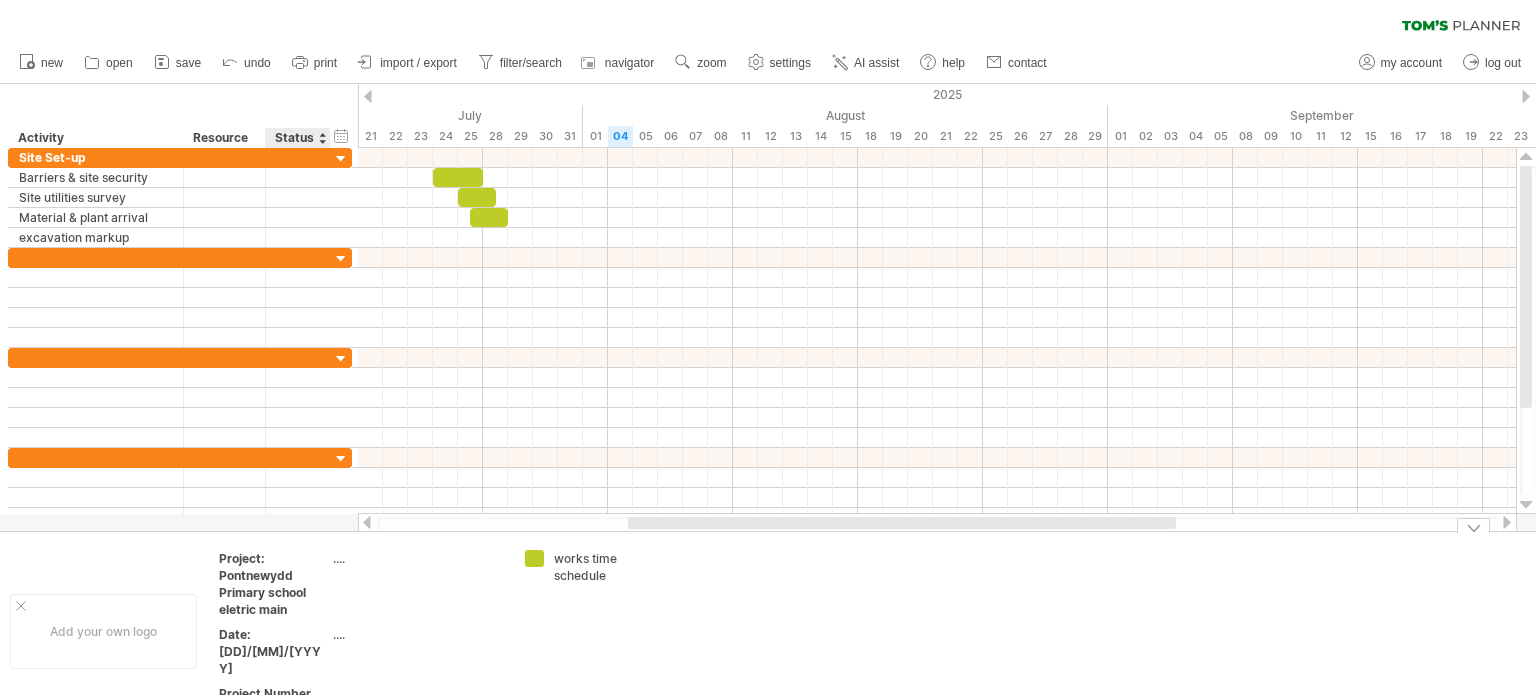 click on "Project Number" at bounding box center (274, 693) 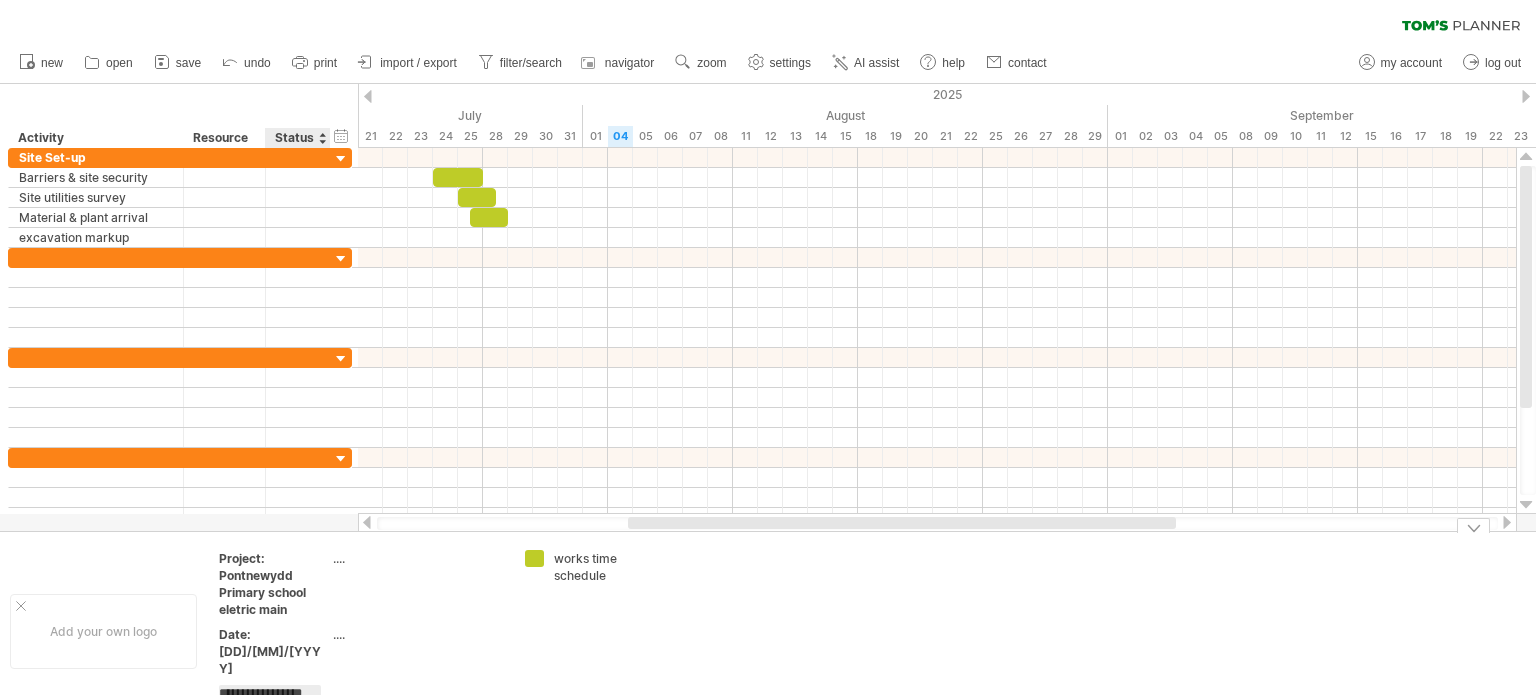 scroll, scrollTop: 0, scrollLeft: 0, axis: both 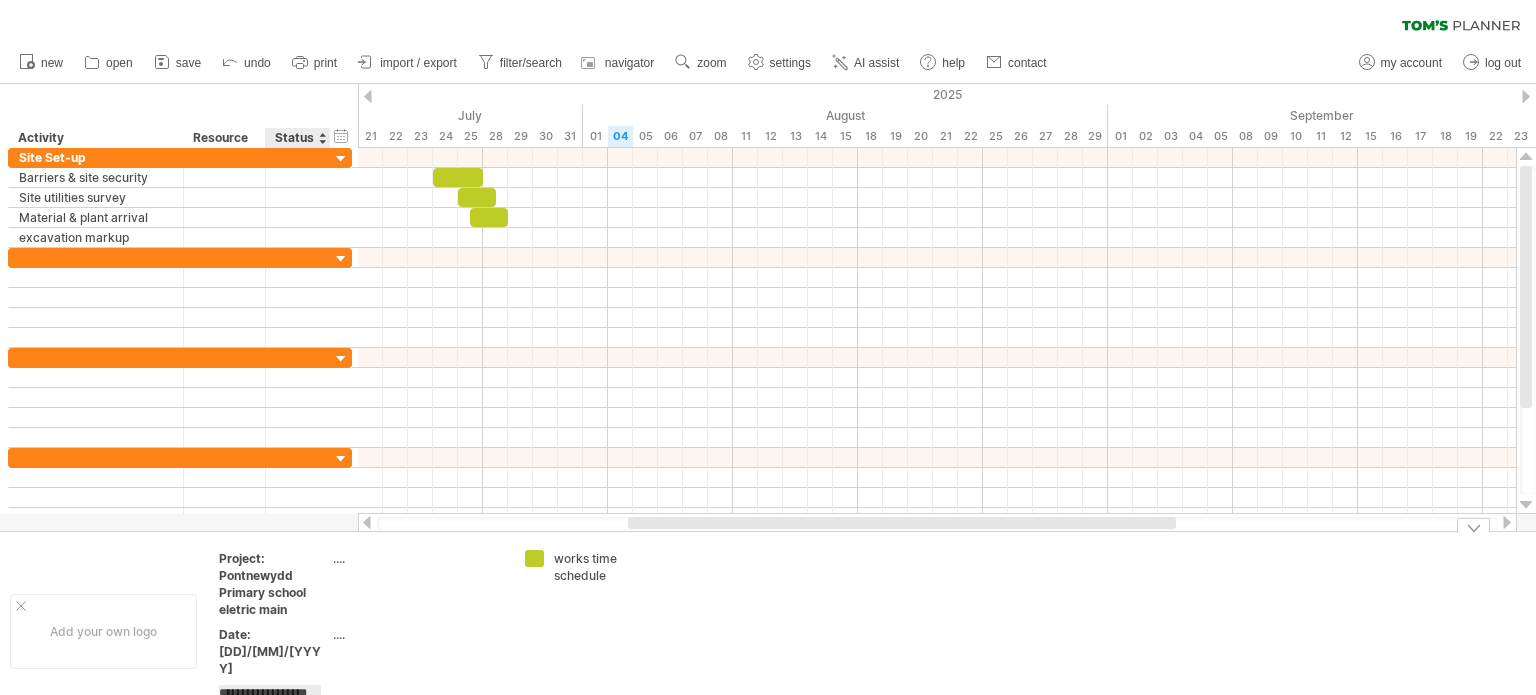 type on "**********" 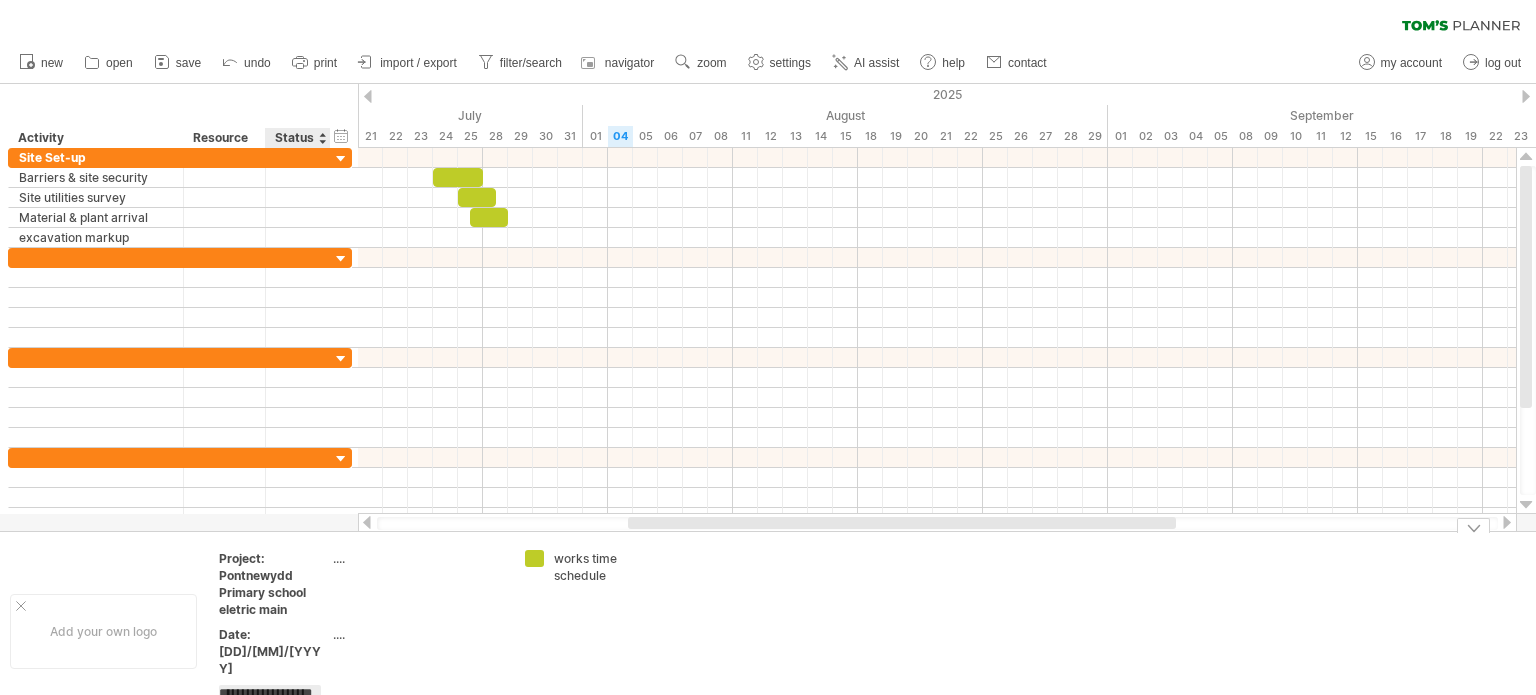 scroll, scrollTop: 0, scrollLeft: 15, axis: horizontal 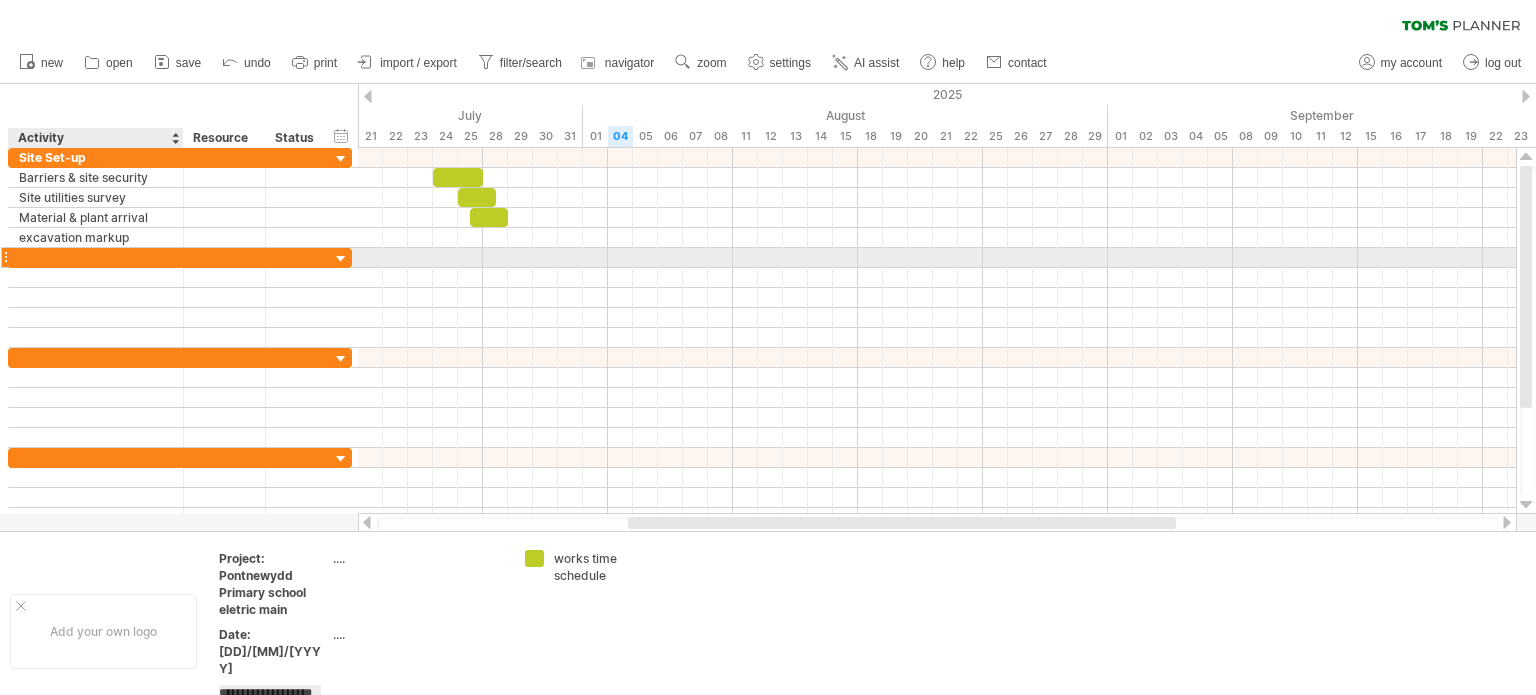 click at bounding box center (96, 257) 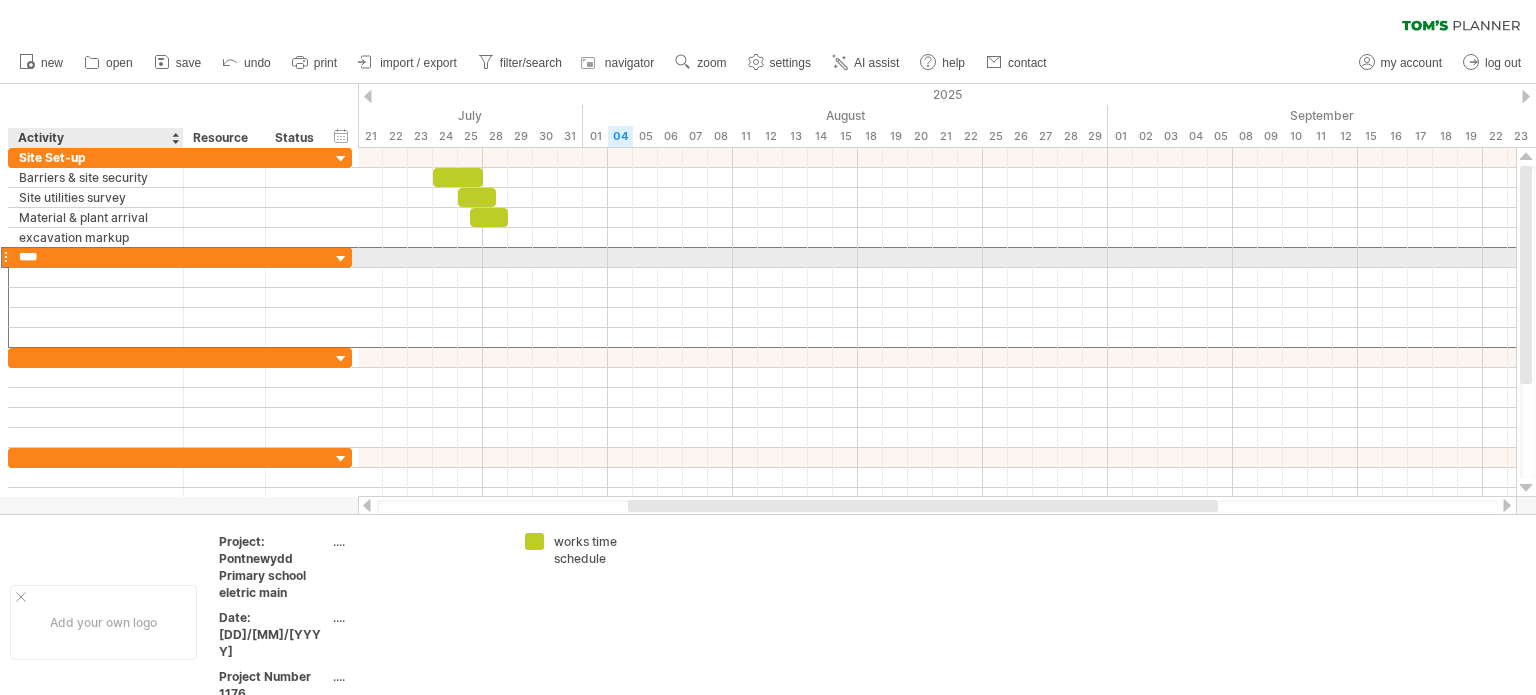 type on "*****" 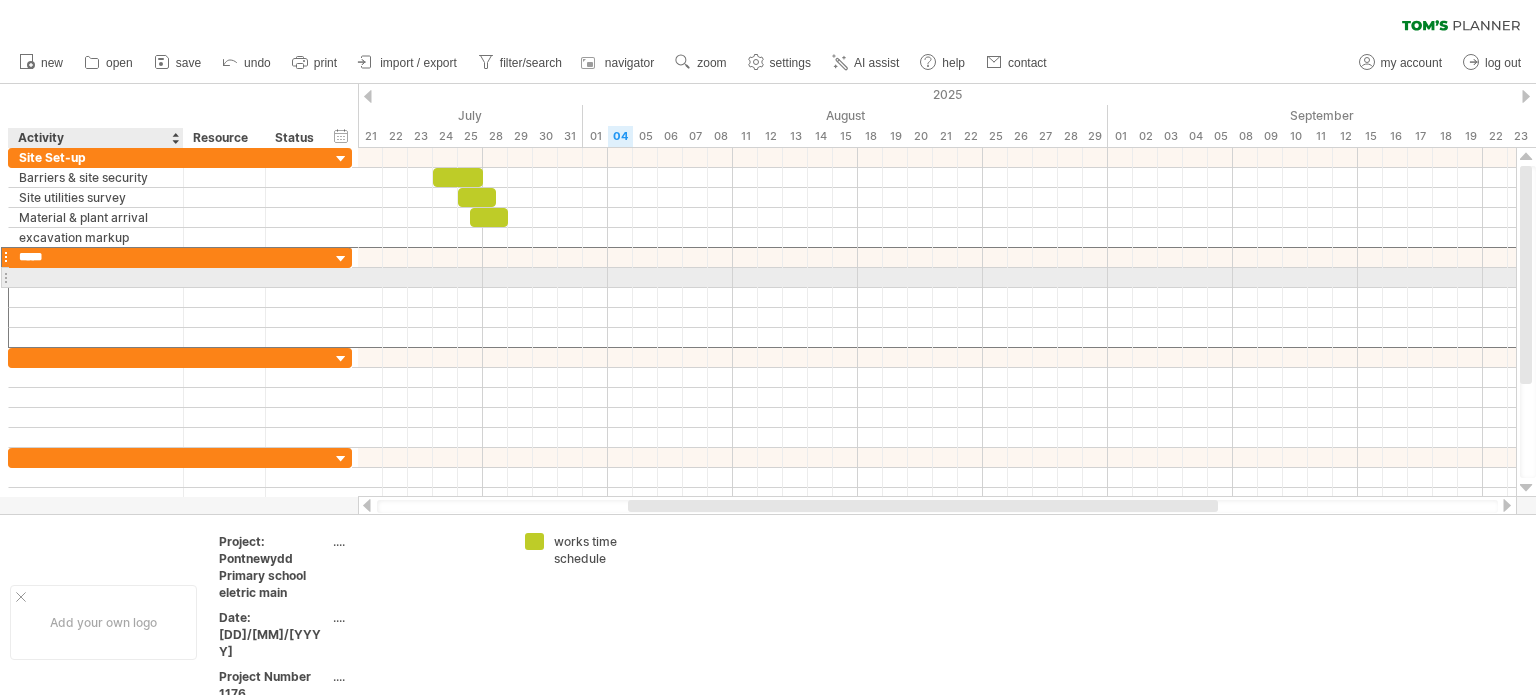 click at bounding box center (96, 277) 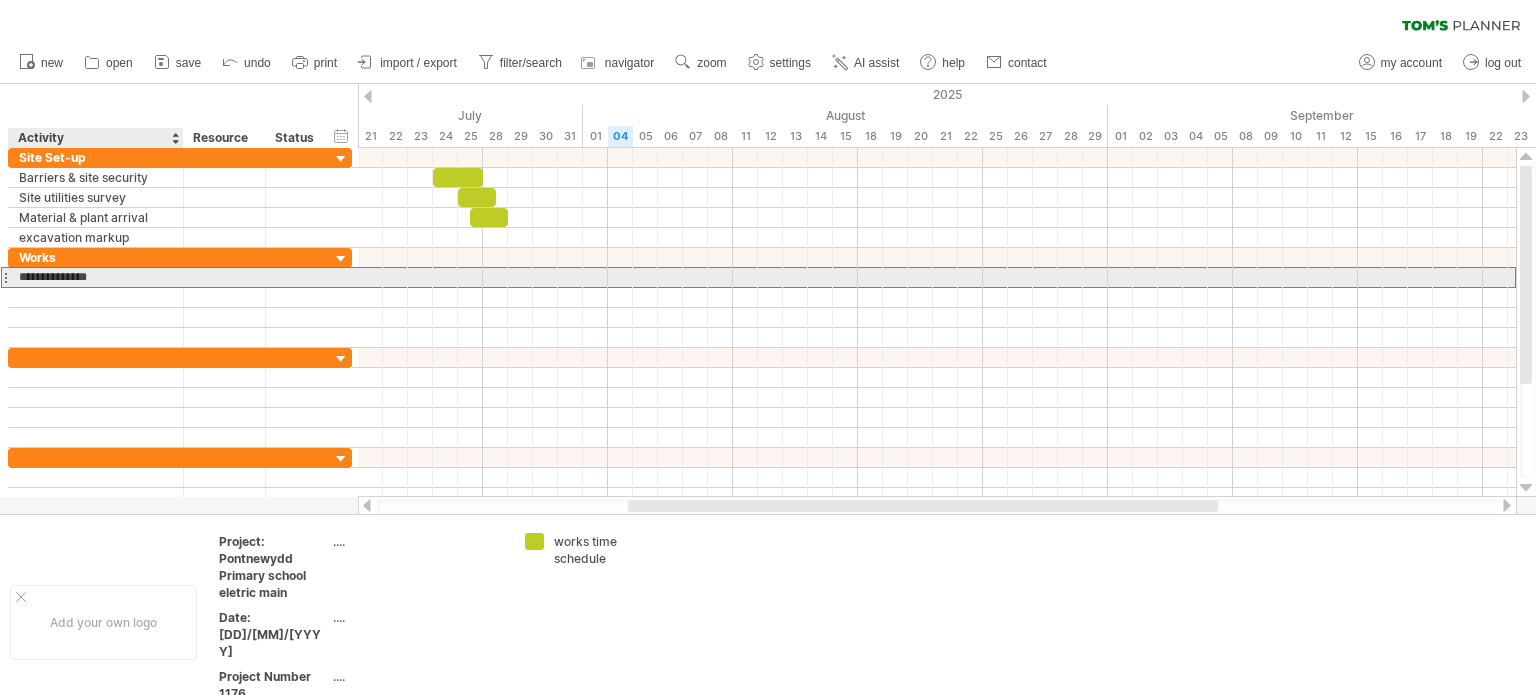 type on "**********" 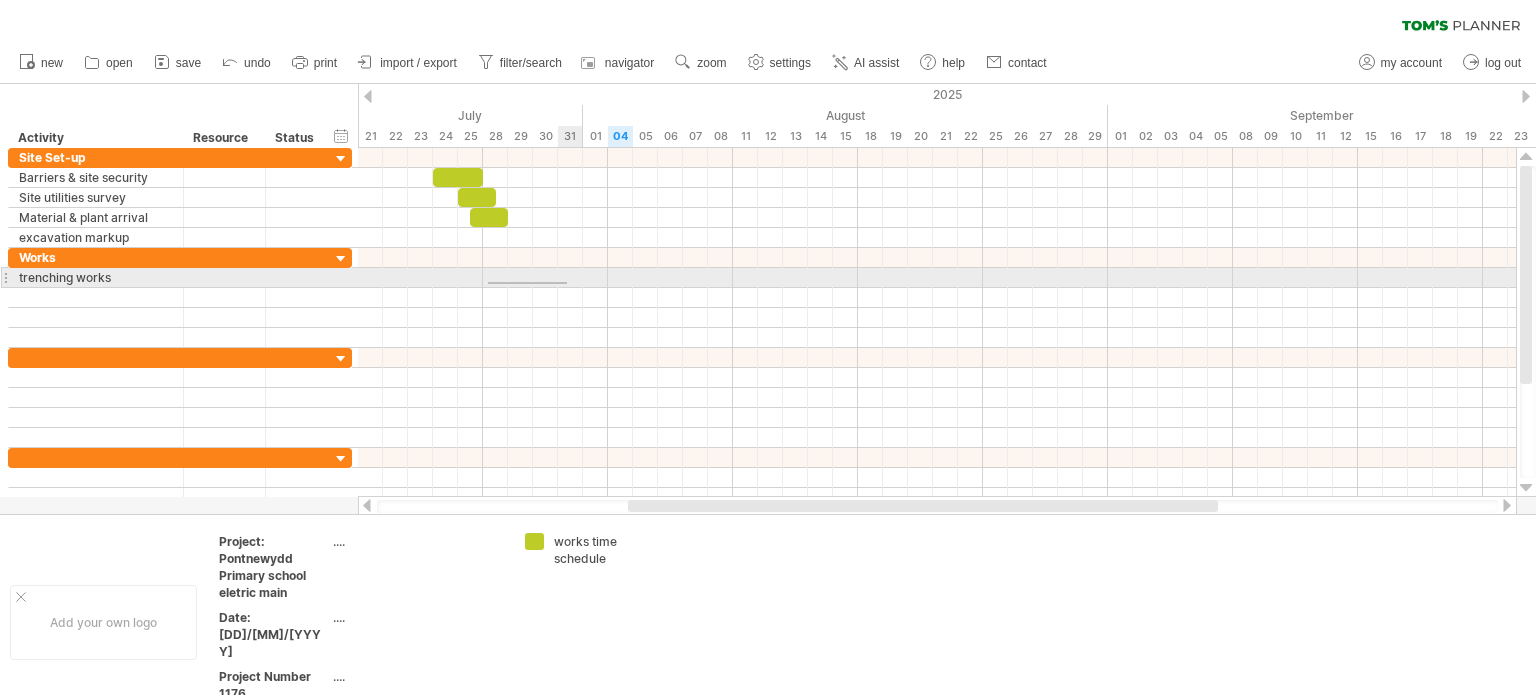 drag, startPoint x: 488, startPoint y: 282, endPoint x: 567, endPoint y: 284, distance: 79.025314 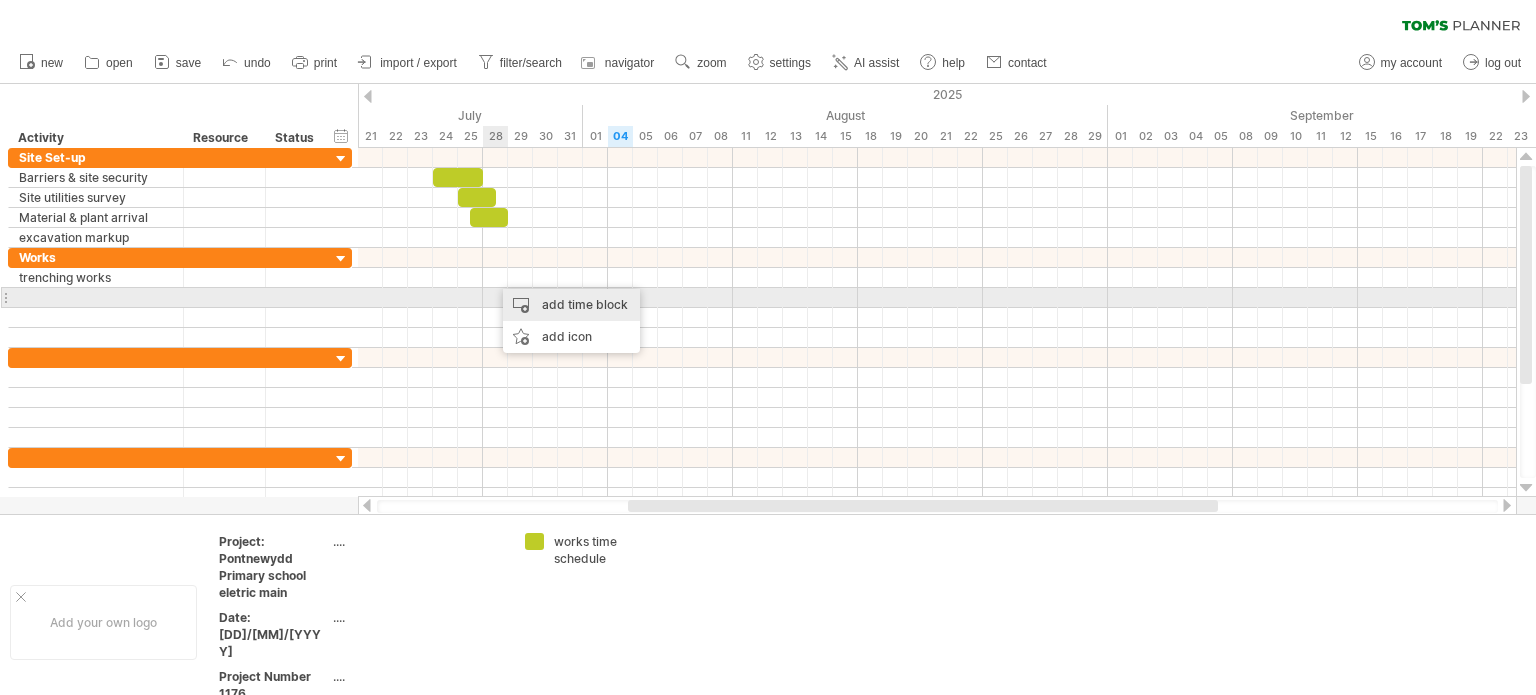click on "add time block" at bounding box center [571, 305] 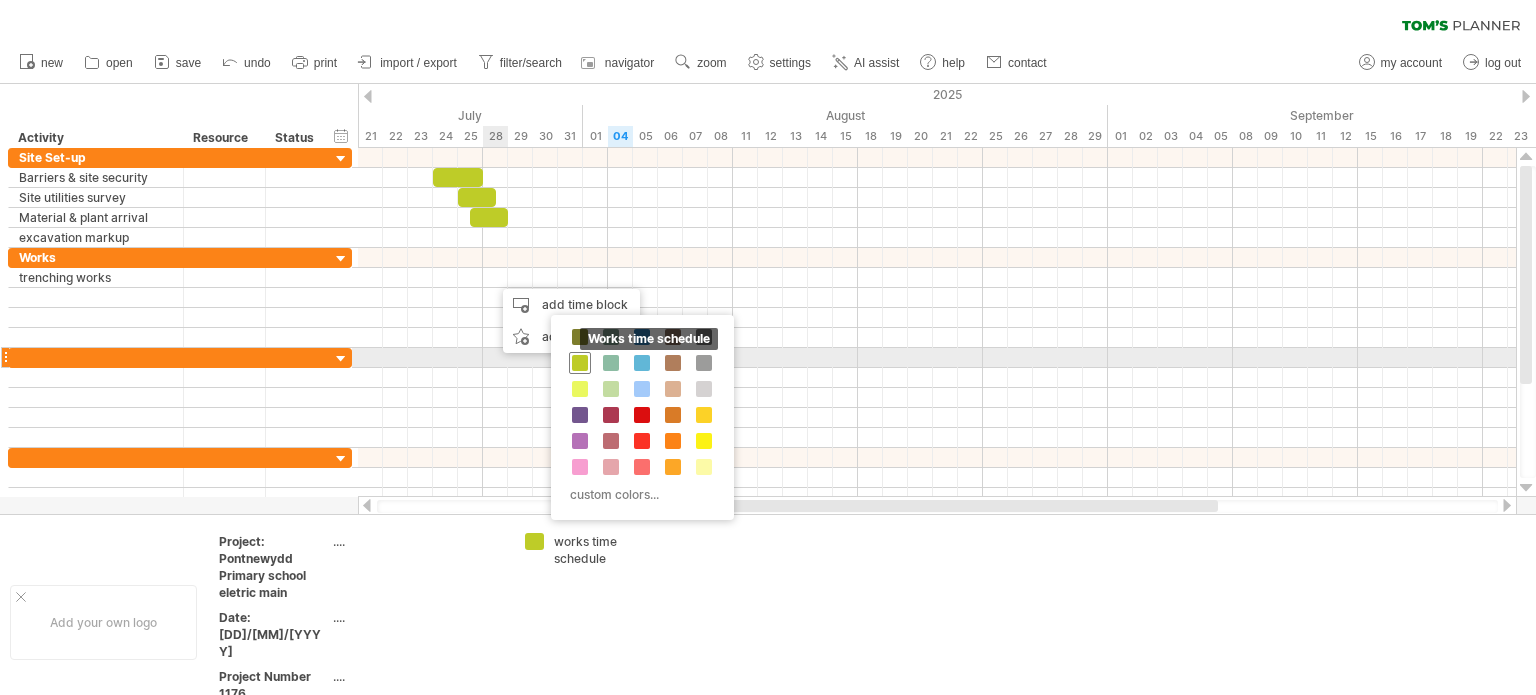 click at bounding box center (580, 363) 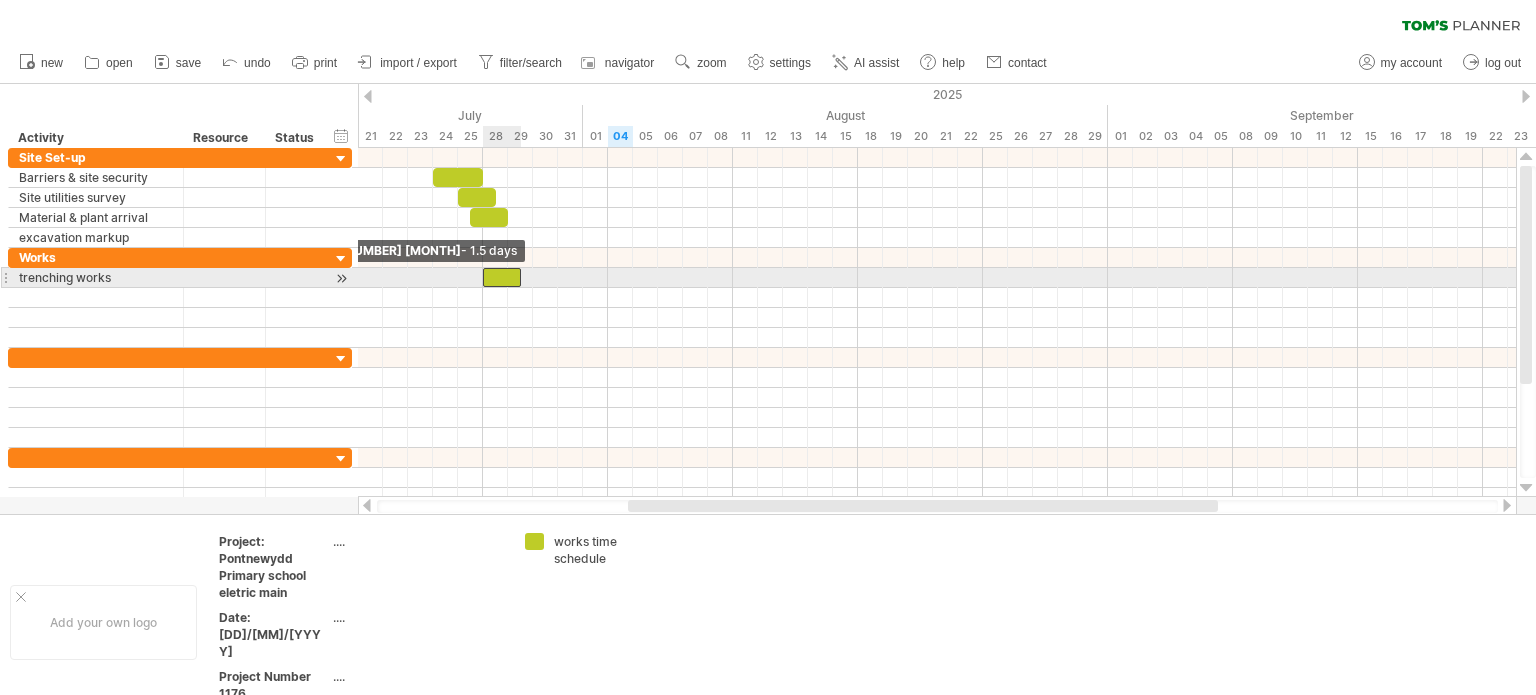 drag, startPoint x: 497, startPoint y: 276, endPoint x: 484, endPoint y: 279, distance: 13.341664 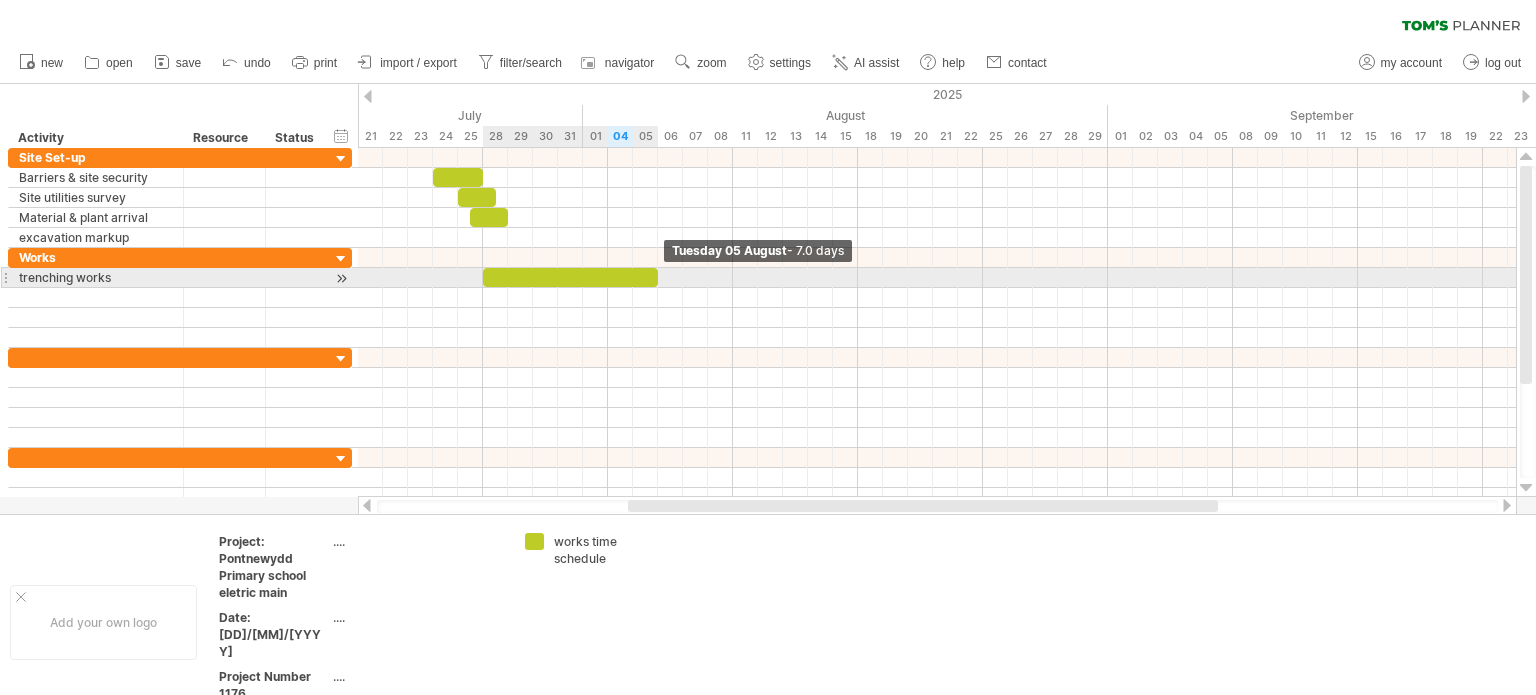 drag, startPoint x: 519, startPoint y: 276, endPoint x: 654, endPoint y: 275, distance: 135.00371 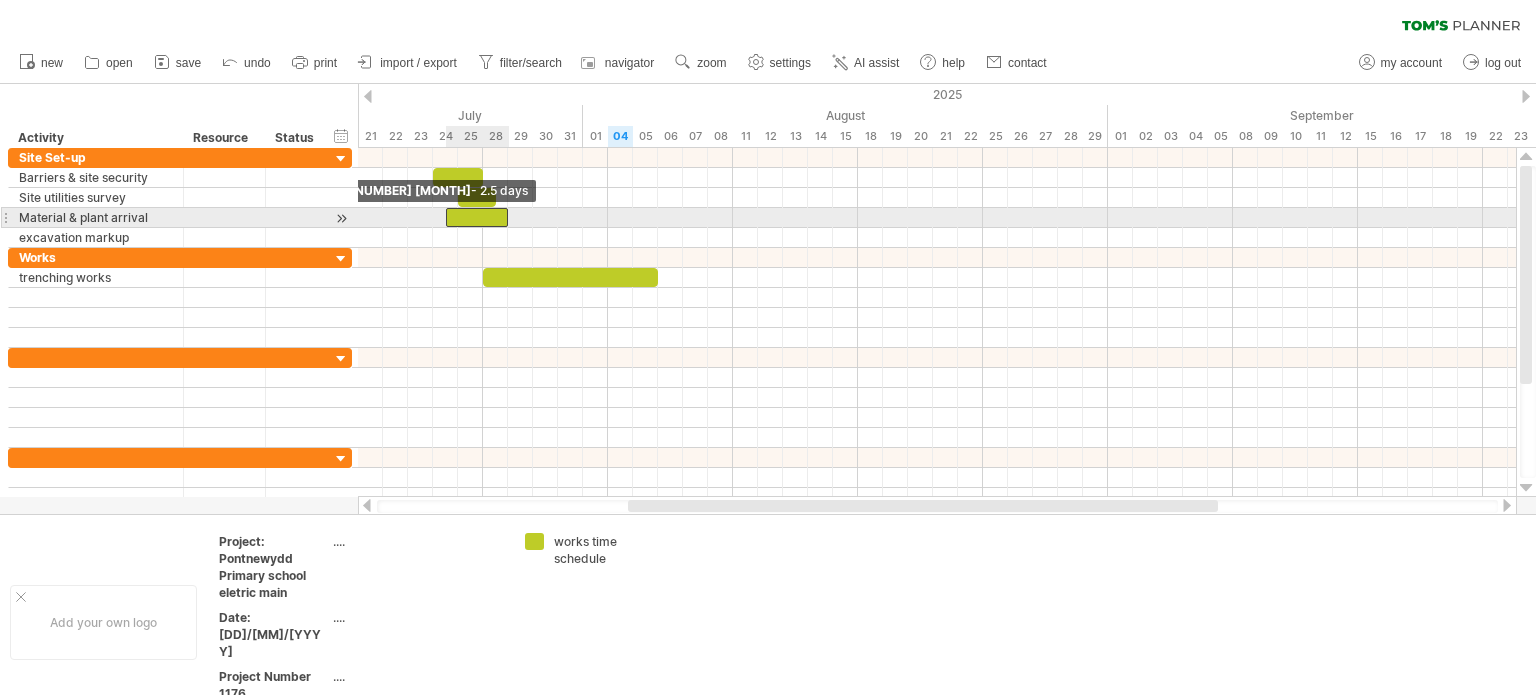 drag, startPoint x: 470, startPoint y: 216, endPoint x: 445, endPoint y: 223, distance: 25.96151 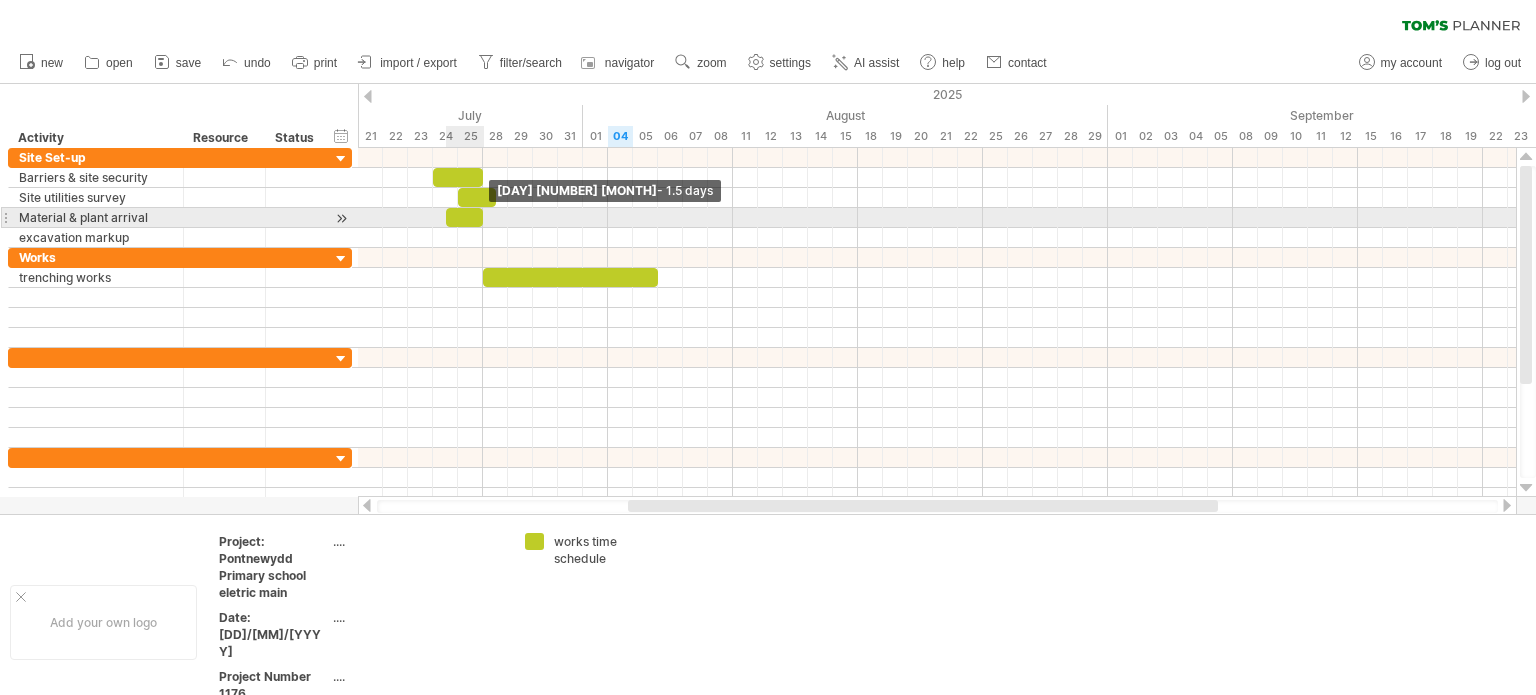 drag, startPoint x: 504, startPoint y: 220, endPoint x: 482, endPoint y: 223, distance: 22.203604 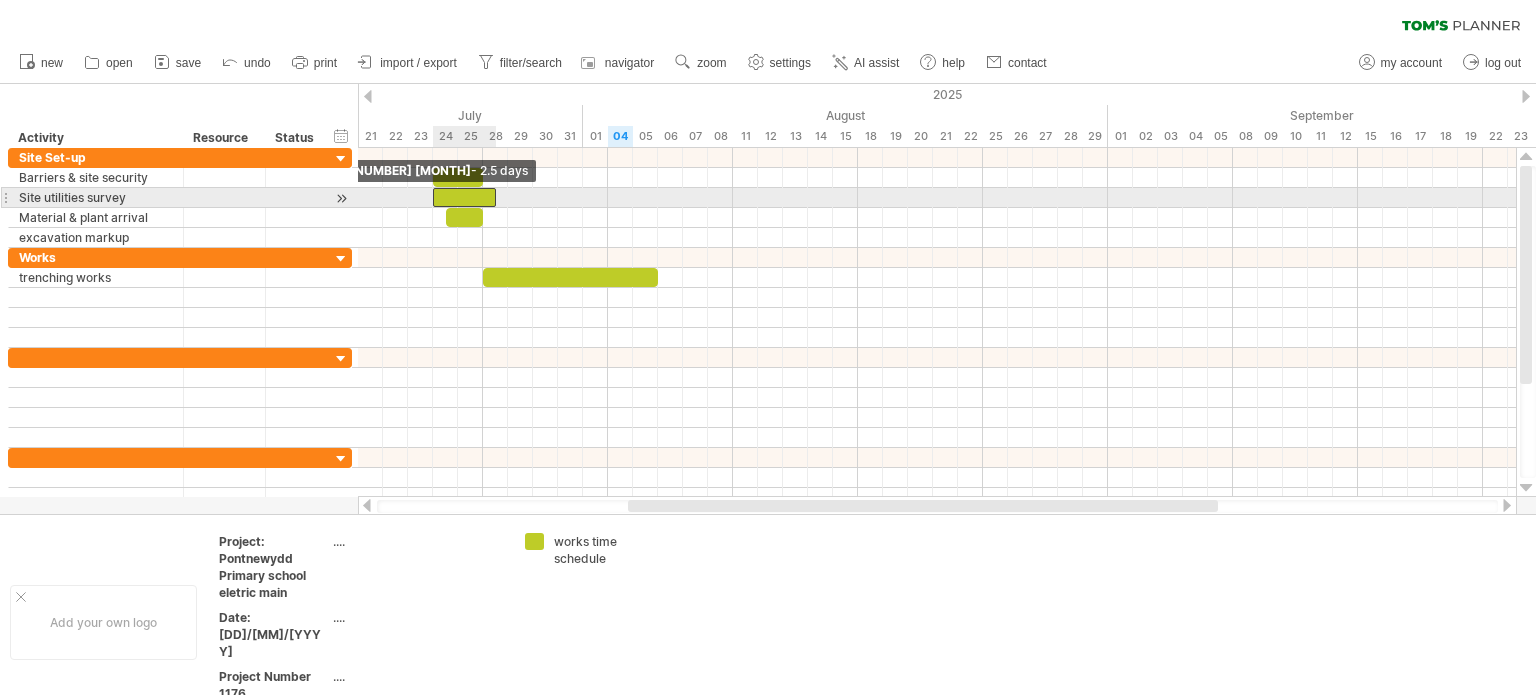 drag, startPoint x: 460, startPoint y: 189, endPoint x: 430, endPoint y: 192, distance: 30.149628 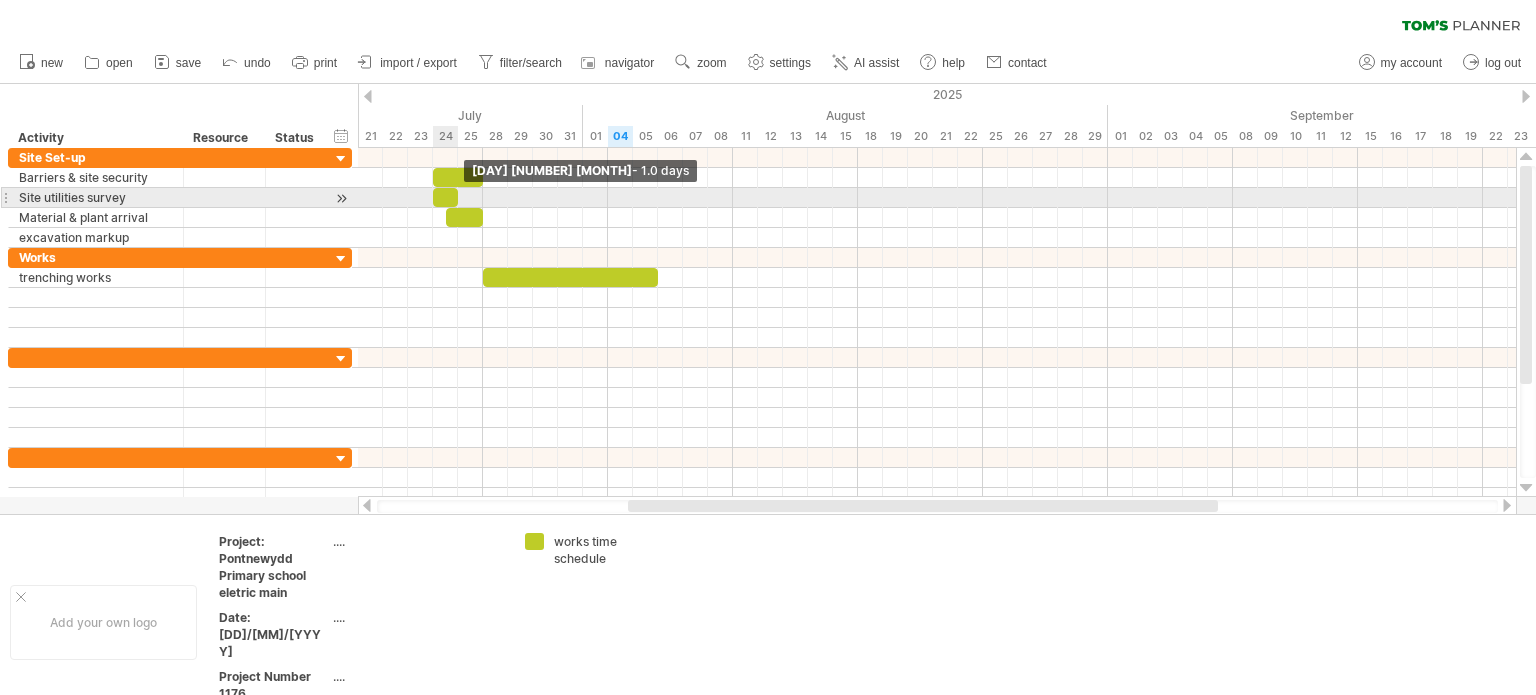 drag, startPoint x: 496, startPoint y: 197, endPoint x: 452, endPoint y: 203, distance: 44.407207 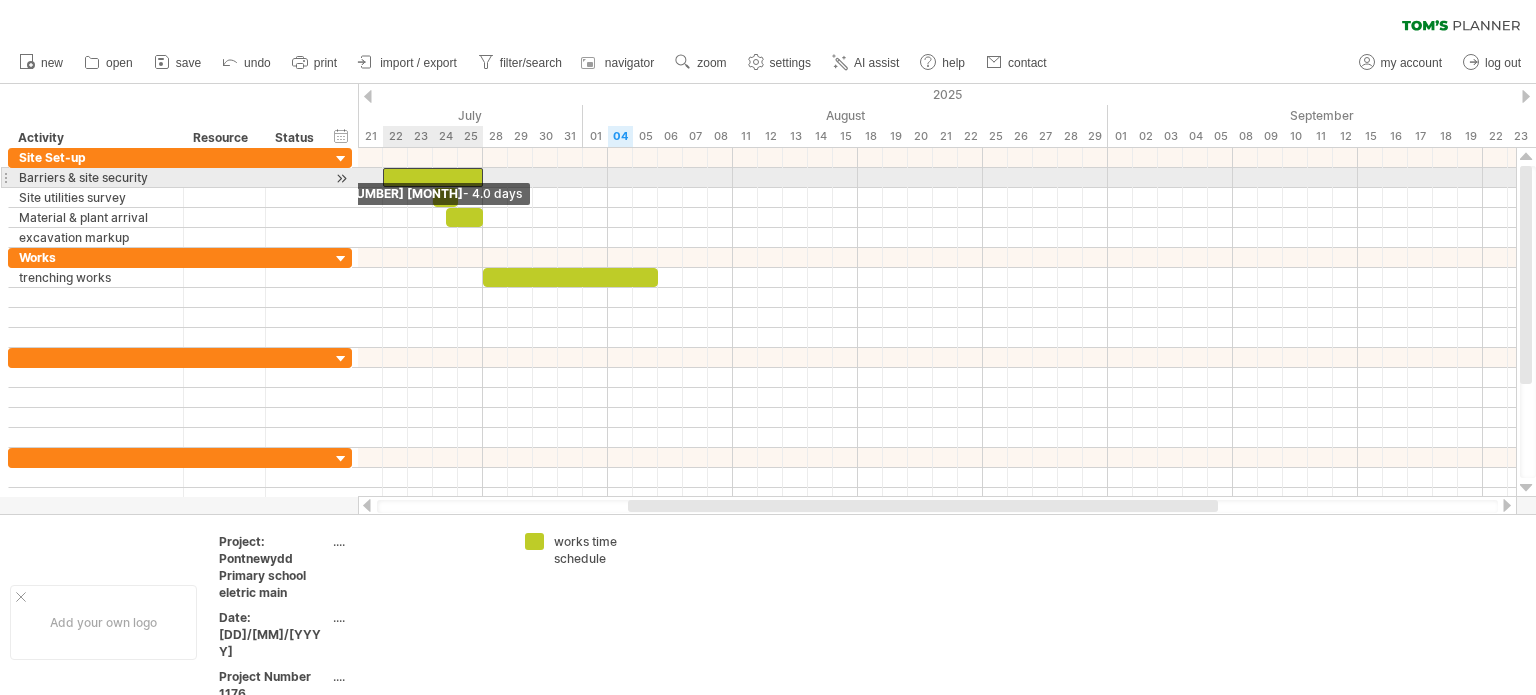 drag, startPoint x: 430, startPoint y: 177, endPoint x: 385, endPoint y: 181, distance: 45.17743 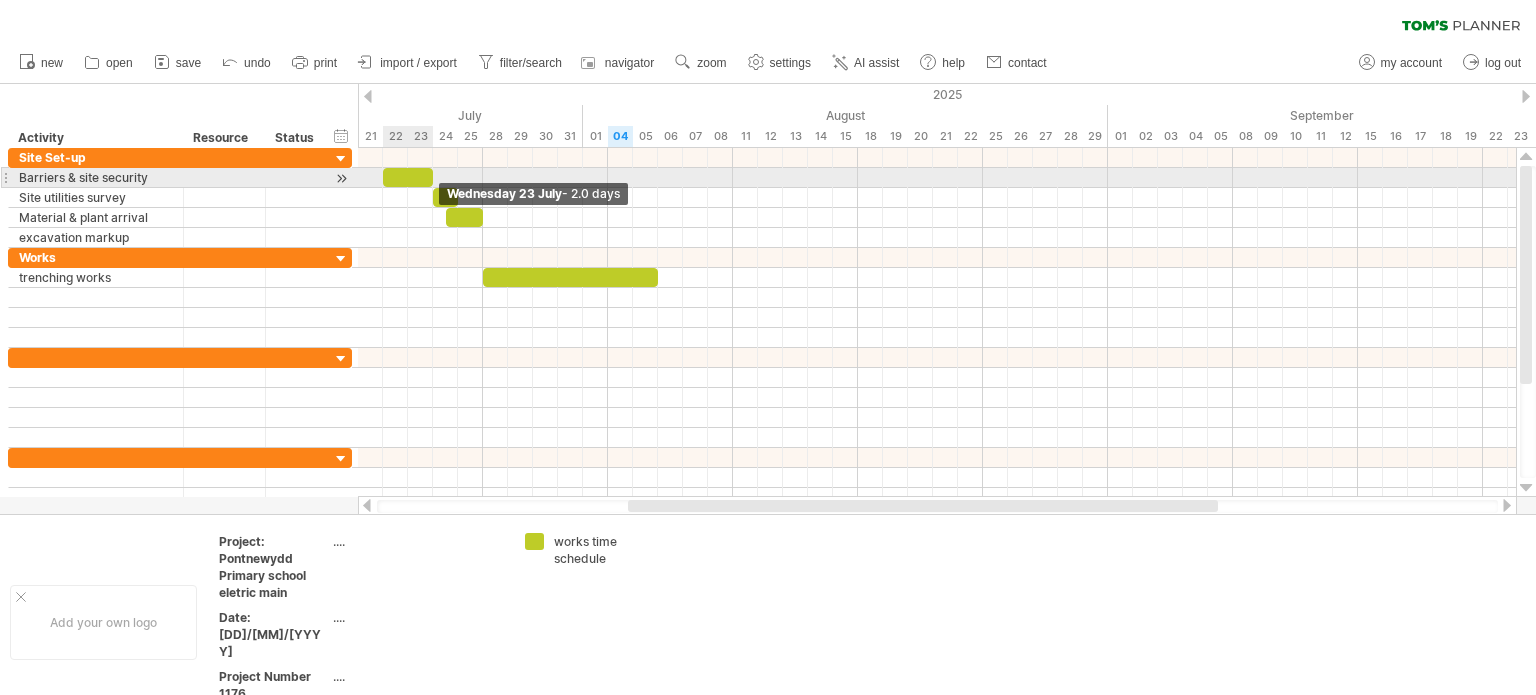 drag, startPoint x: 480, startPoint y: 175, endPoint x: 431, endPoint y: 179, distance: 49.162994 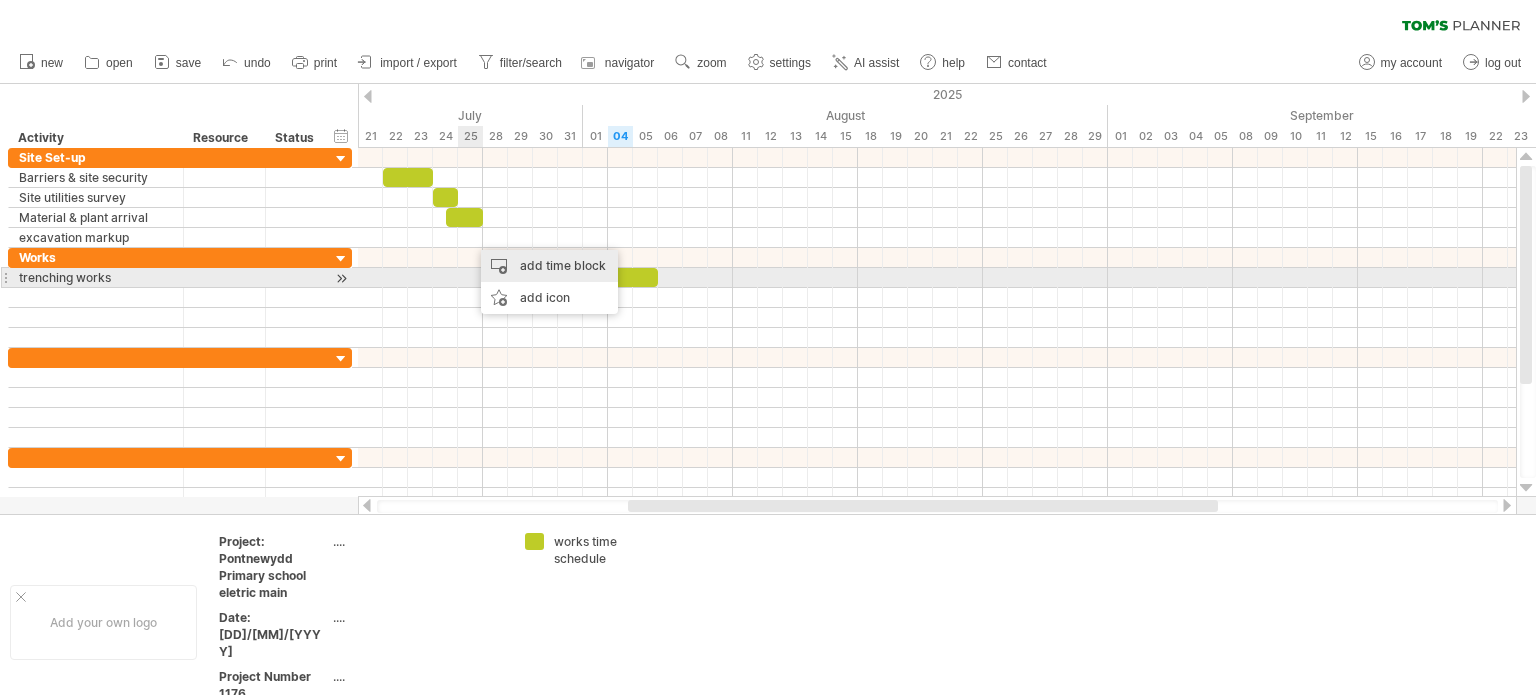 click on "add time block" at bounding box center [549, 266] 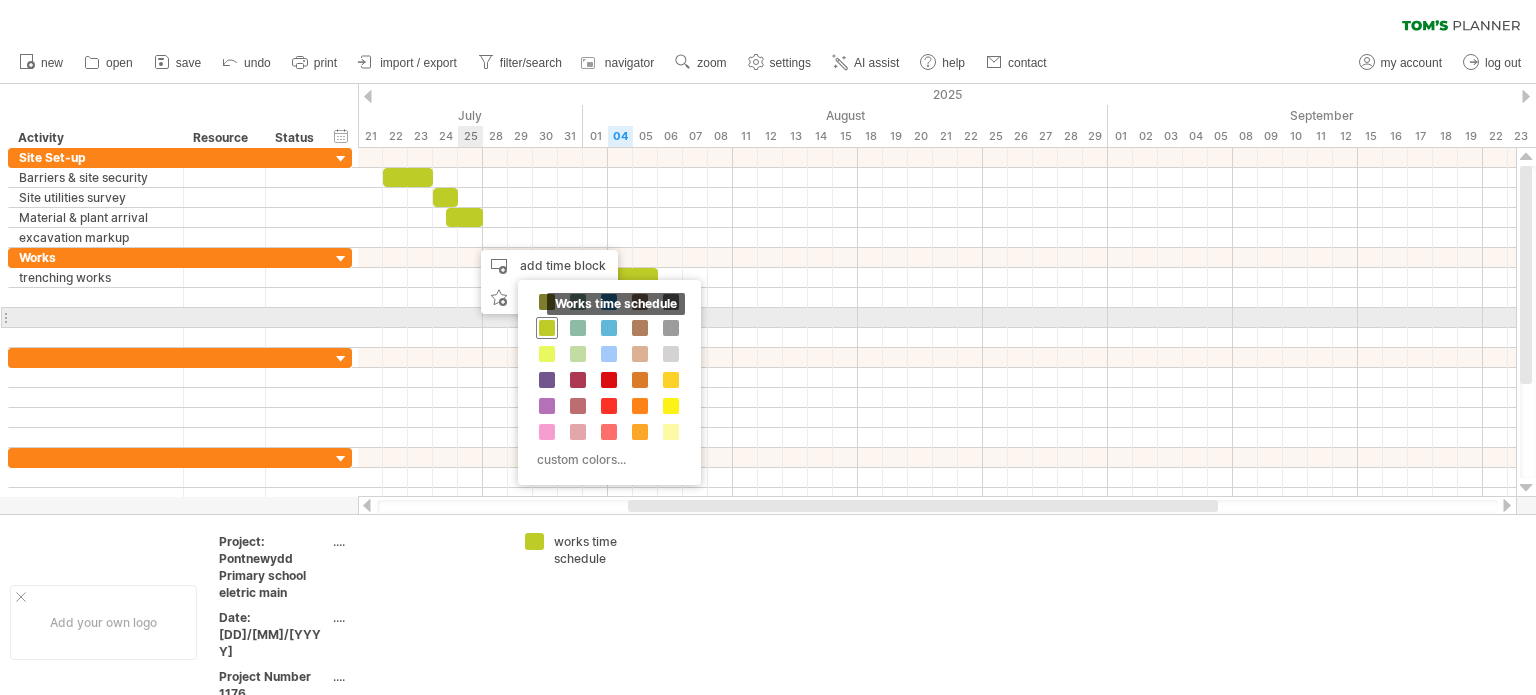 click at bounding box center (547, 328) 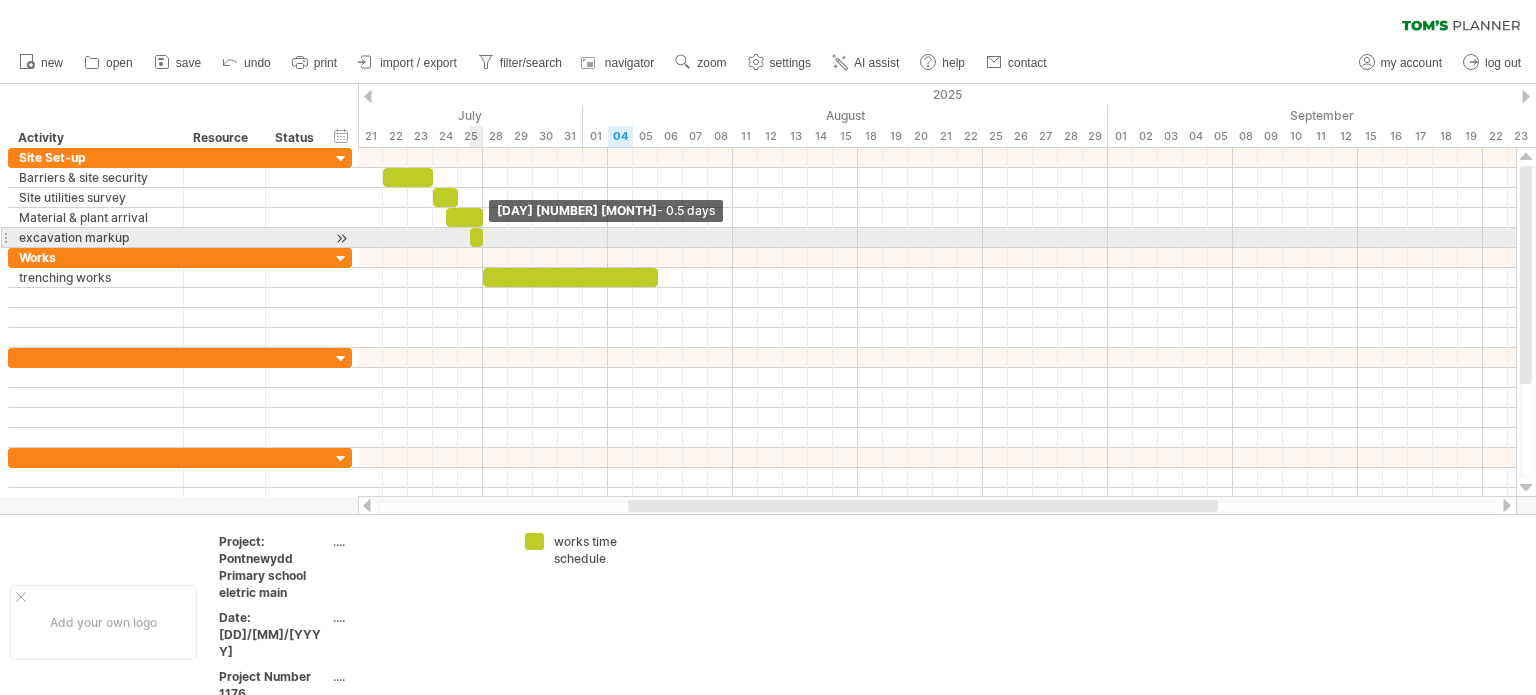 drag, startPoint x: 495, startPoint y: 236, endPoint x: 483, endPoint y: 239, distance: 12.369317 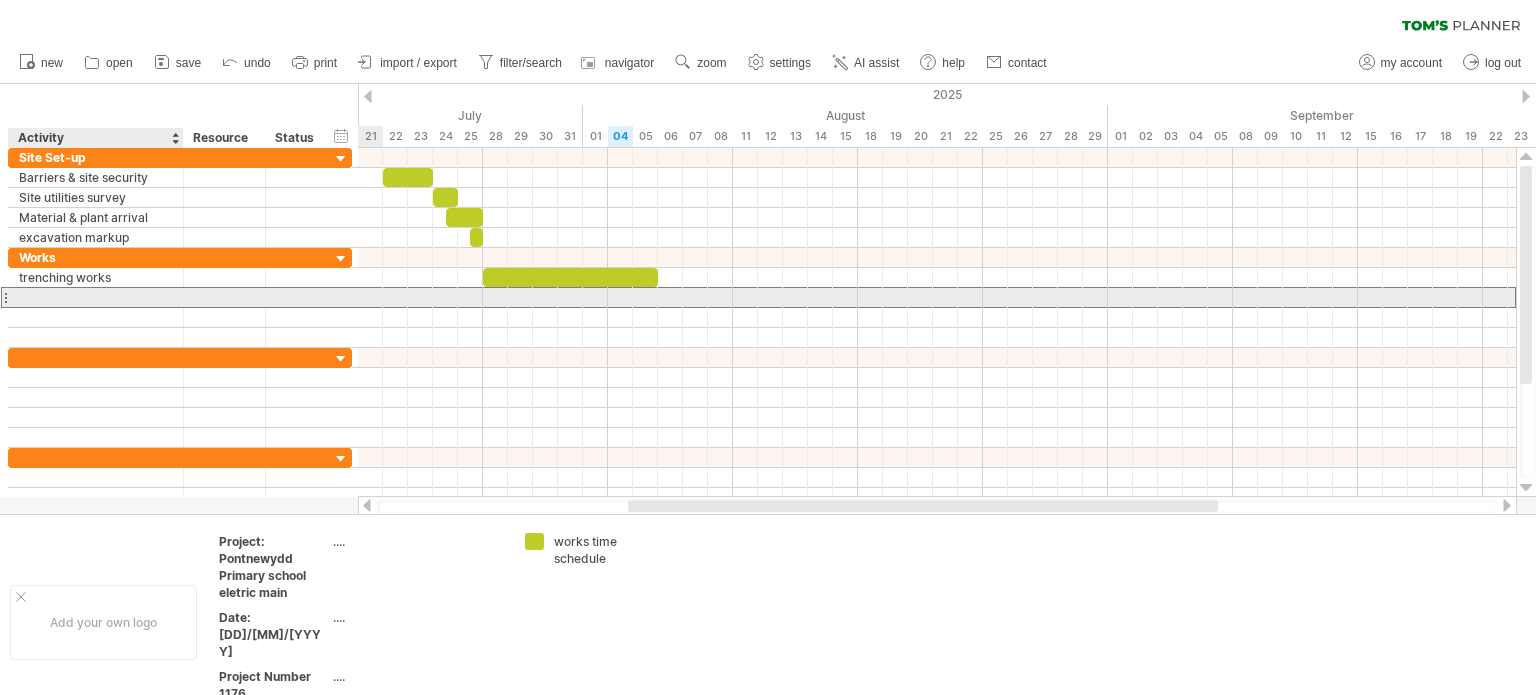 click at bounding box center [96, 297] 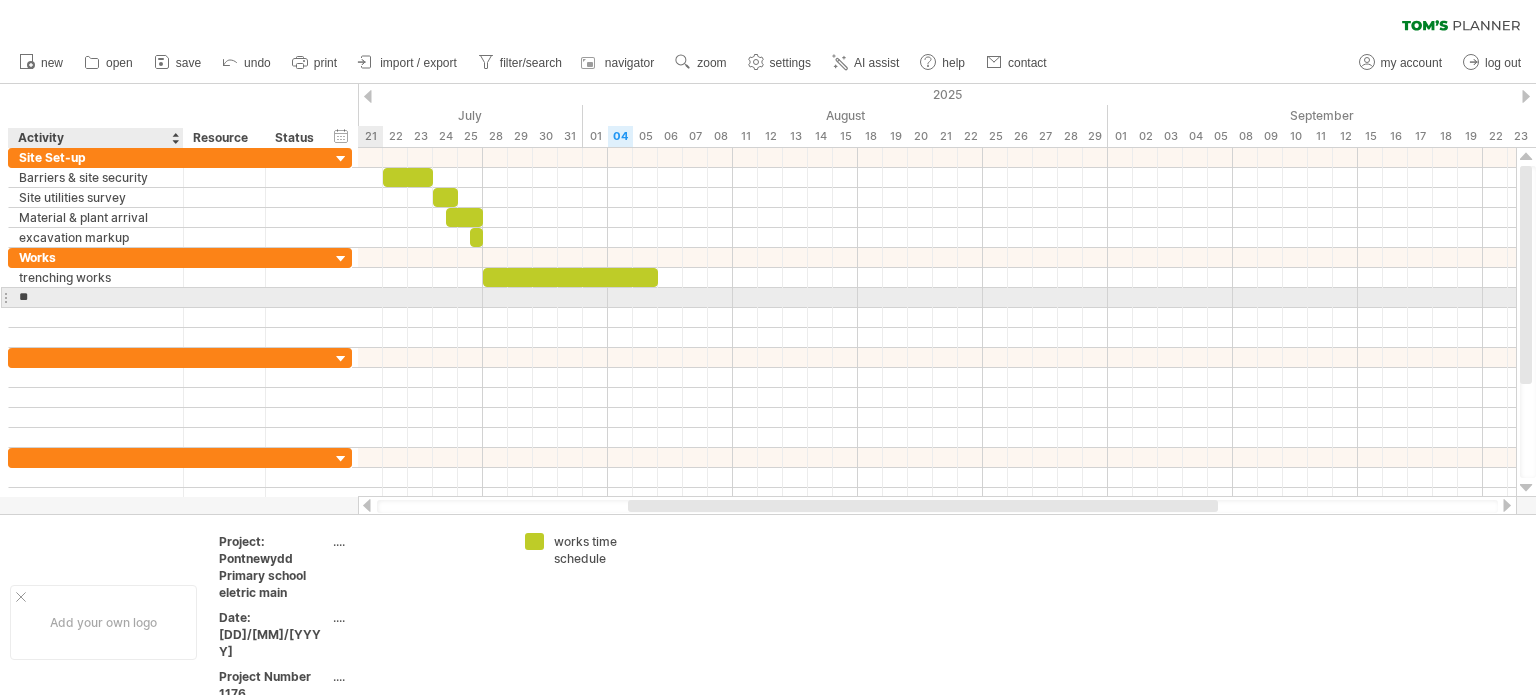 type on "*" 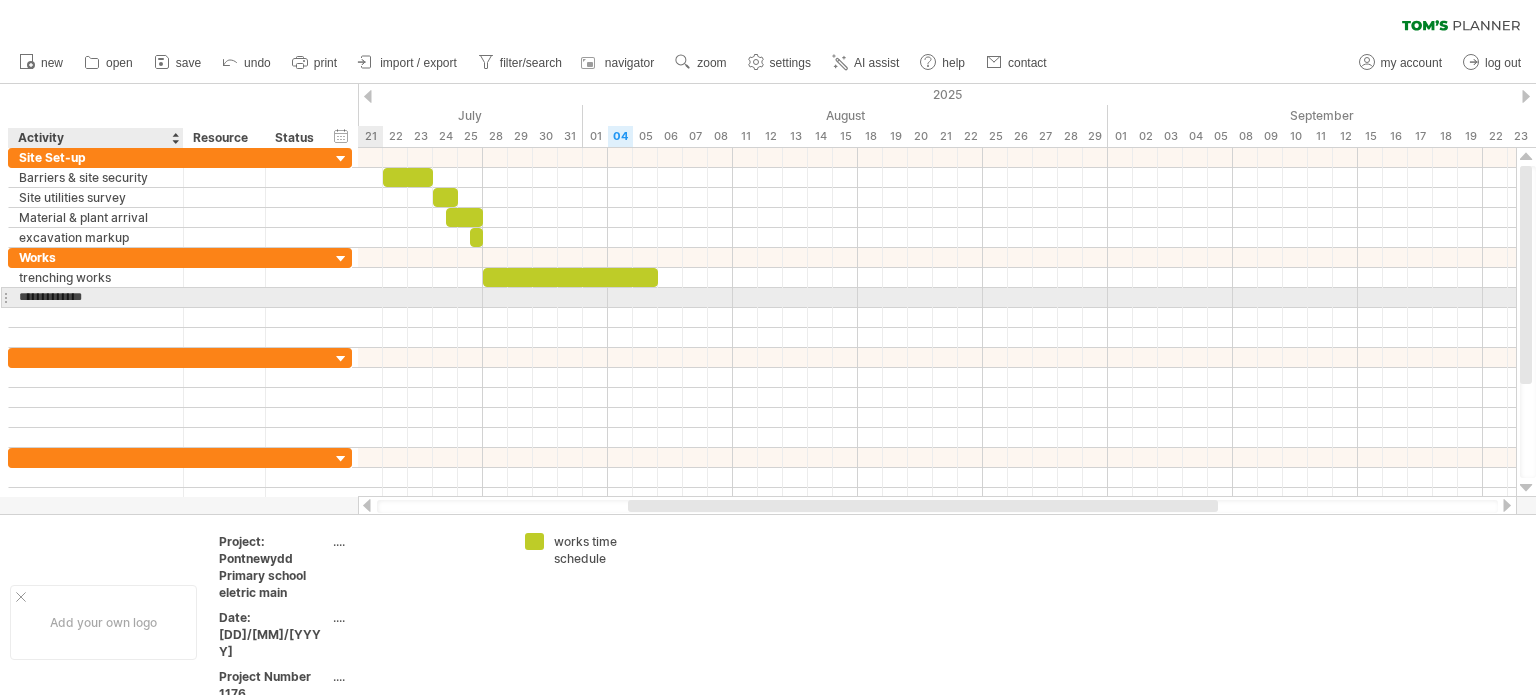 type on "**********" 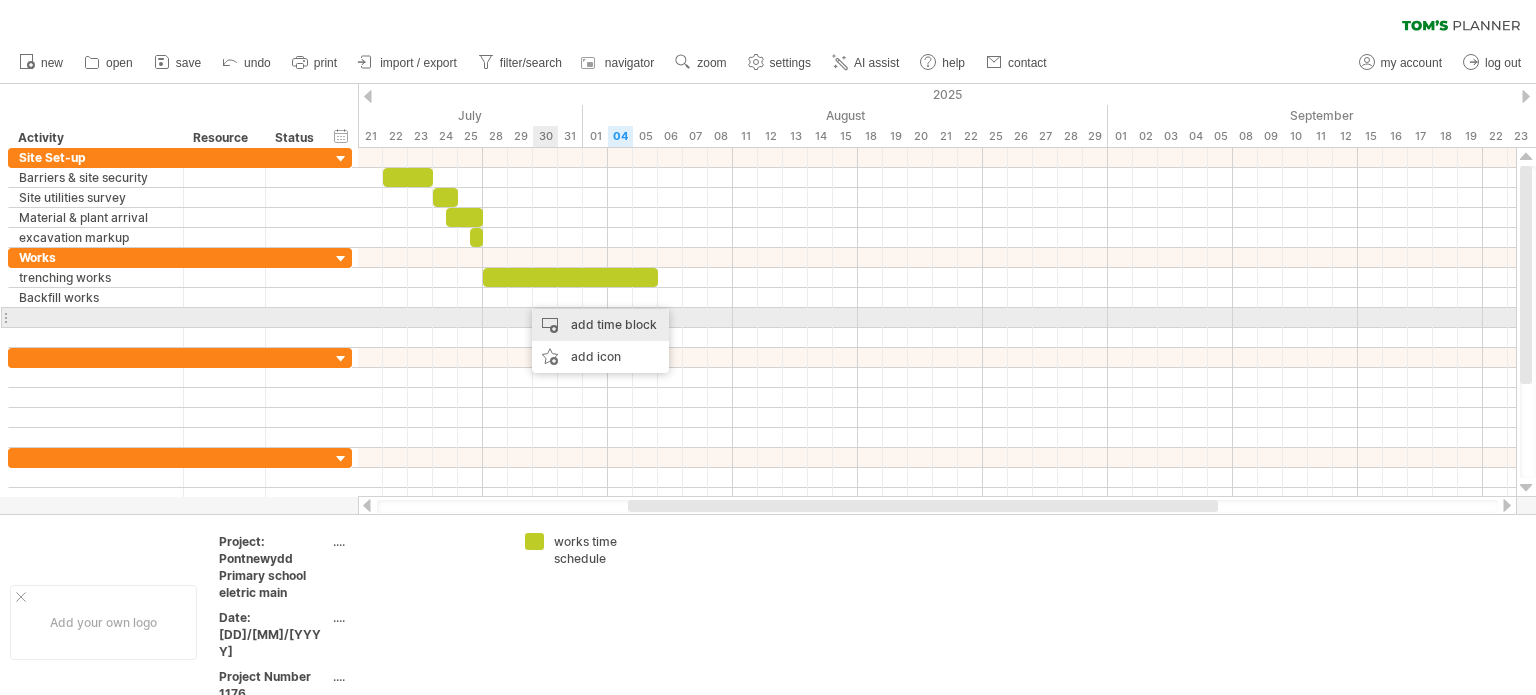 click on "add time block" at bounding box center [600, 325] 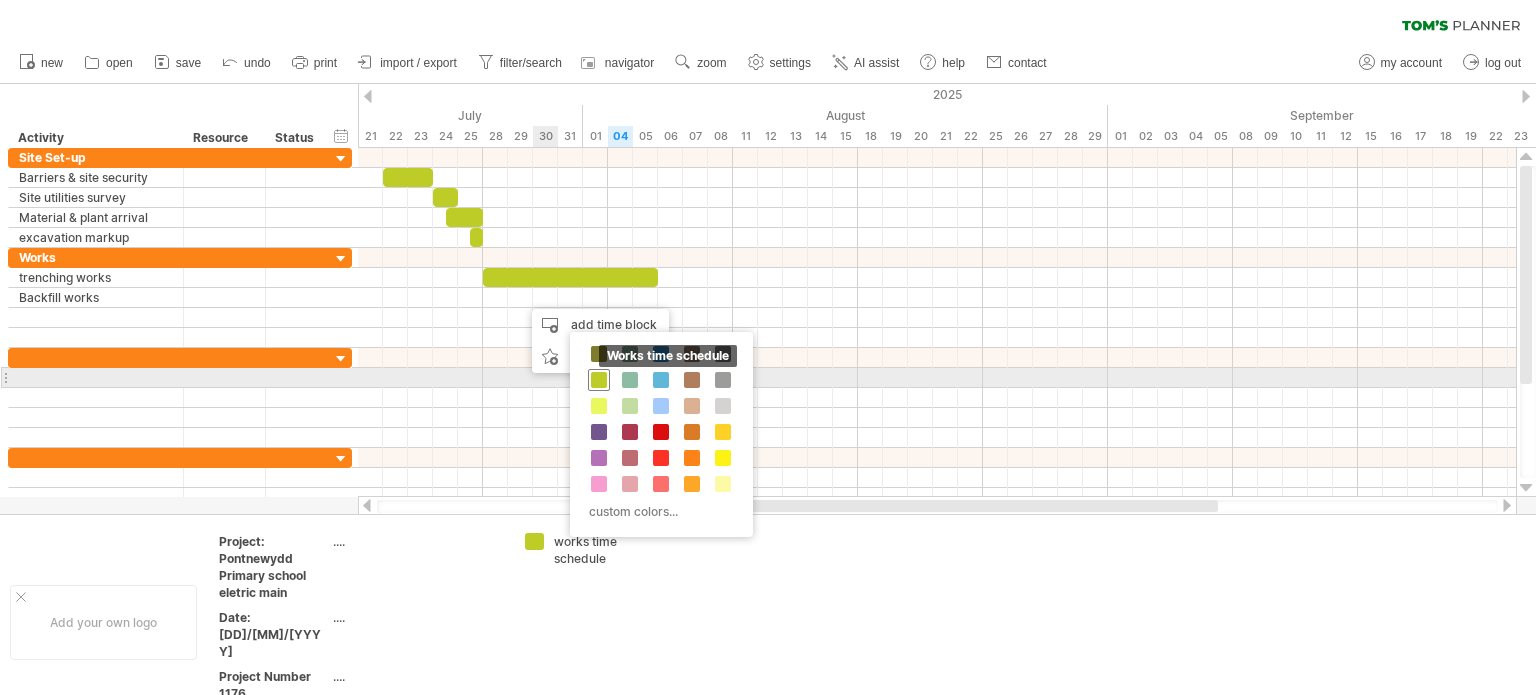 click at bounding box center [599, 380] 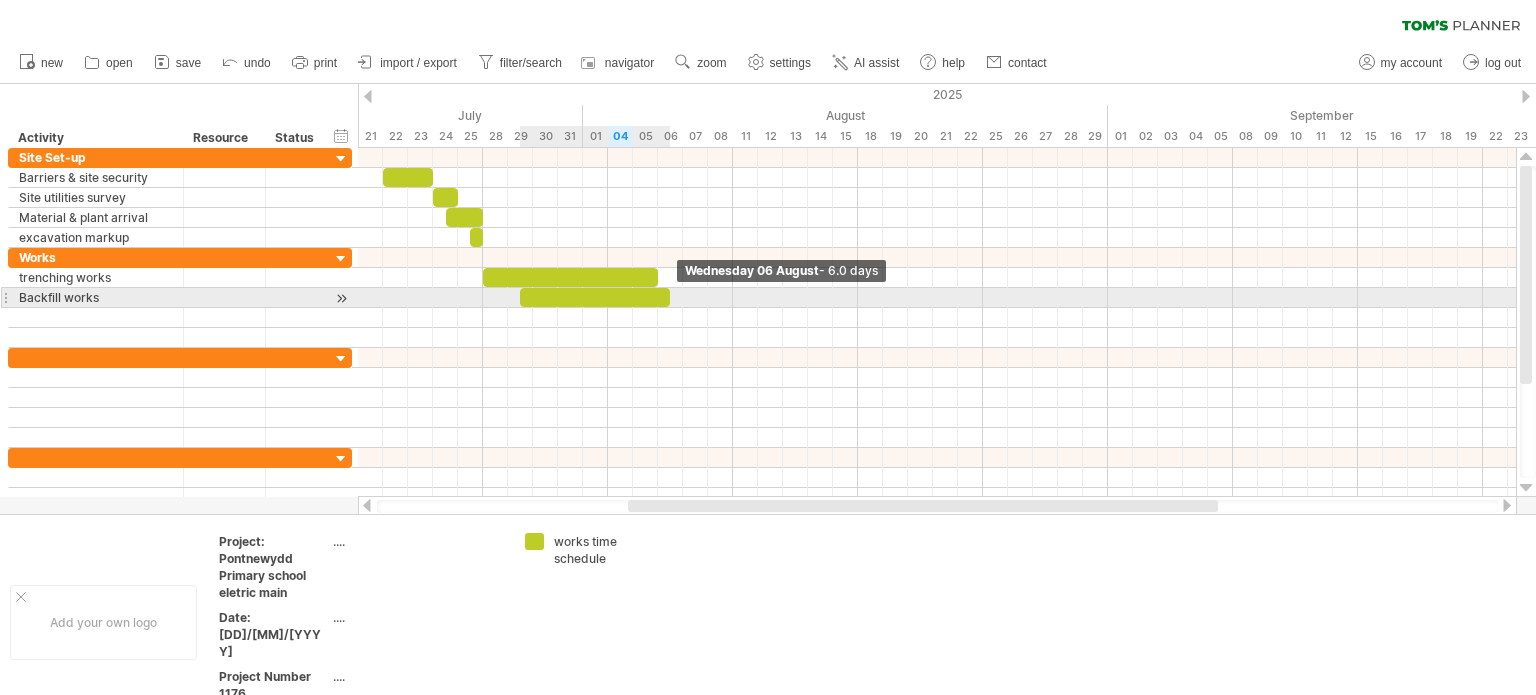 drag, startPoint x: 545, startPoint y: 295, endPoint x: 673, endPoint y: 295, distance: 128 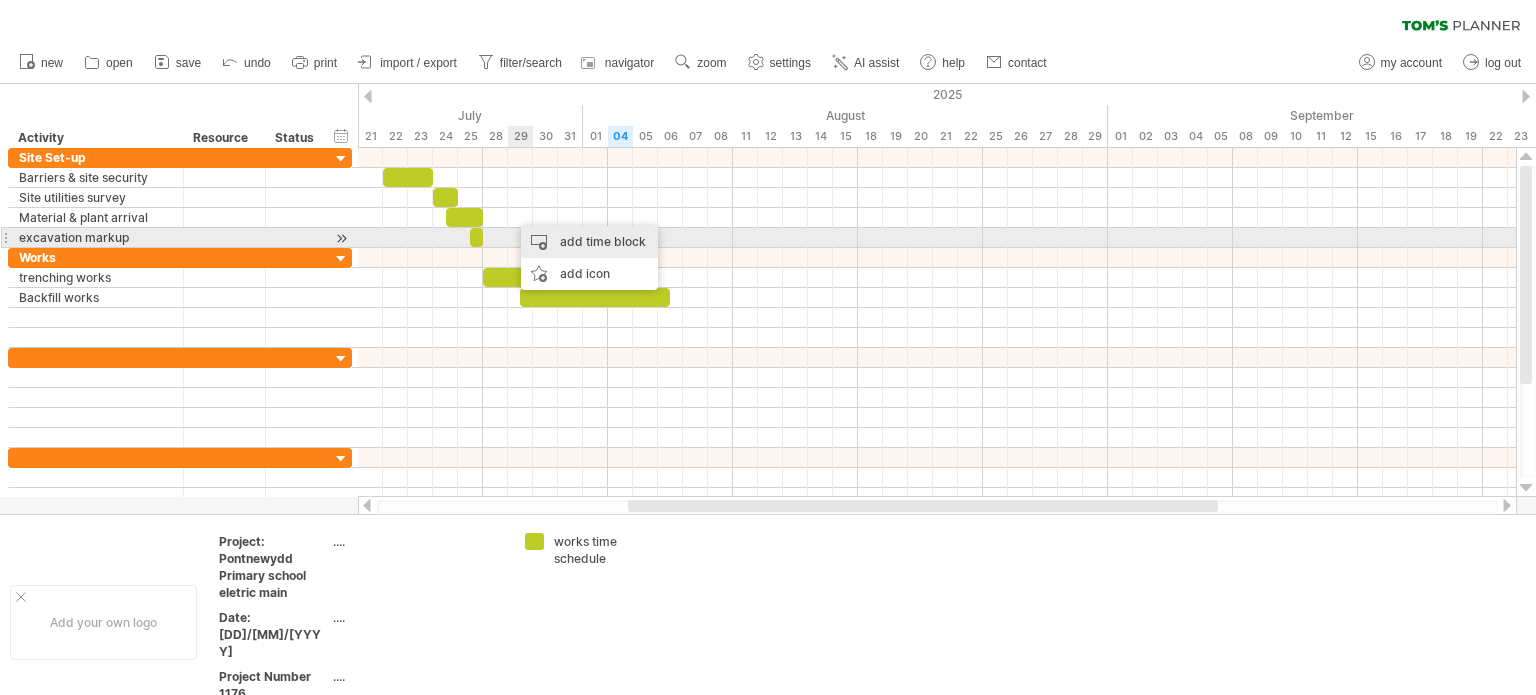click on "add time block" at bounding box center (589, 242) 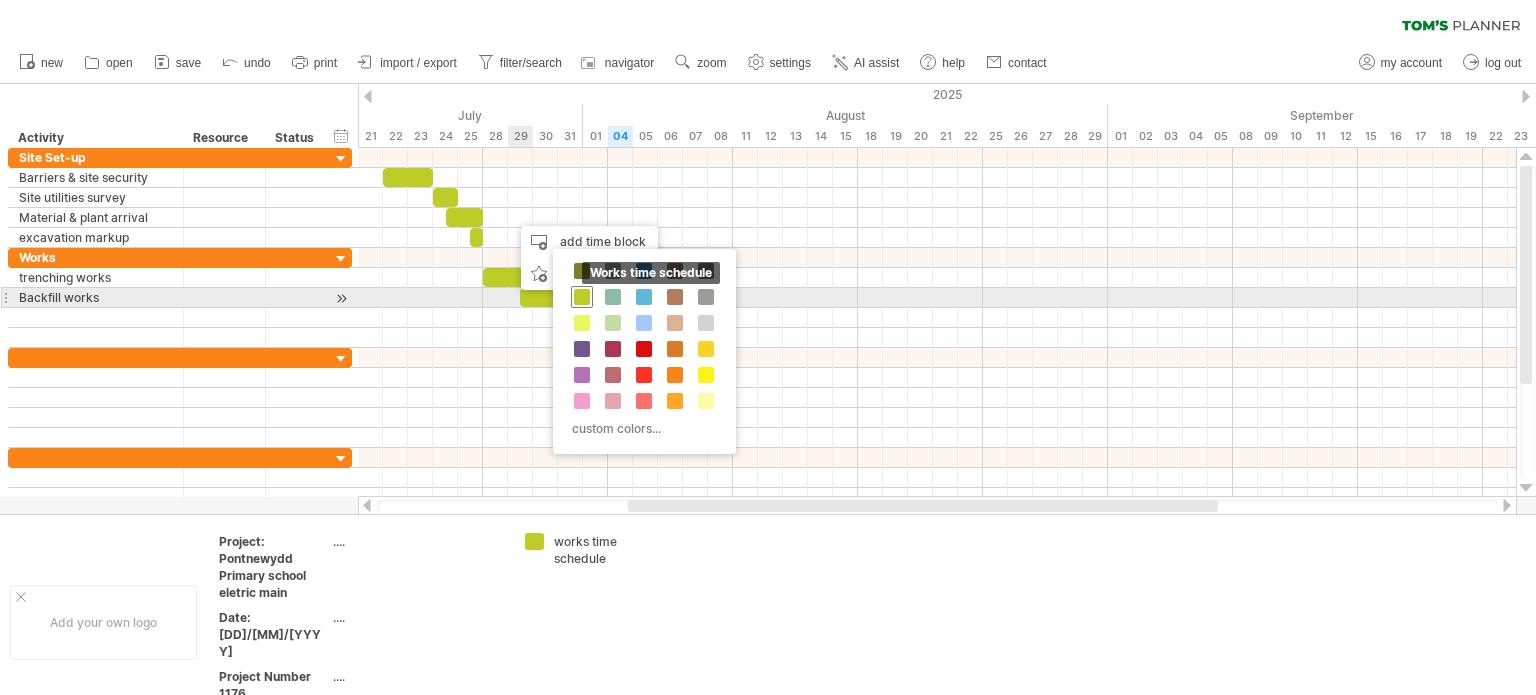 click on "works time schedule" at bounding box center [582, 297] 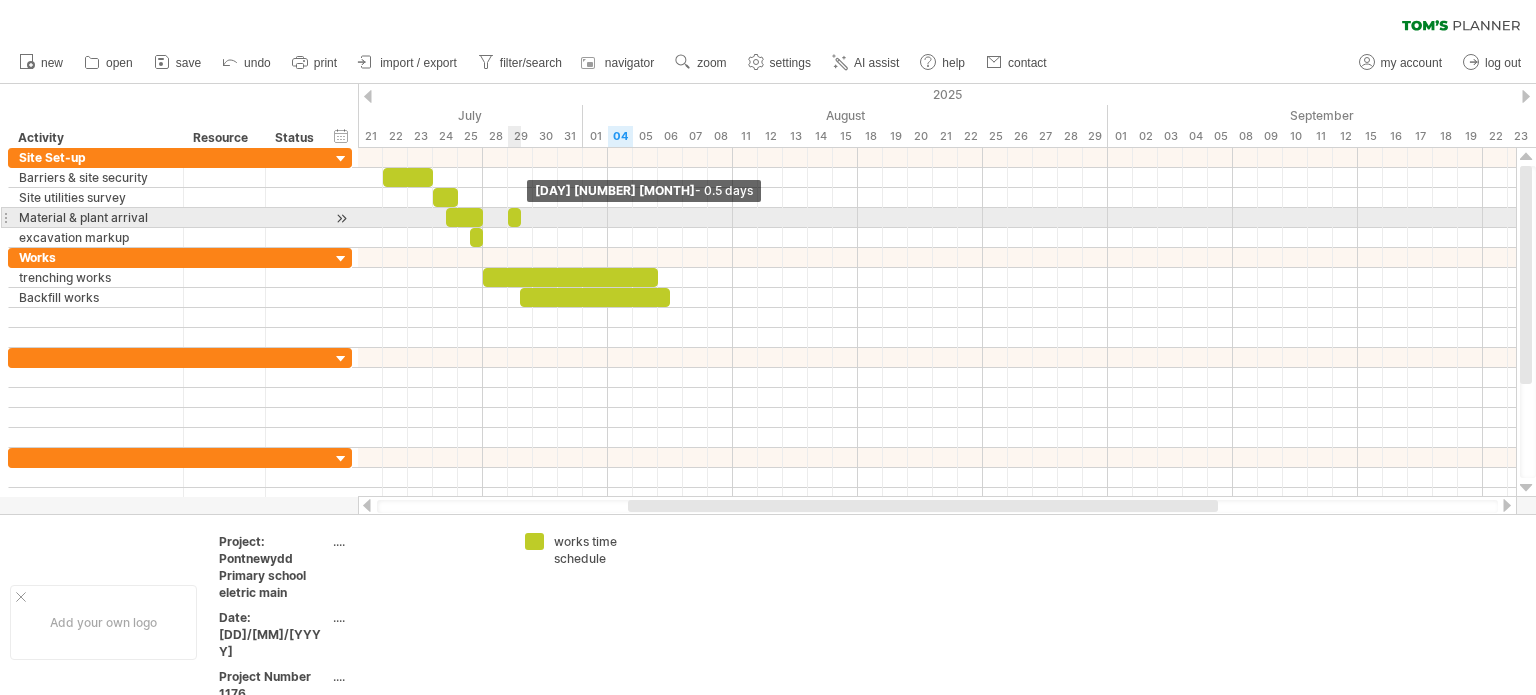 drag, startPoint x: 529, startPoint y: 212, endPoint x: 519, endPoint y: 215, distance: 10.440307 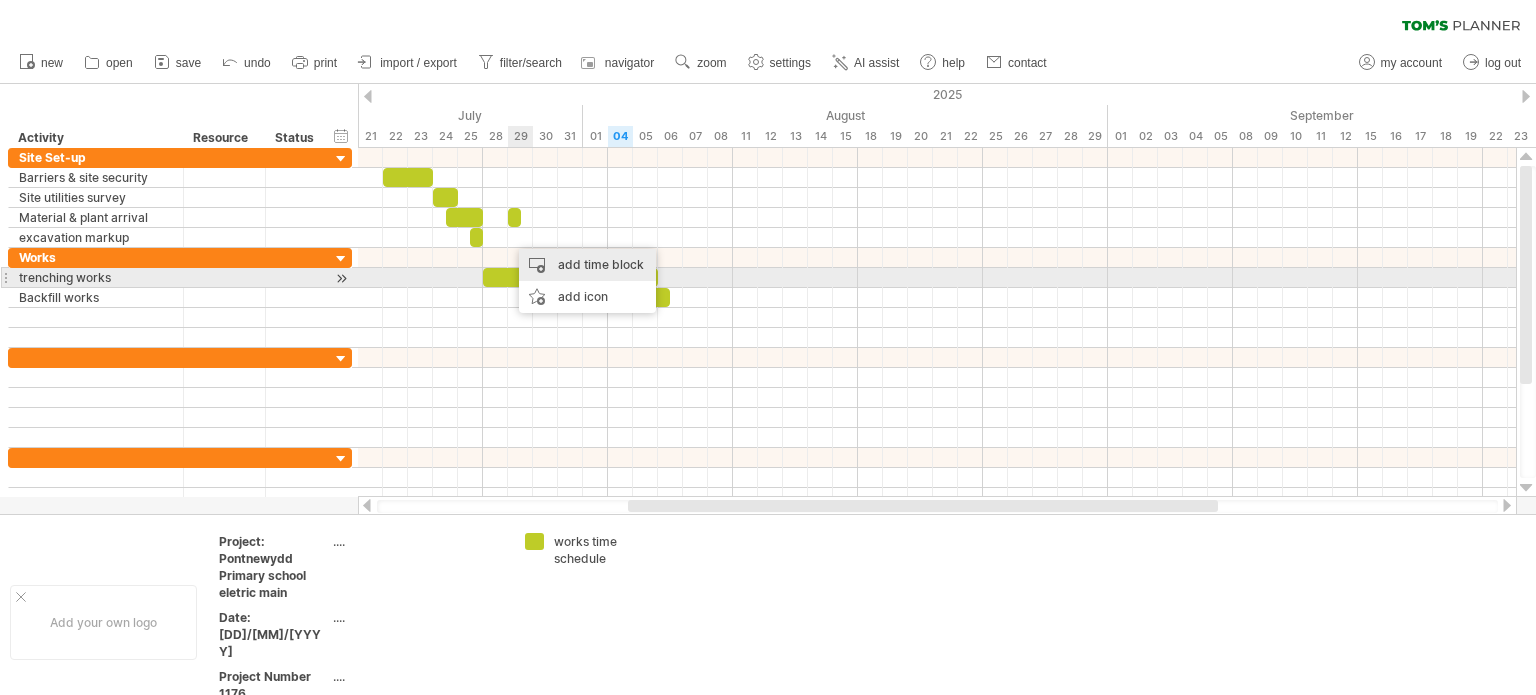 click on "add time block" at bounding box center [587, 265] 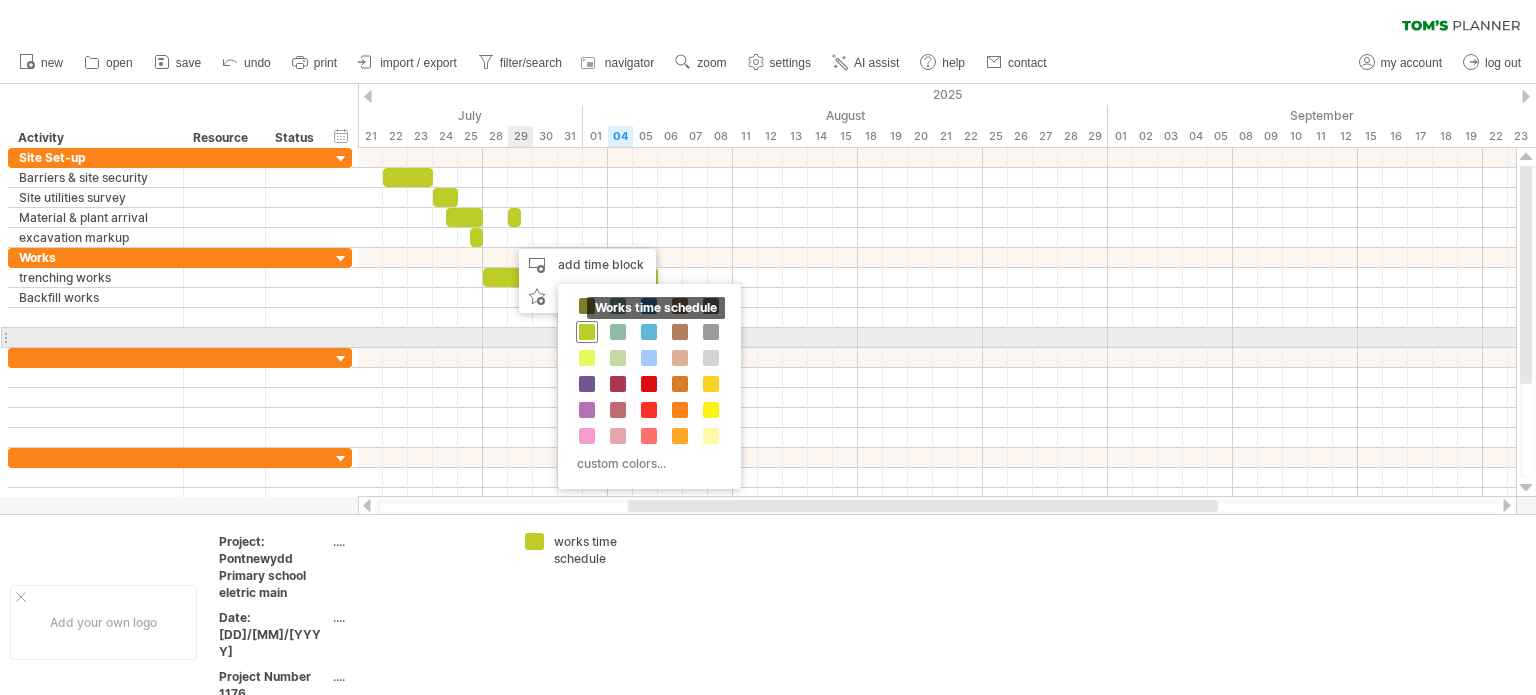 click at bounding box center [587, 332] 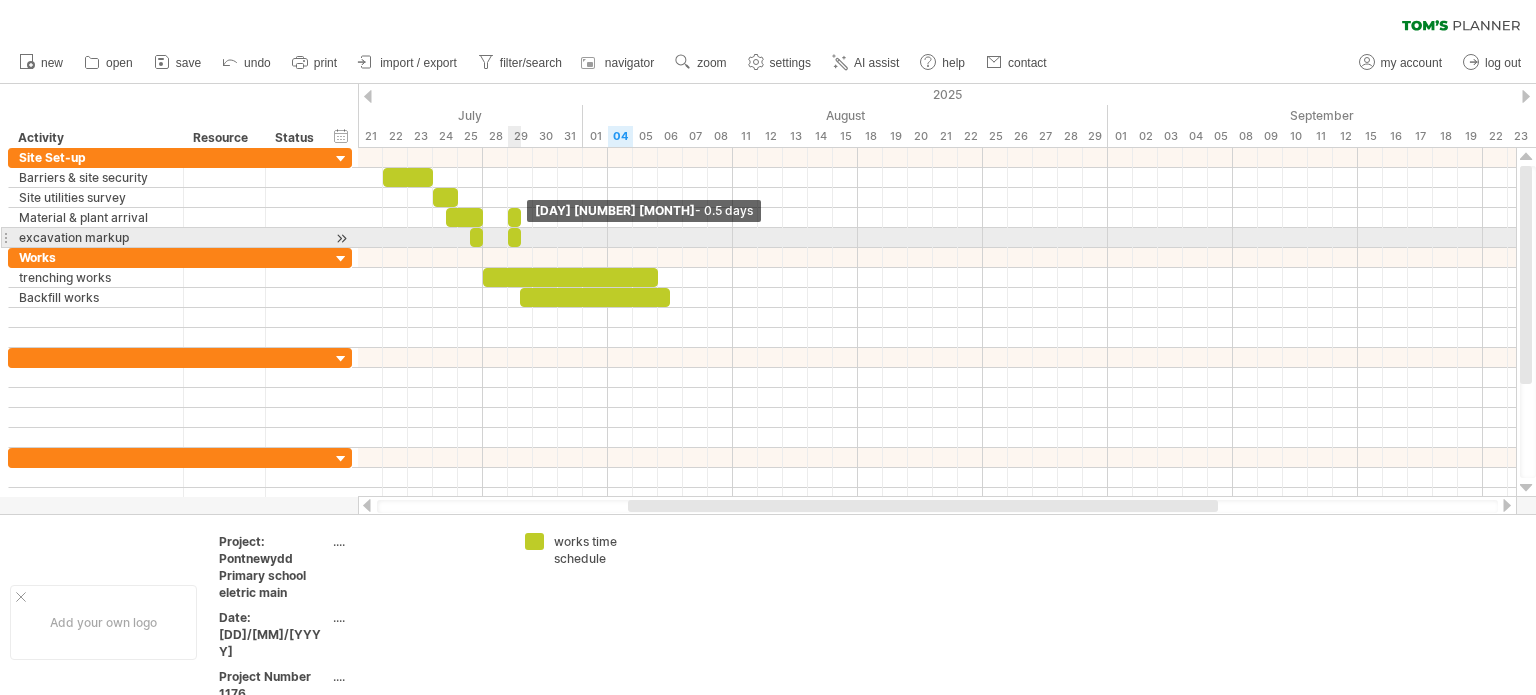click at bounding box center (521, 237) 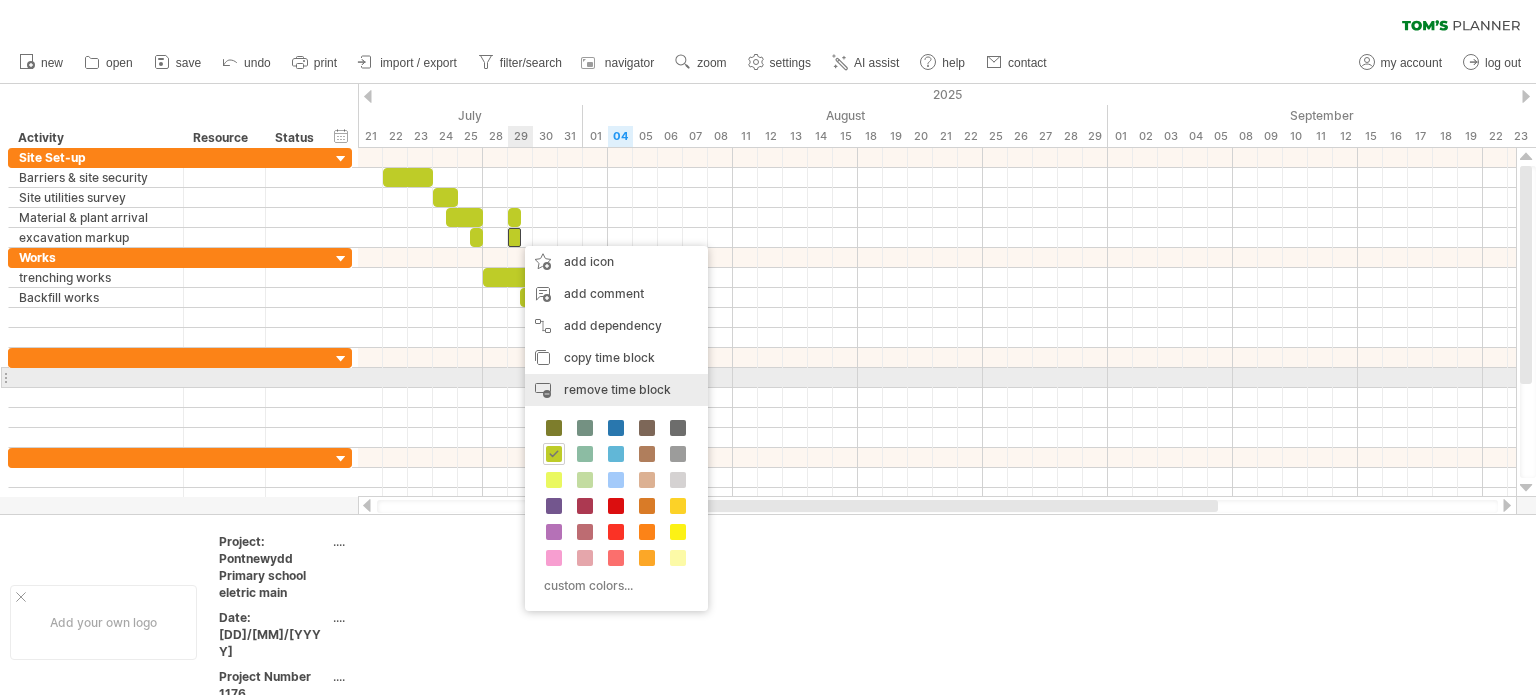 click on "remove time block remove selected items" at bounding box center [616, 390] 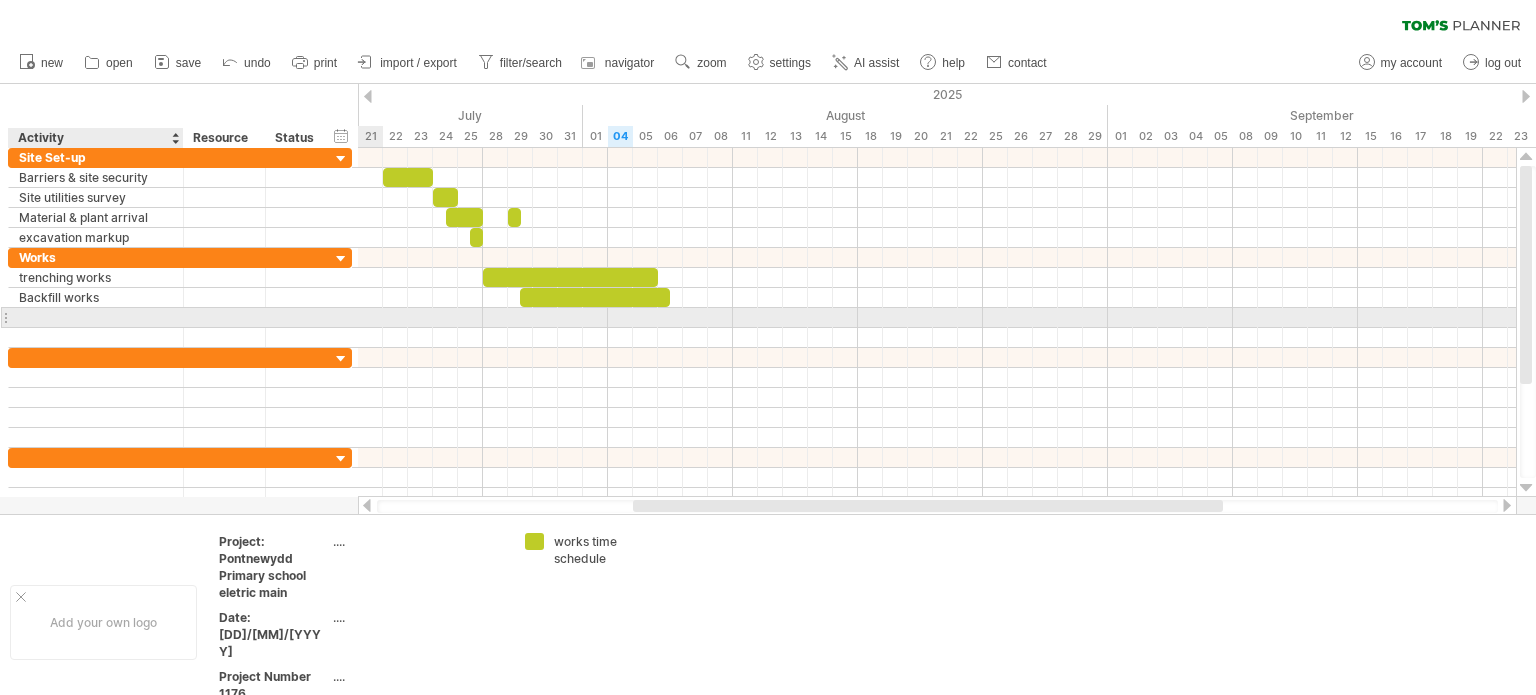 click at bounding box center [96, 317] 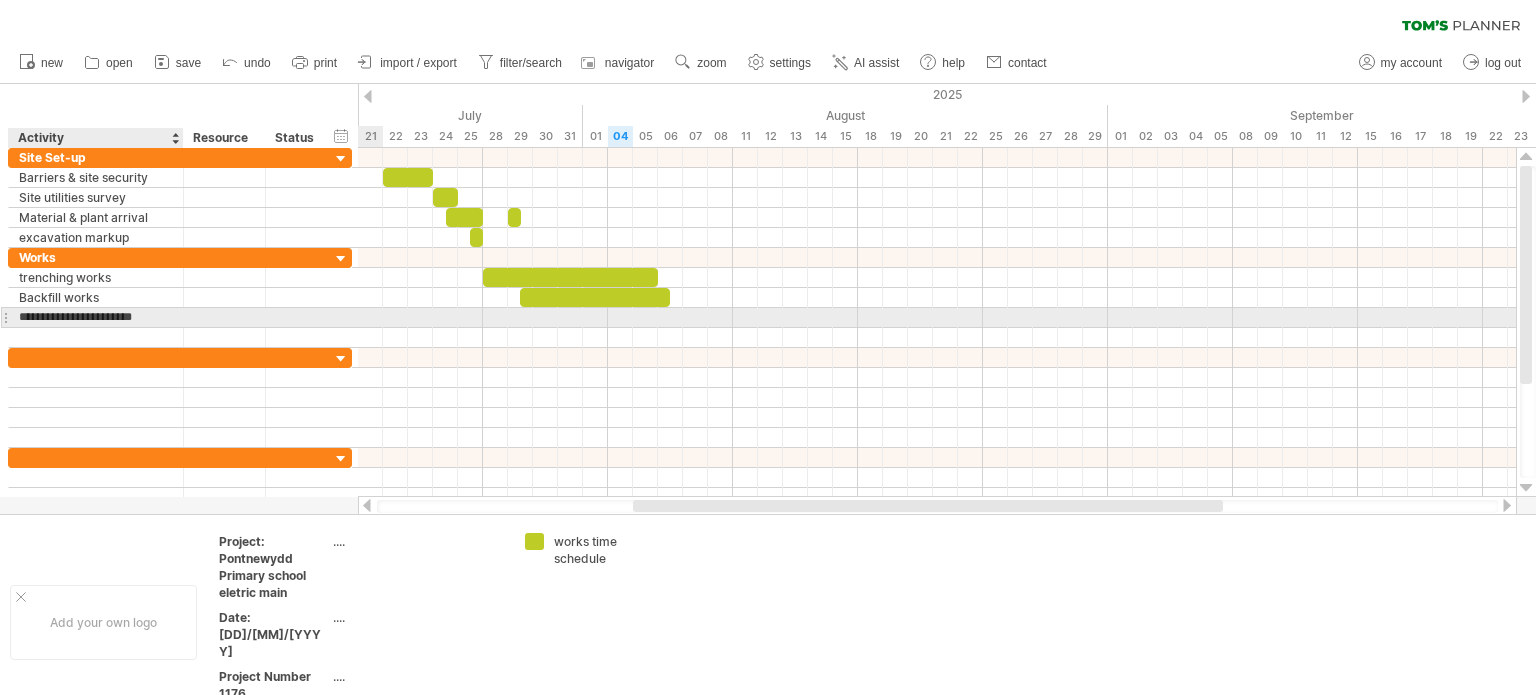 type on "**********" 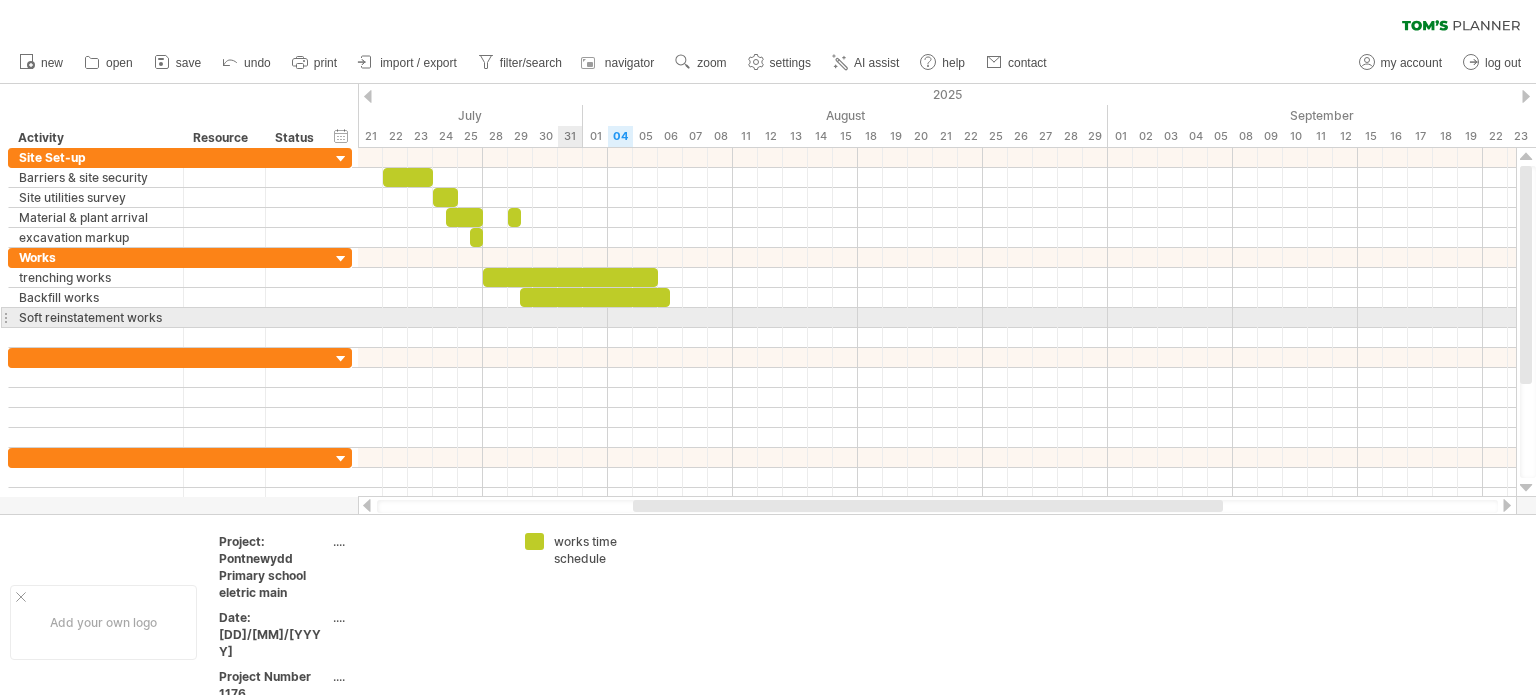 click at bounding box center (937, 318) 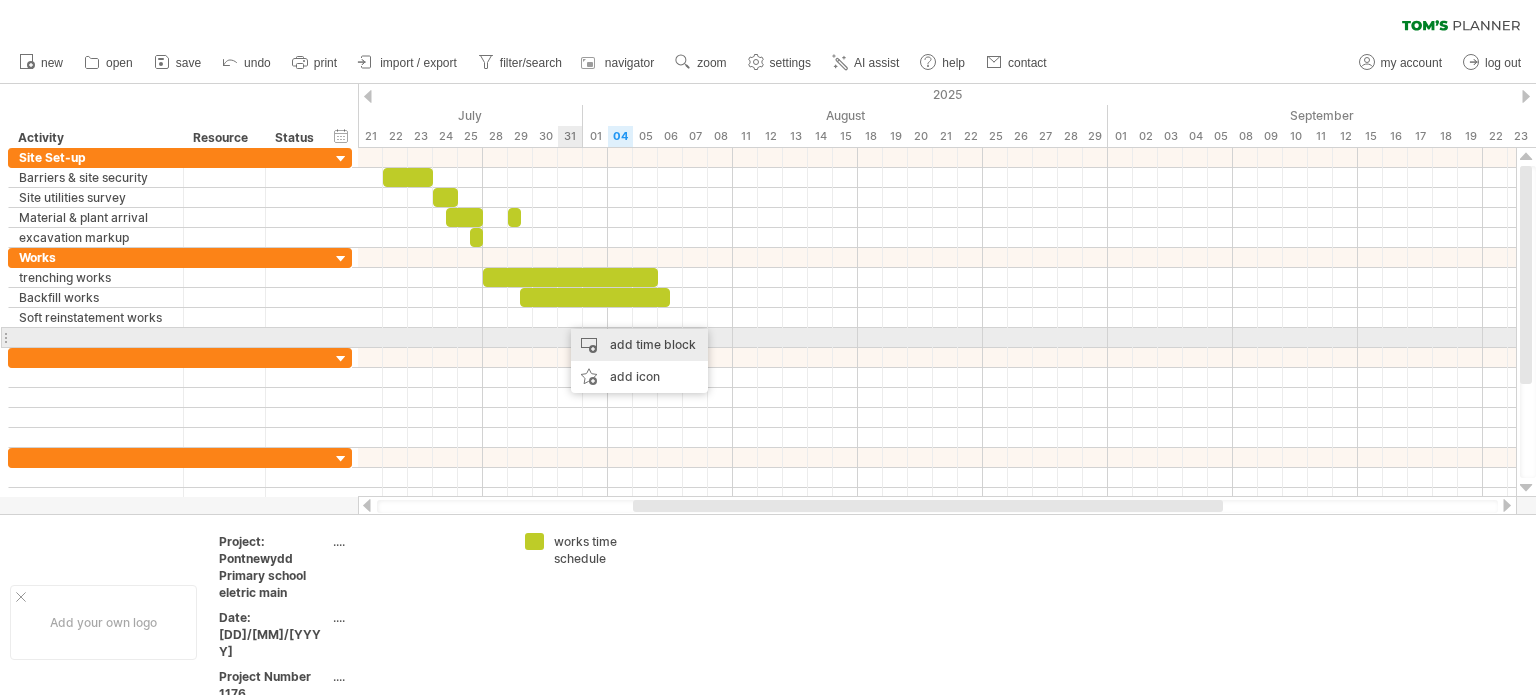 click on "add time block" at bounding box center [639, 345] 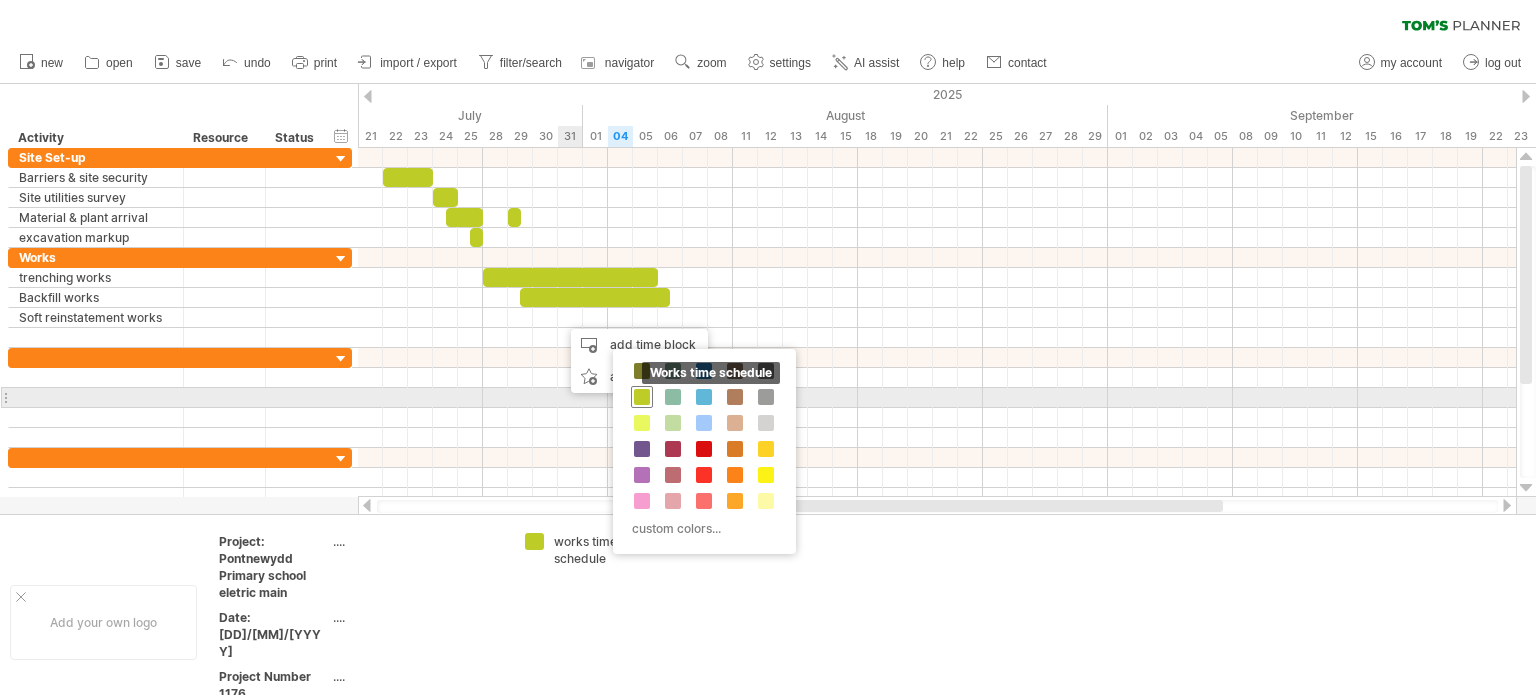 click at bounding box center (642, 397) 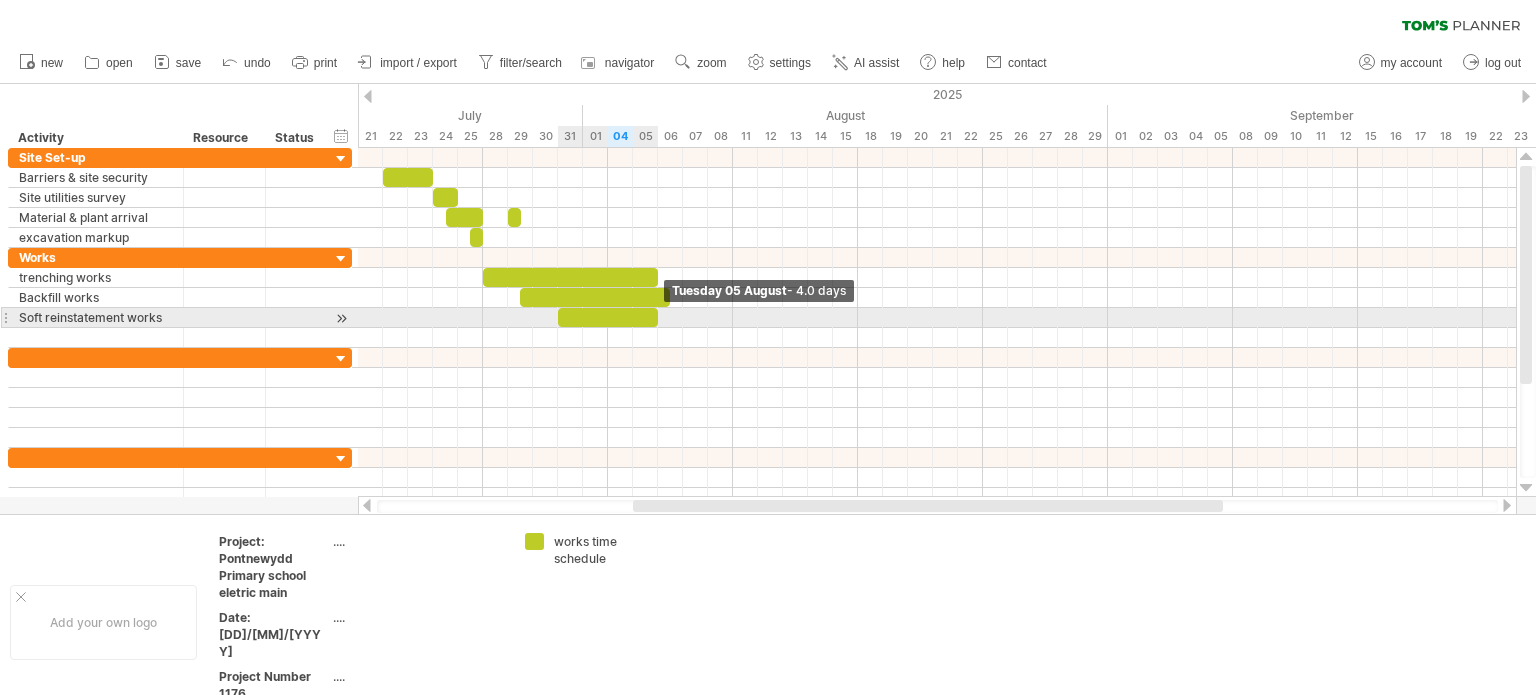 drag, startPoint x: 582, startPoint y: 315, endPoint x: 659, endPoint y: 318, distance: 77.05842 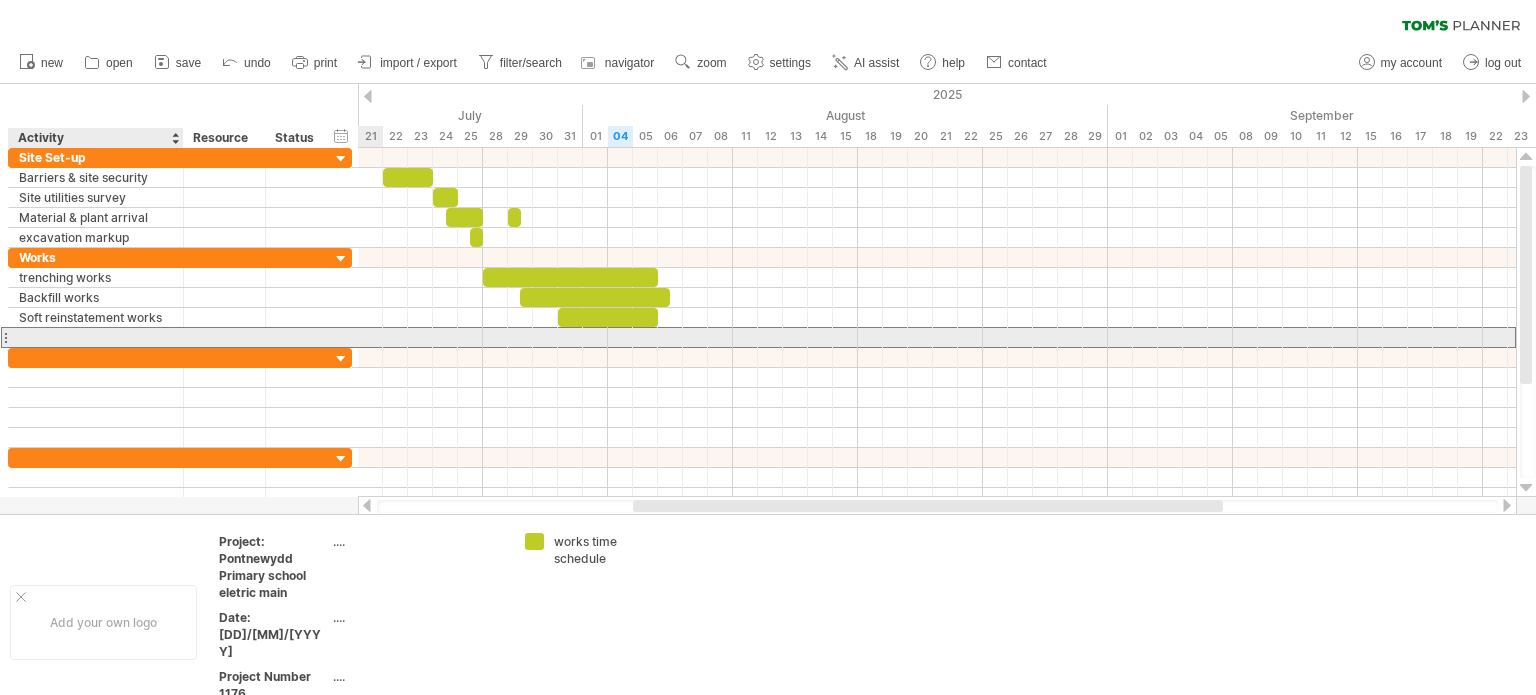 click at bounding box center [96, 337] 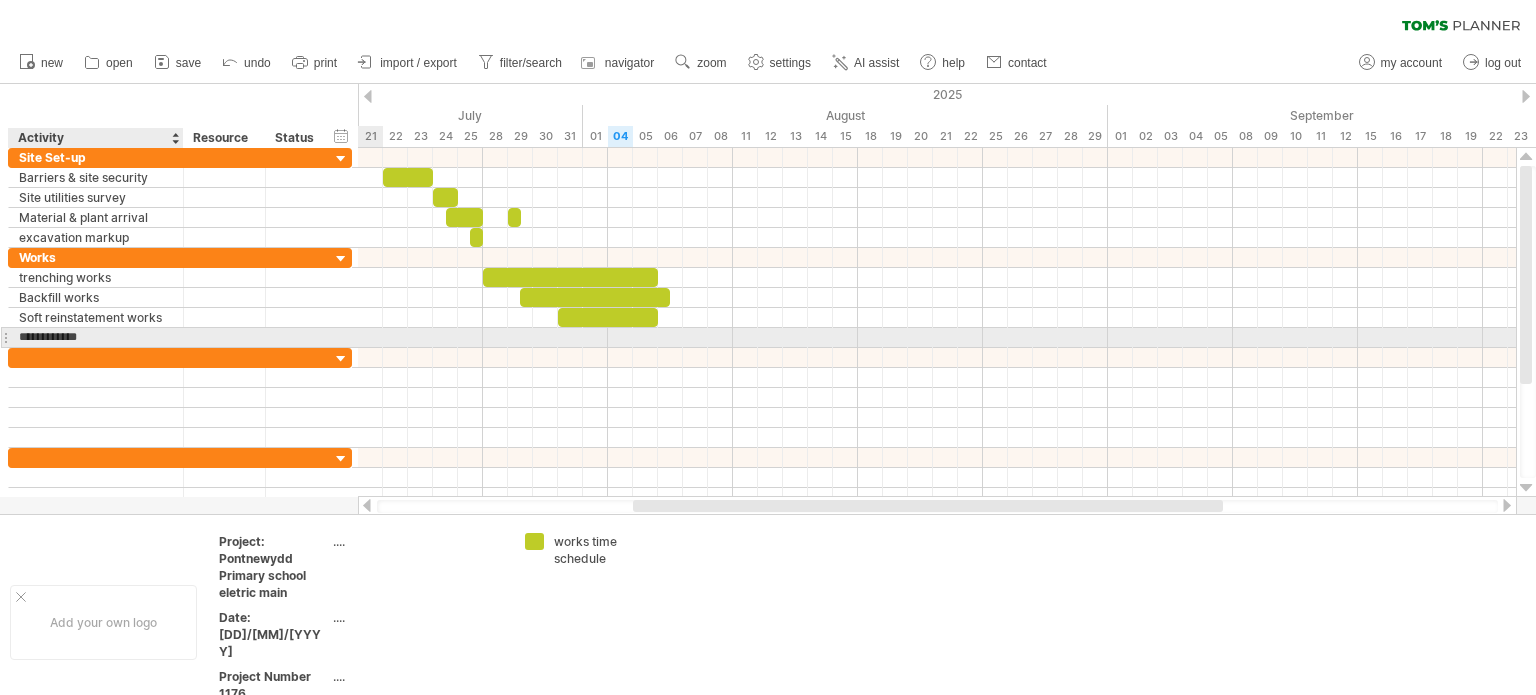 type on "**********" 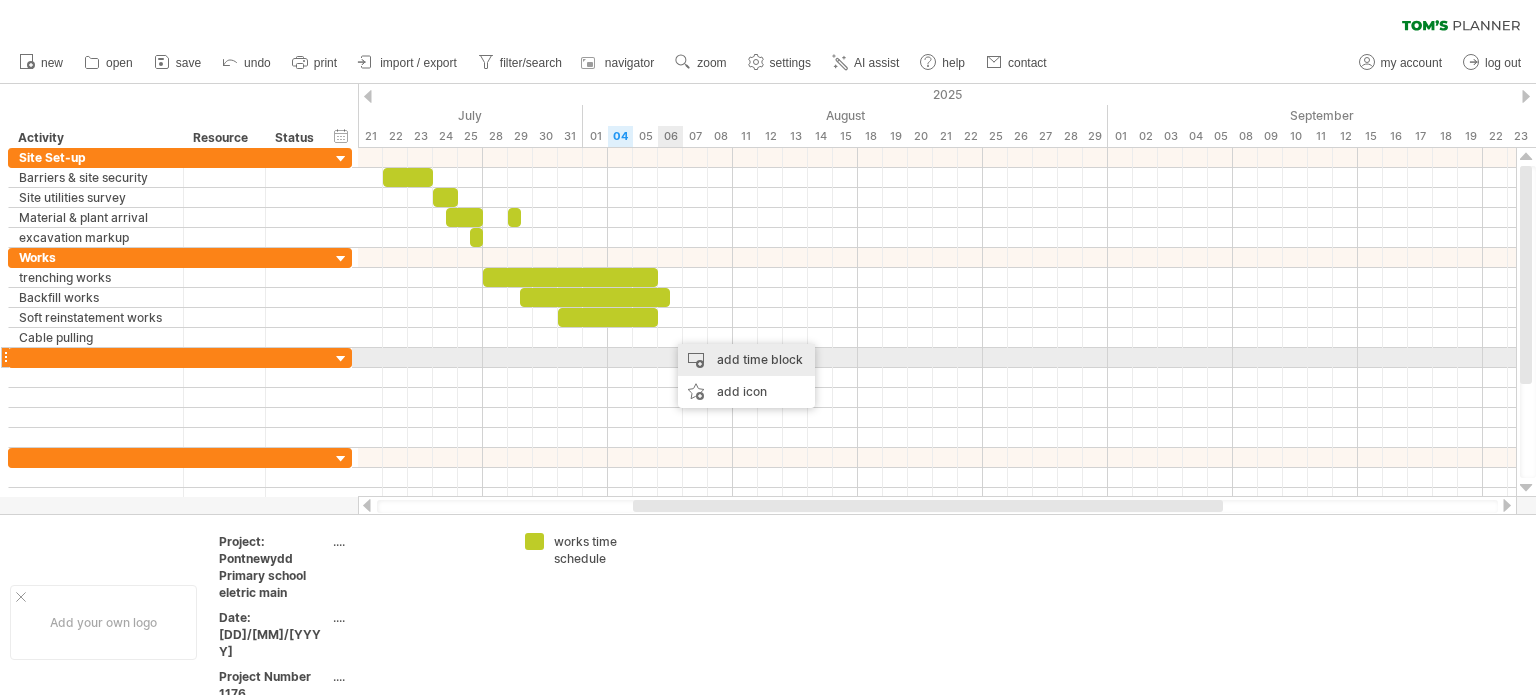click on "add time block" at bounding box center [746, 360] 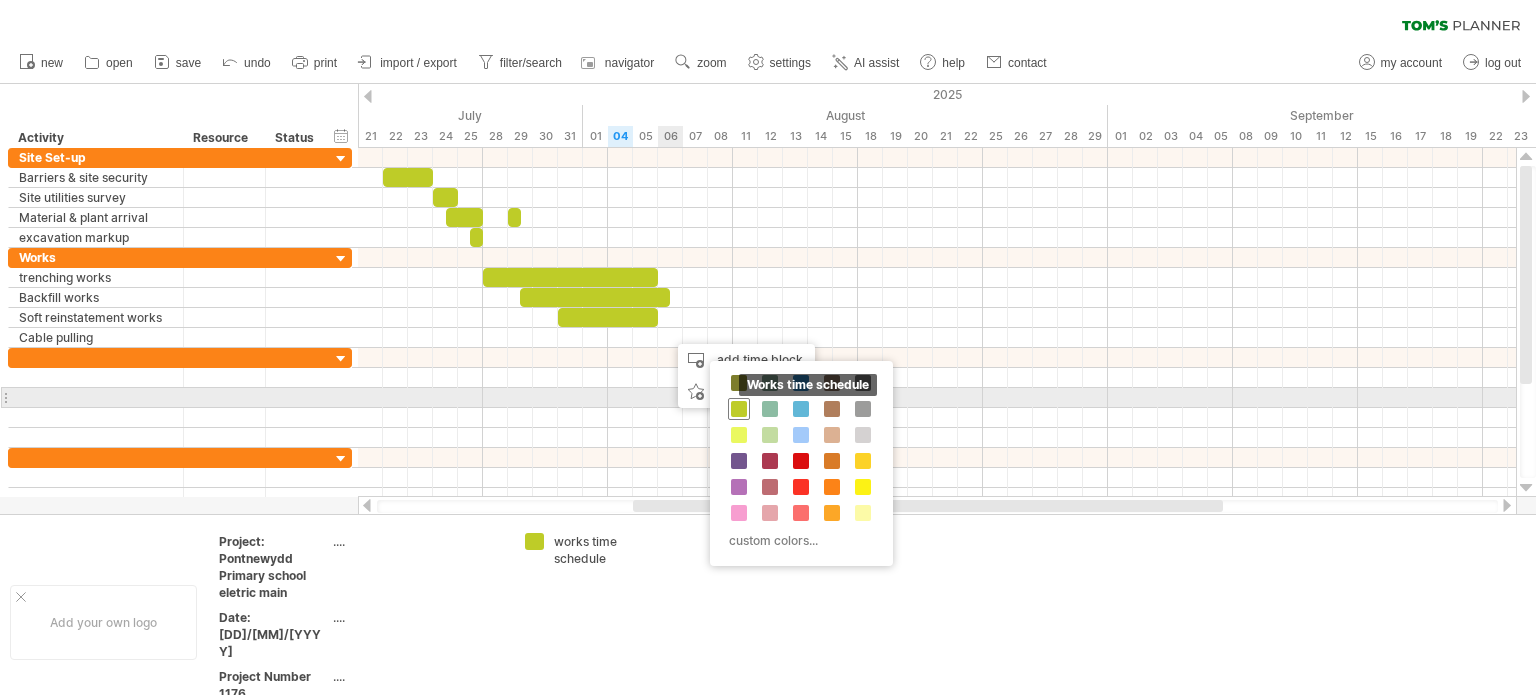 click at bounding box center (739, 409) 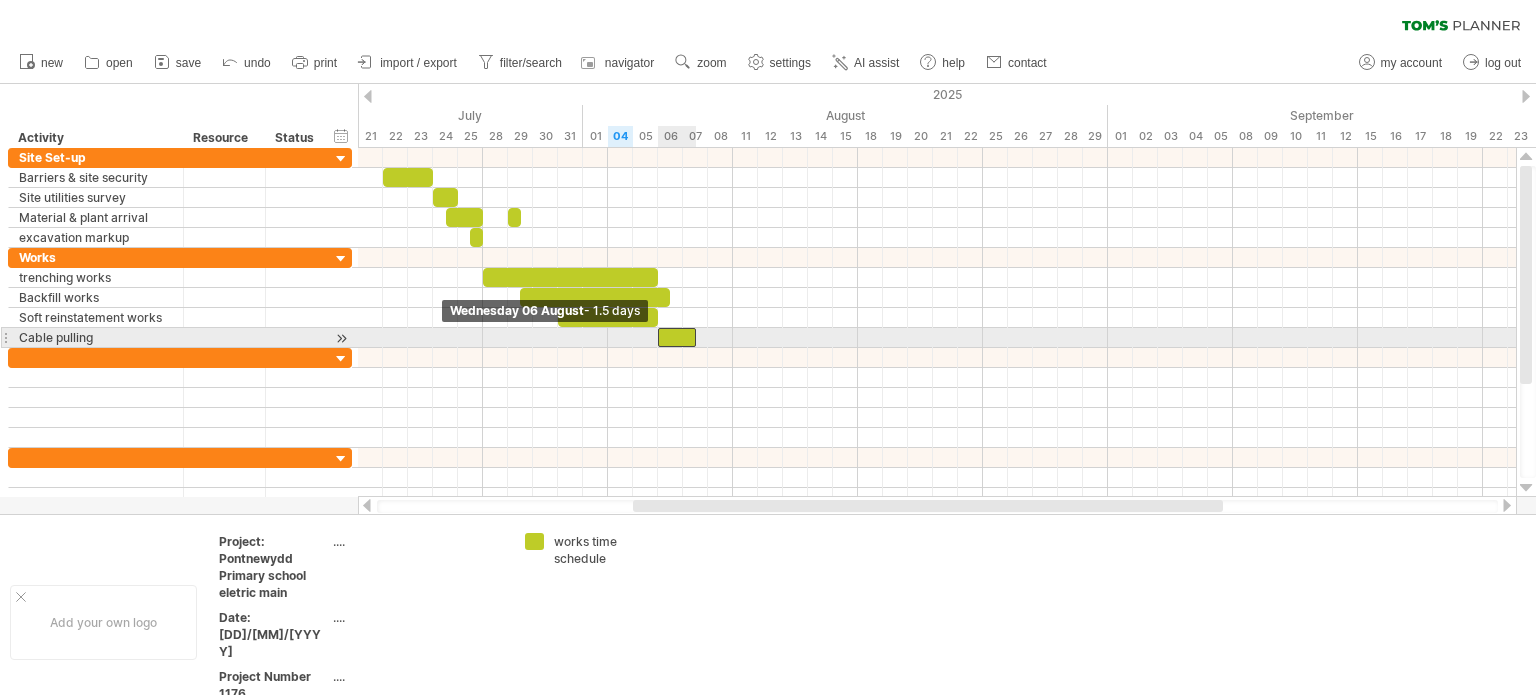drag, startPoint x: 672, startPoint y: 335, endPoint x: 655, endPoint y: 337, distance: 17.117243 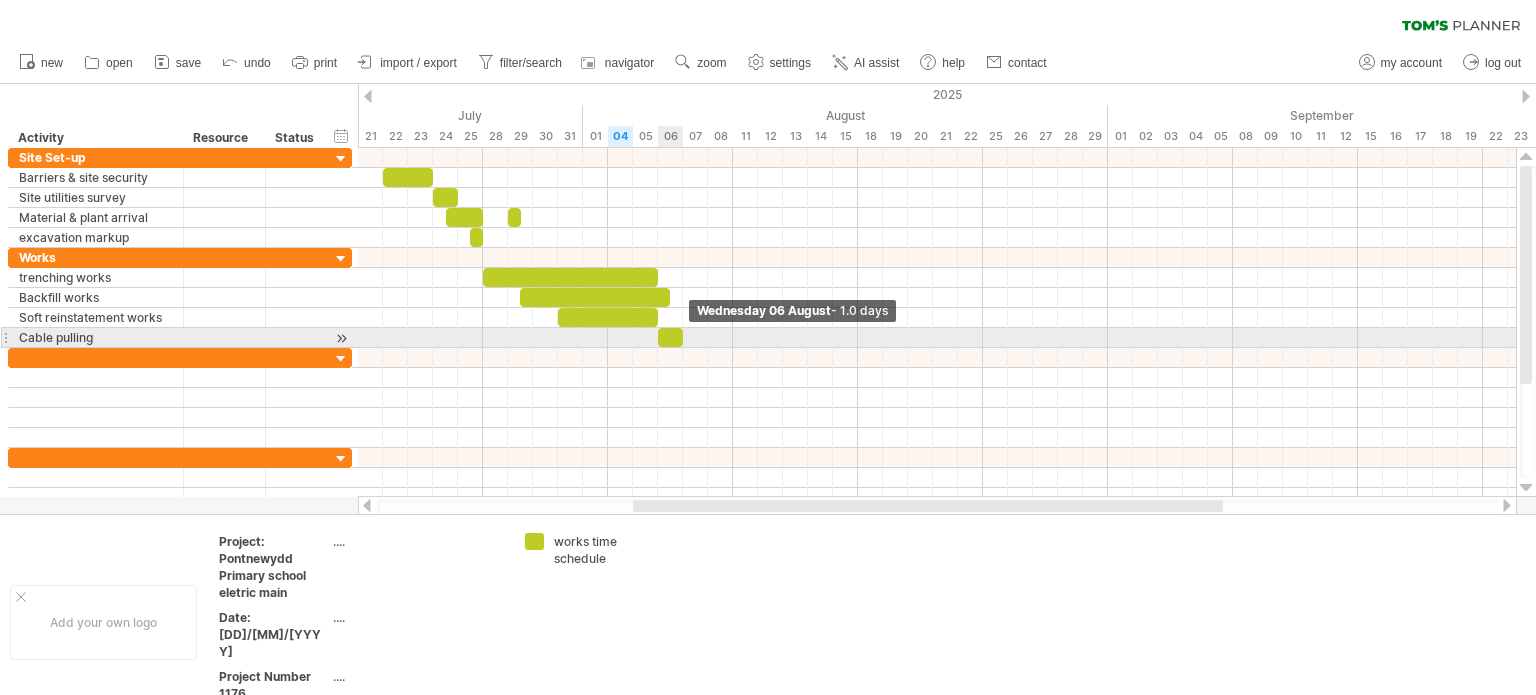 drag, startPoint x: 692, startPoint y: 338, endPoint x: 680, endPoint y: 338, distance: 12 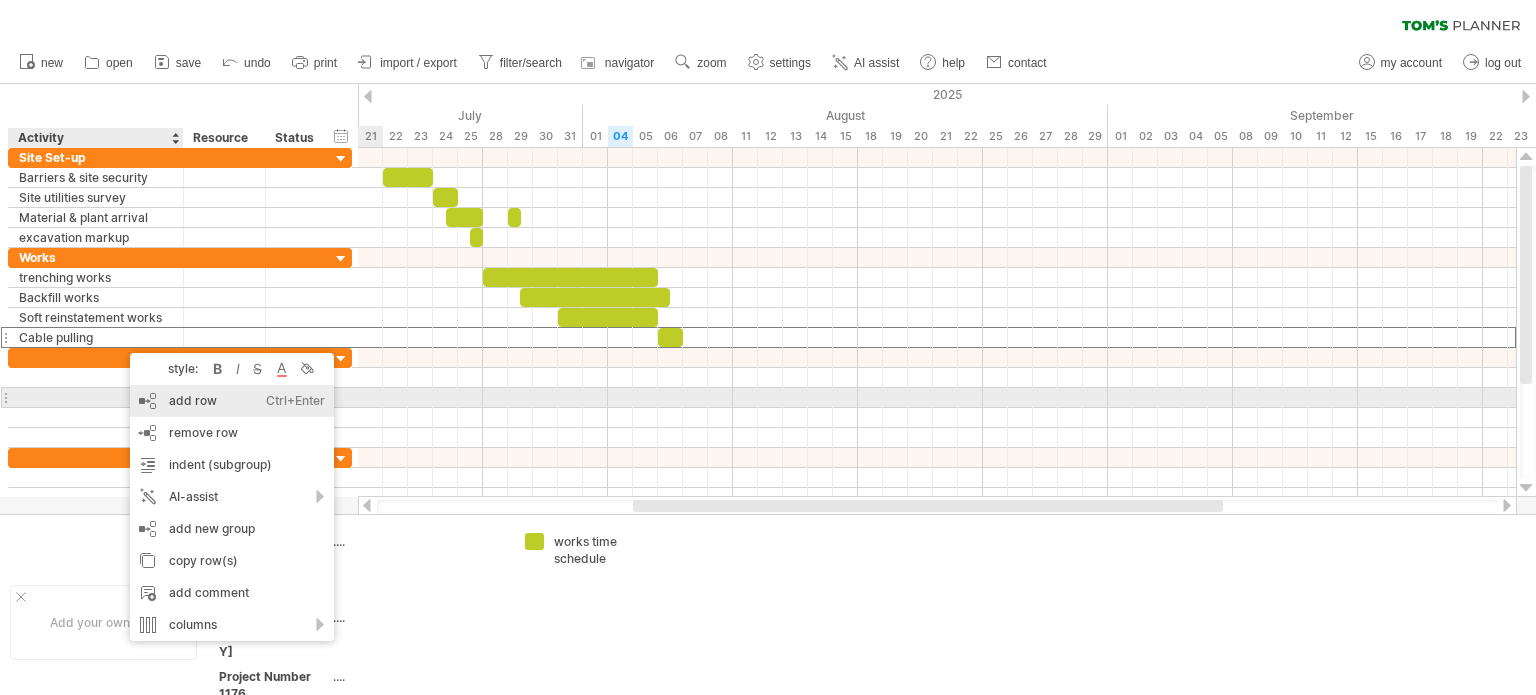 click on "add row Ctrl+Enter Cmd+Enter" at bounding box center [232, 401] 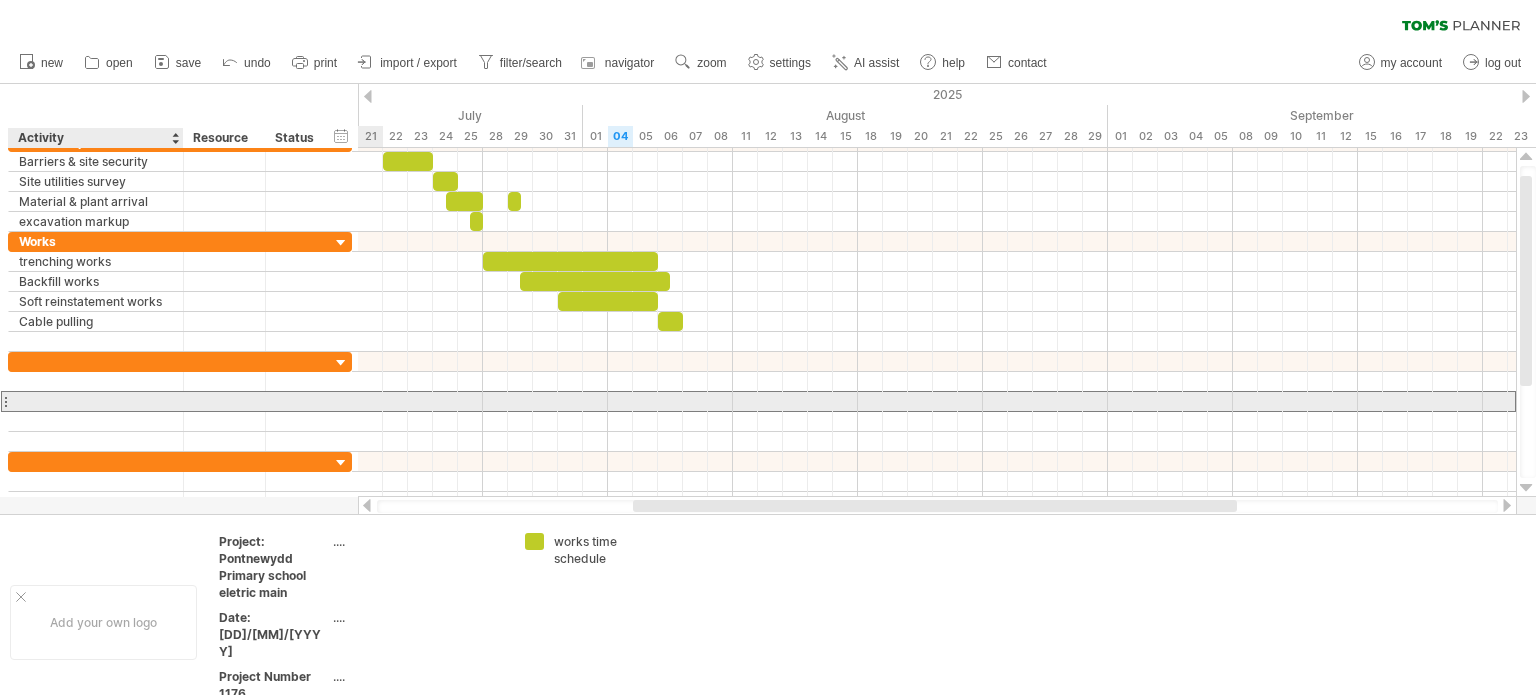click at bounding box center [225, 401] 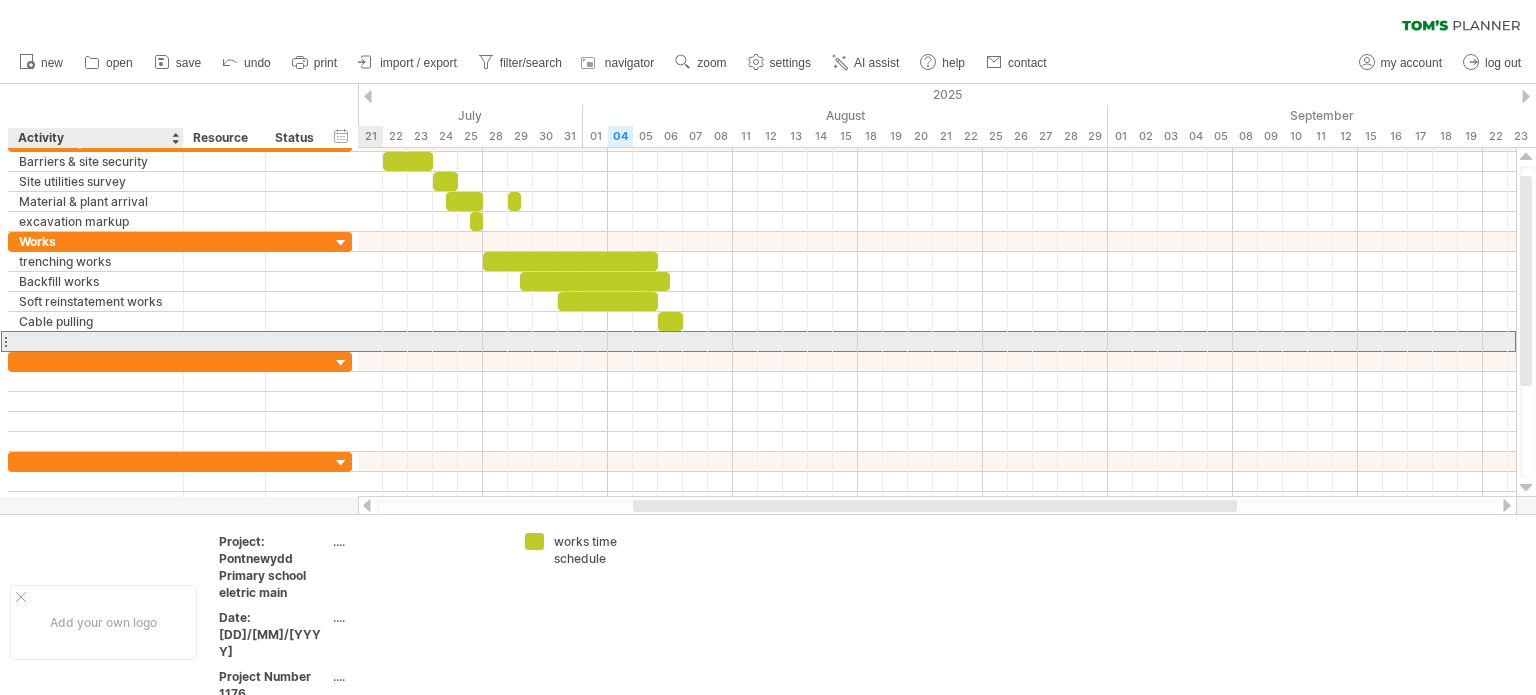 click at bounding box center [96, 341] 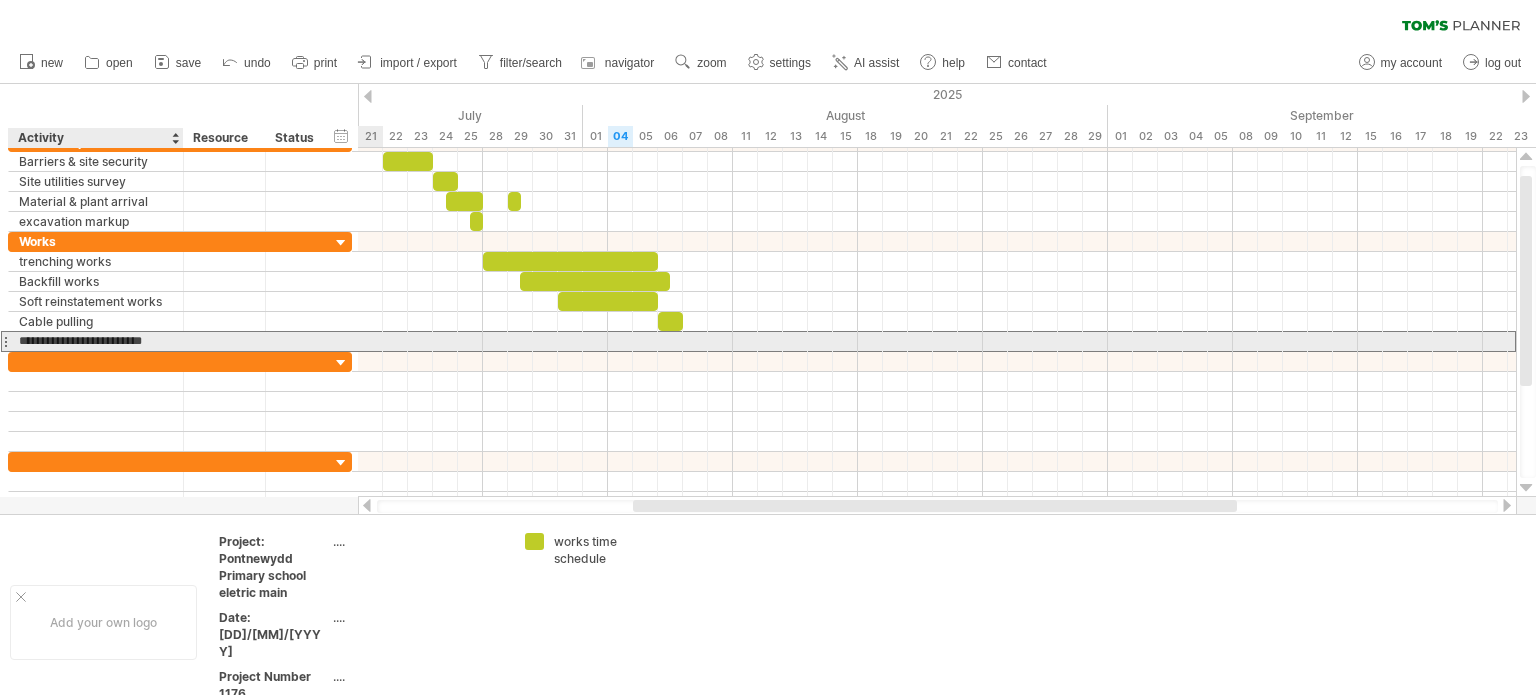 click on "**********" at bounding box center [96, 341] 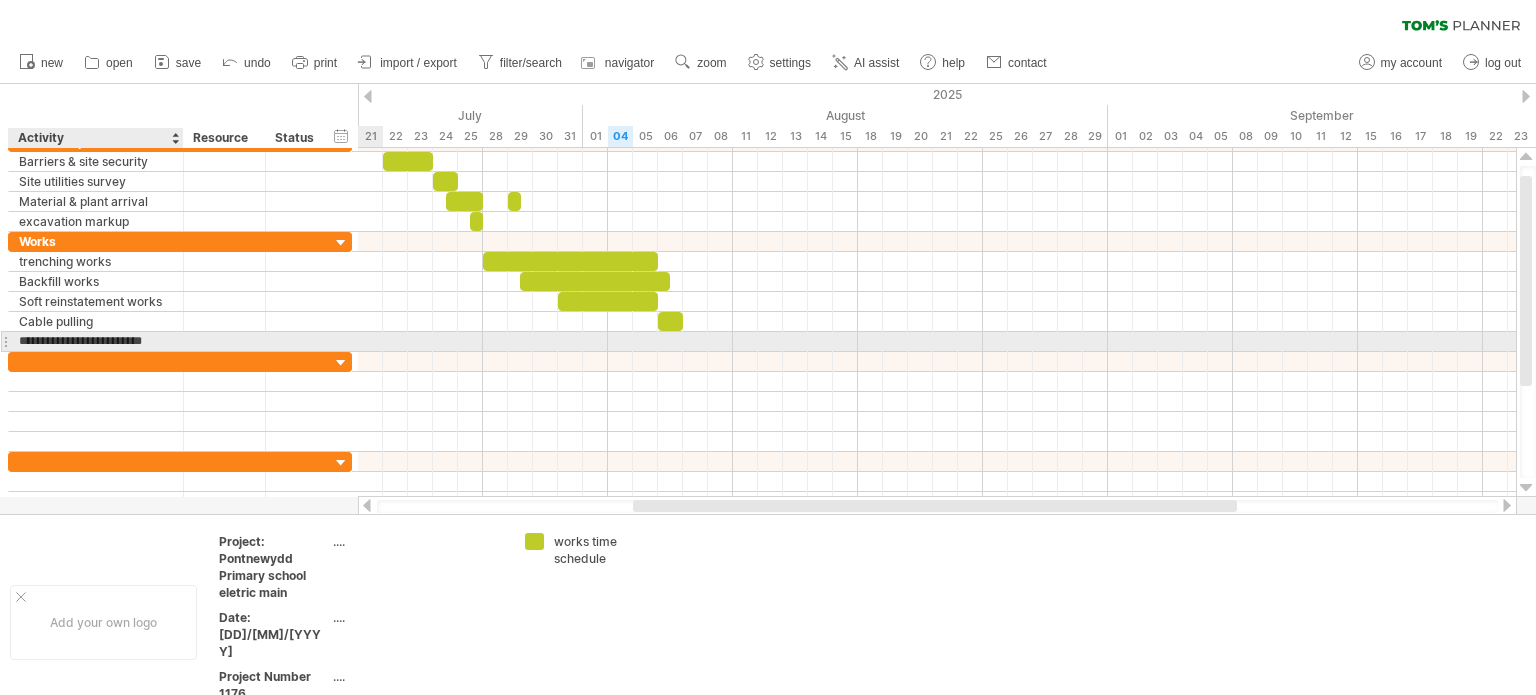 type on "**********" 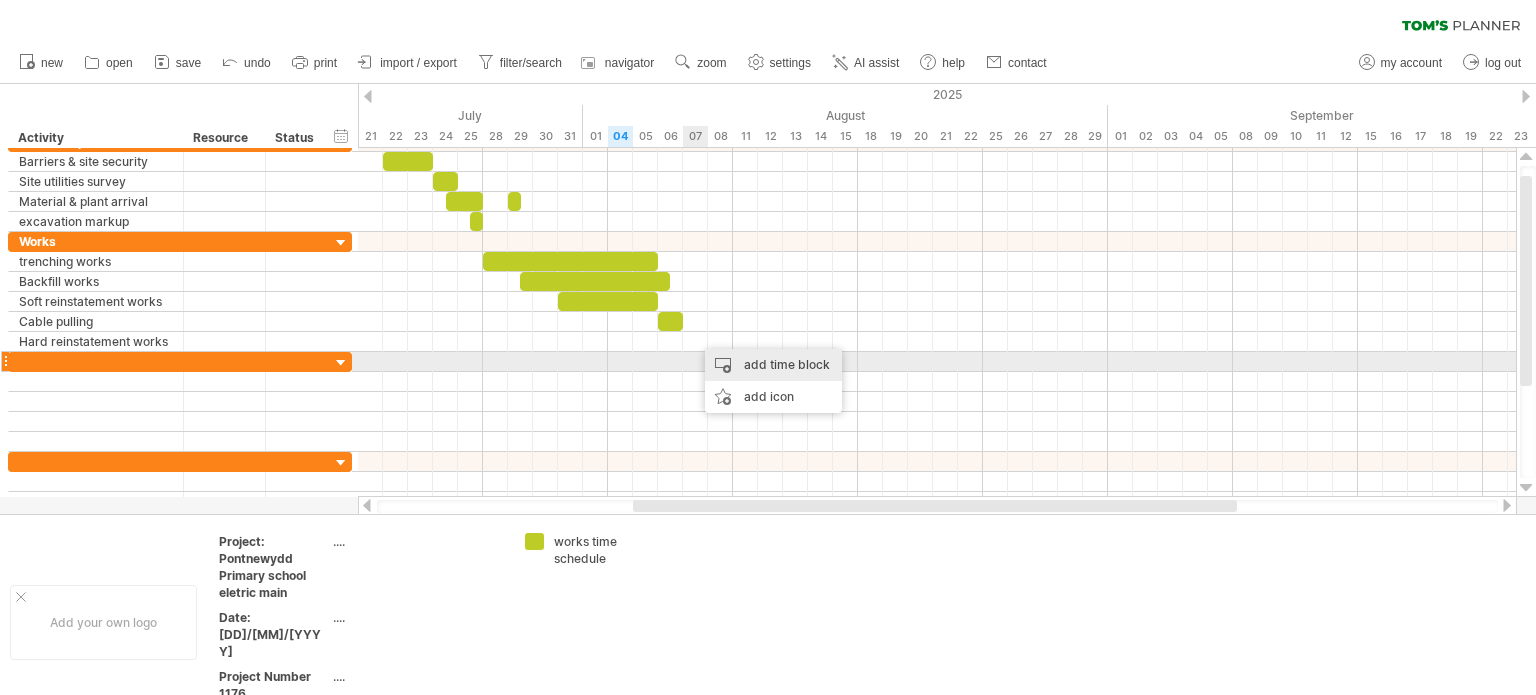 click on "add time block" at bounding box center (773, 365) 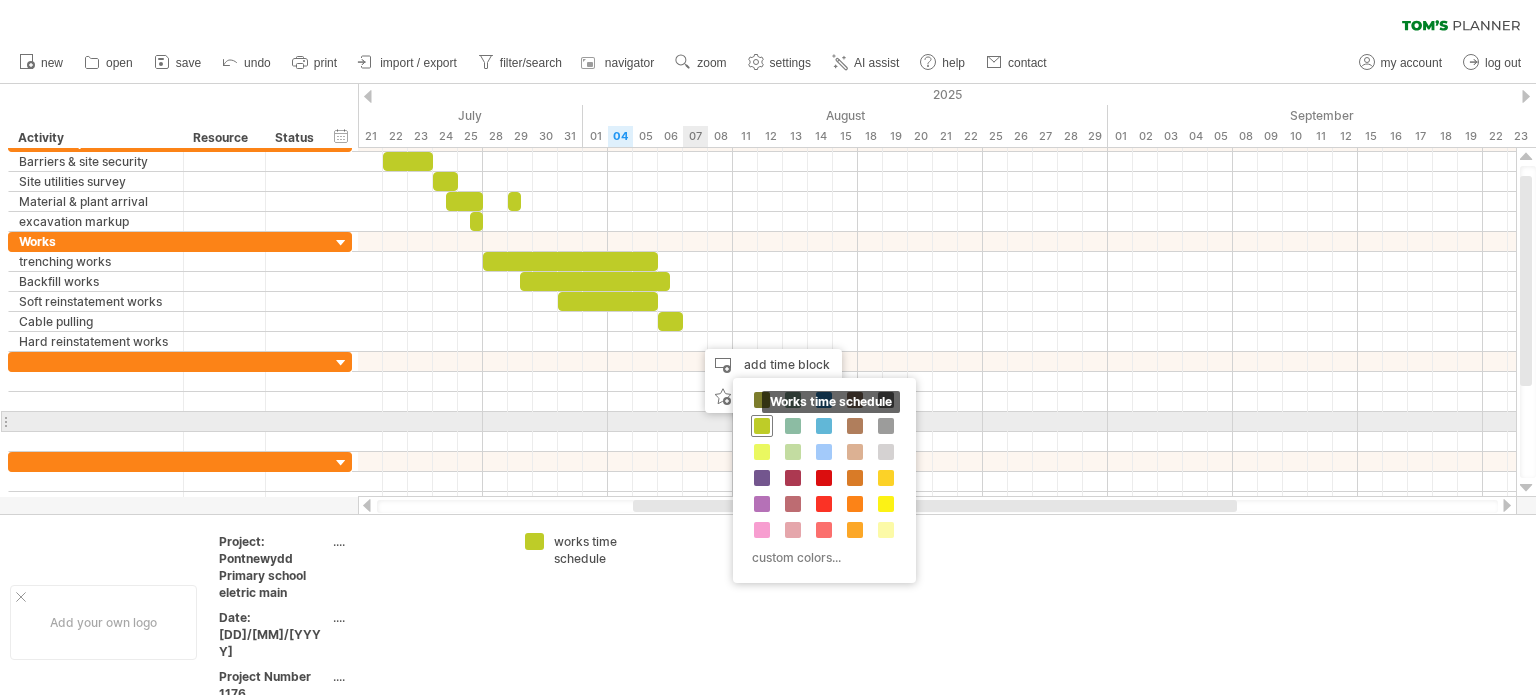 click at bounding box center [762, 426] 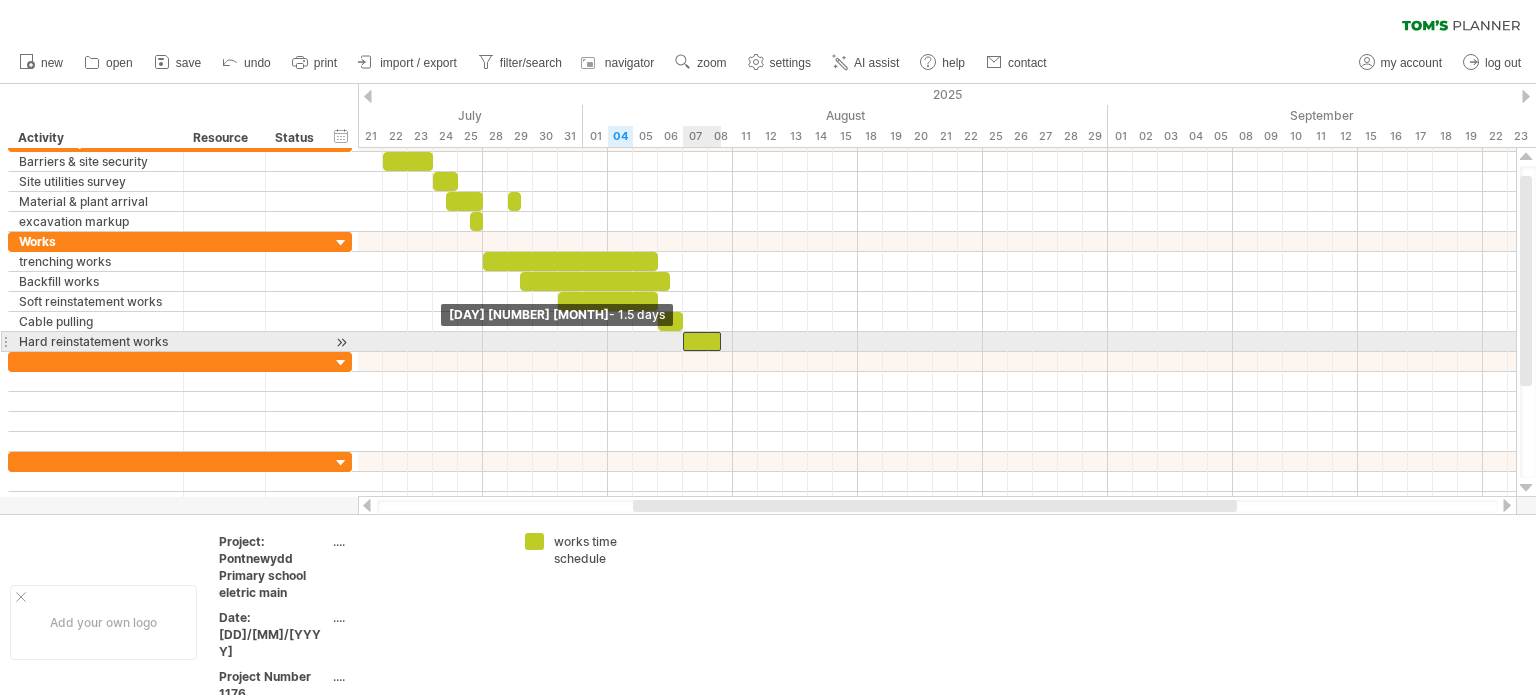 click at bounding box center (702, 341) 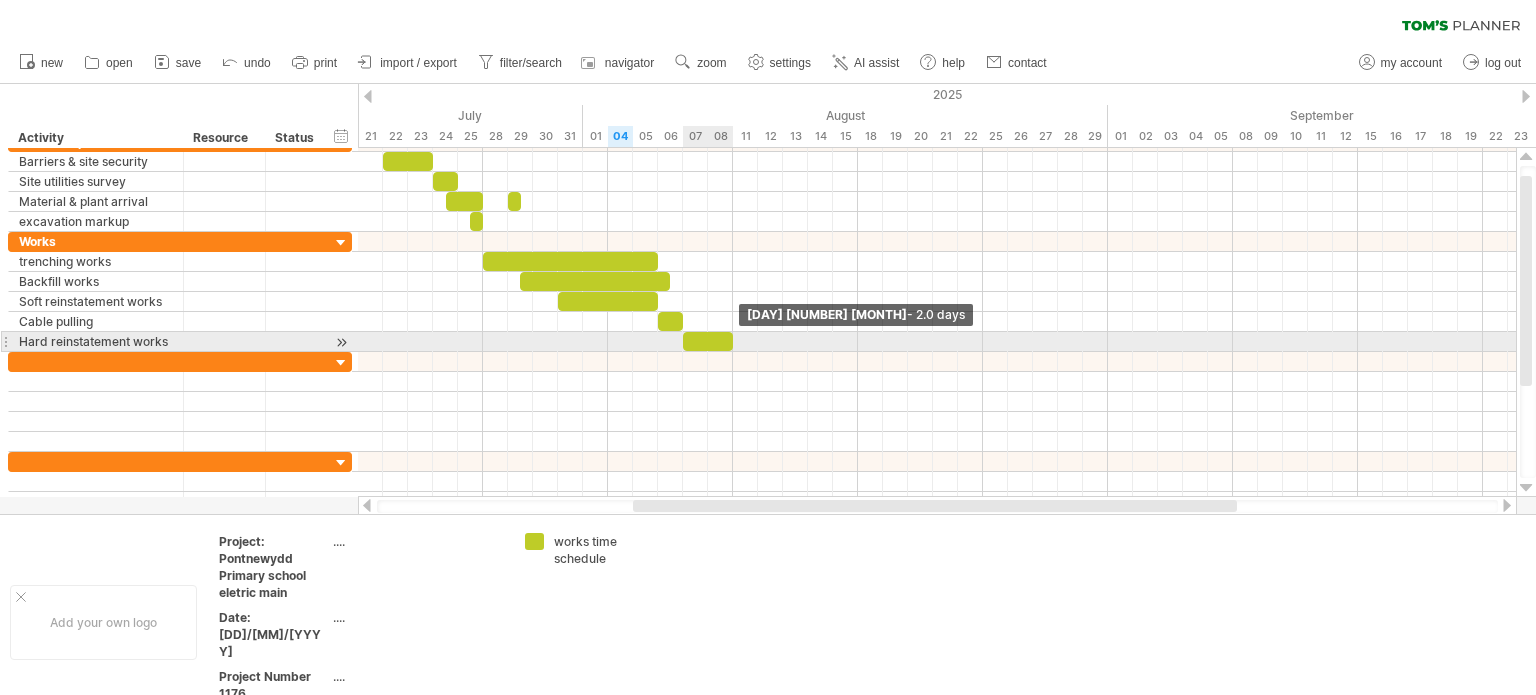 click at bounding box center (733, 341) 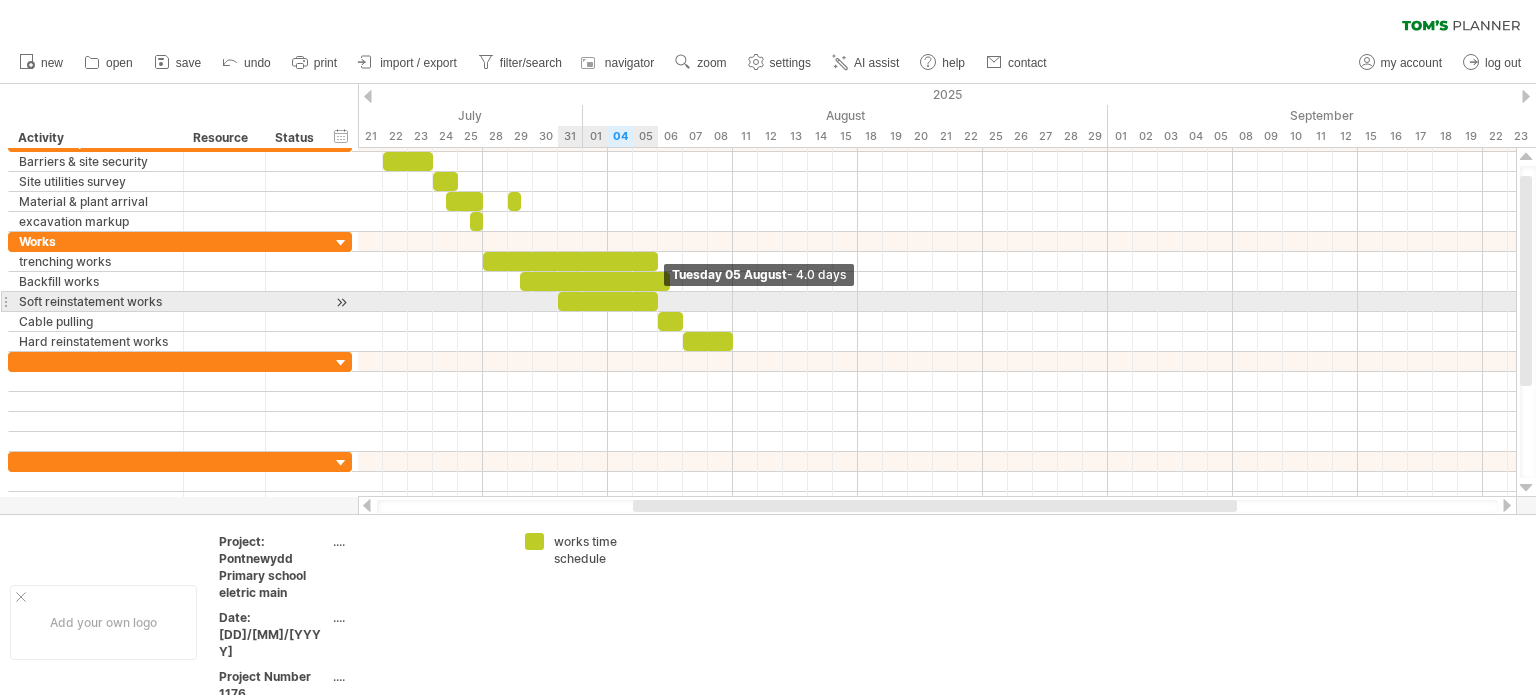 click at bounding box center (658, 301) 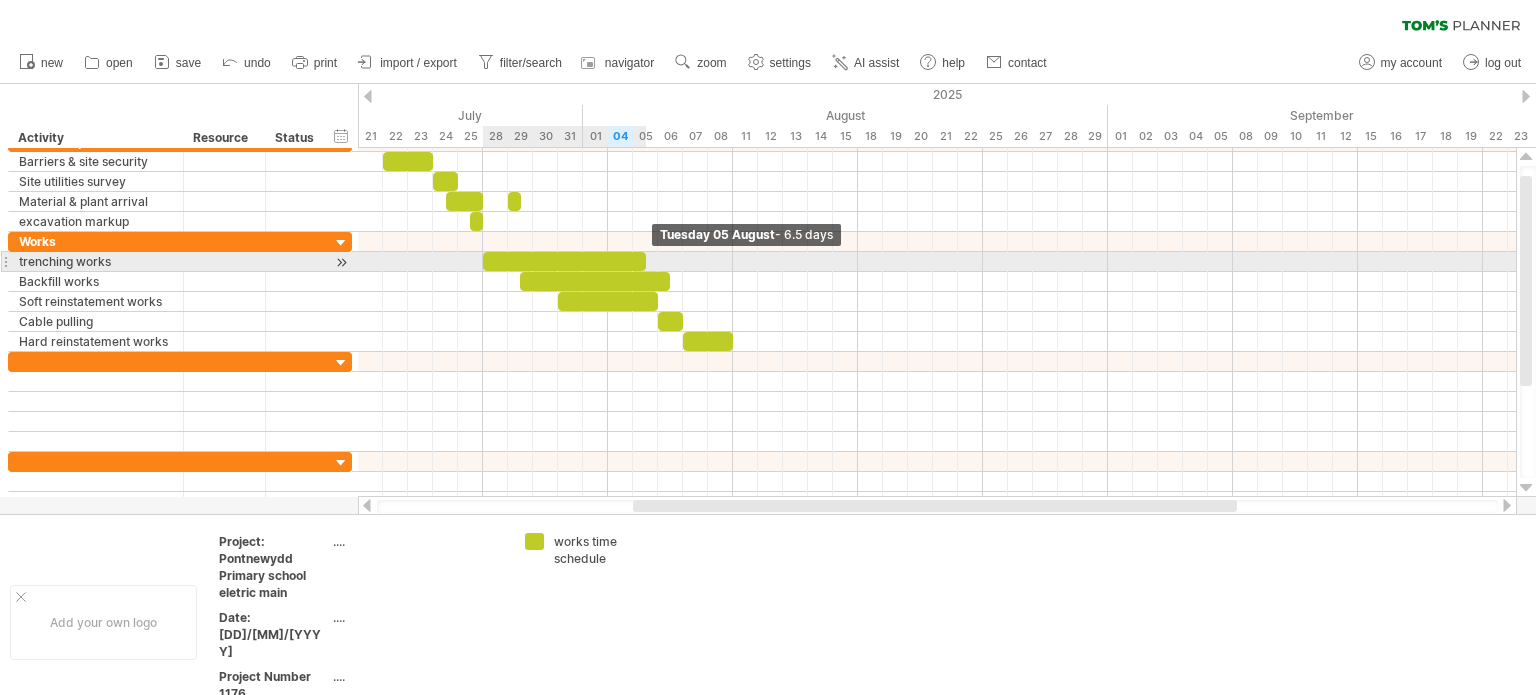 drag, startPoint x: 656, startPoint y: 259, endPoint x: 646, endPoint y: 261, distance: 10.198039 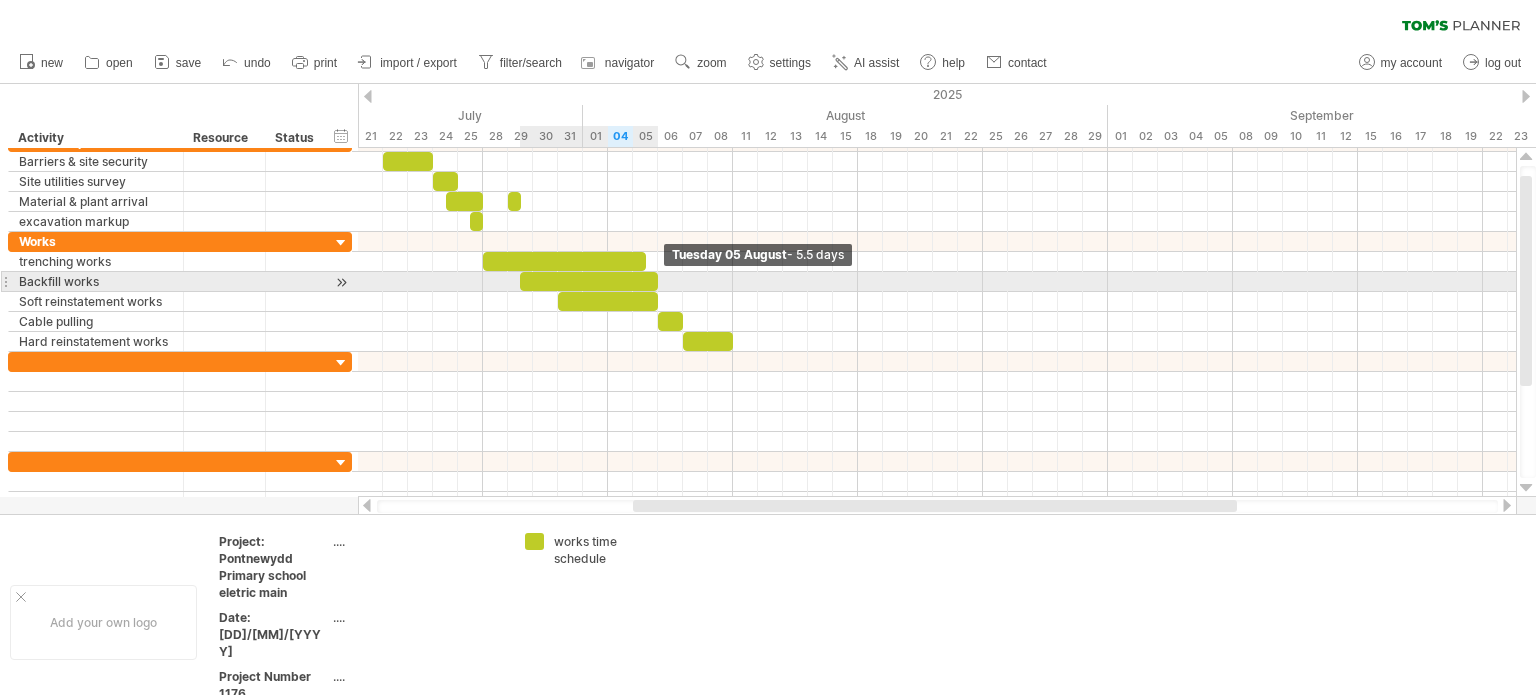 drag, startPoint x: 668, startPoint y: 285, endPoint x: 656, endPoint y: 285, distance: 12 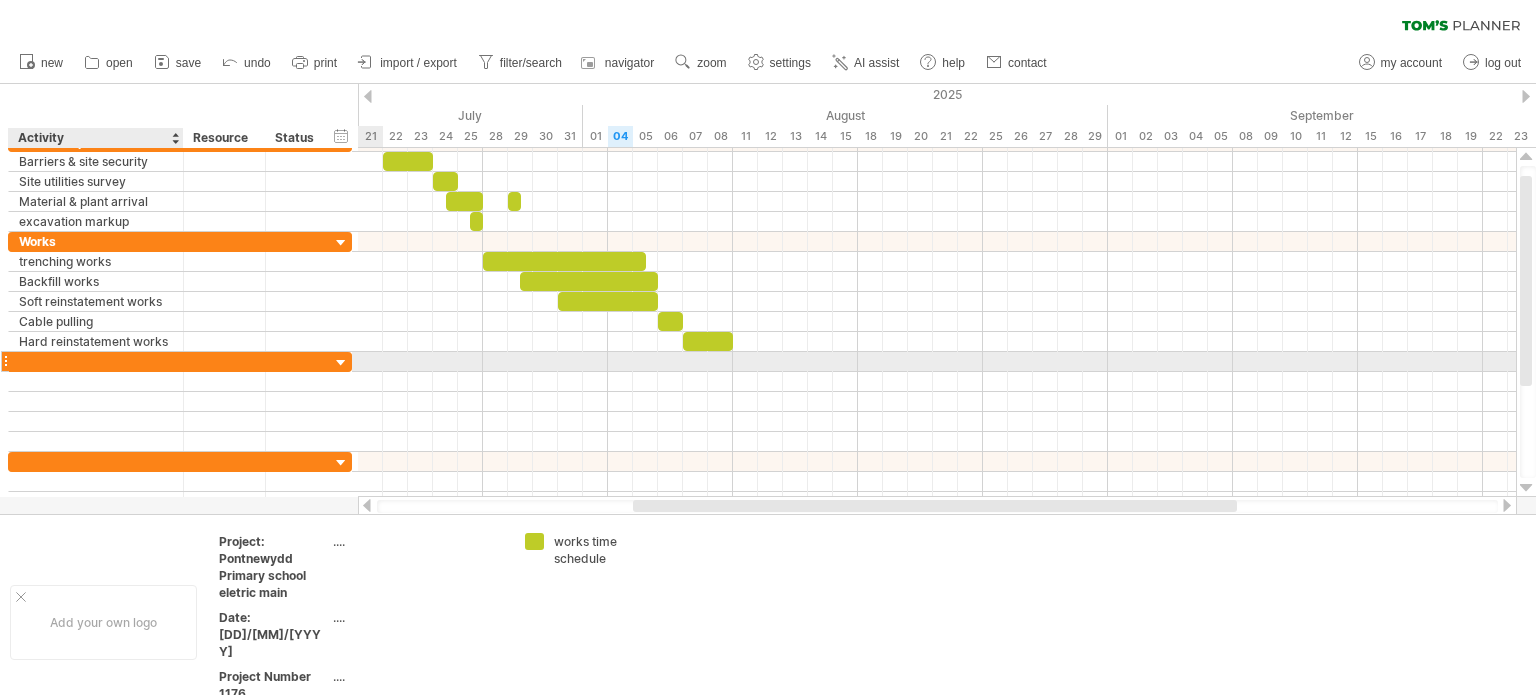 click at bounding box center [96, 361] 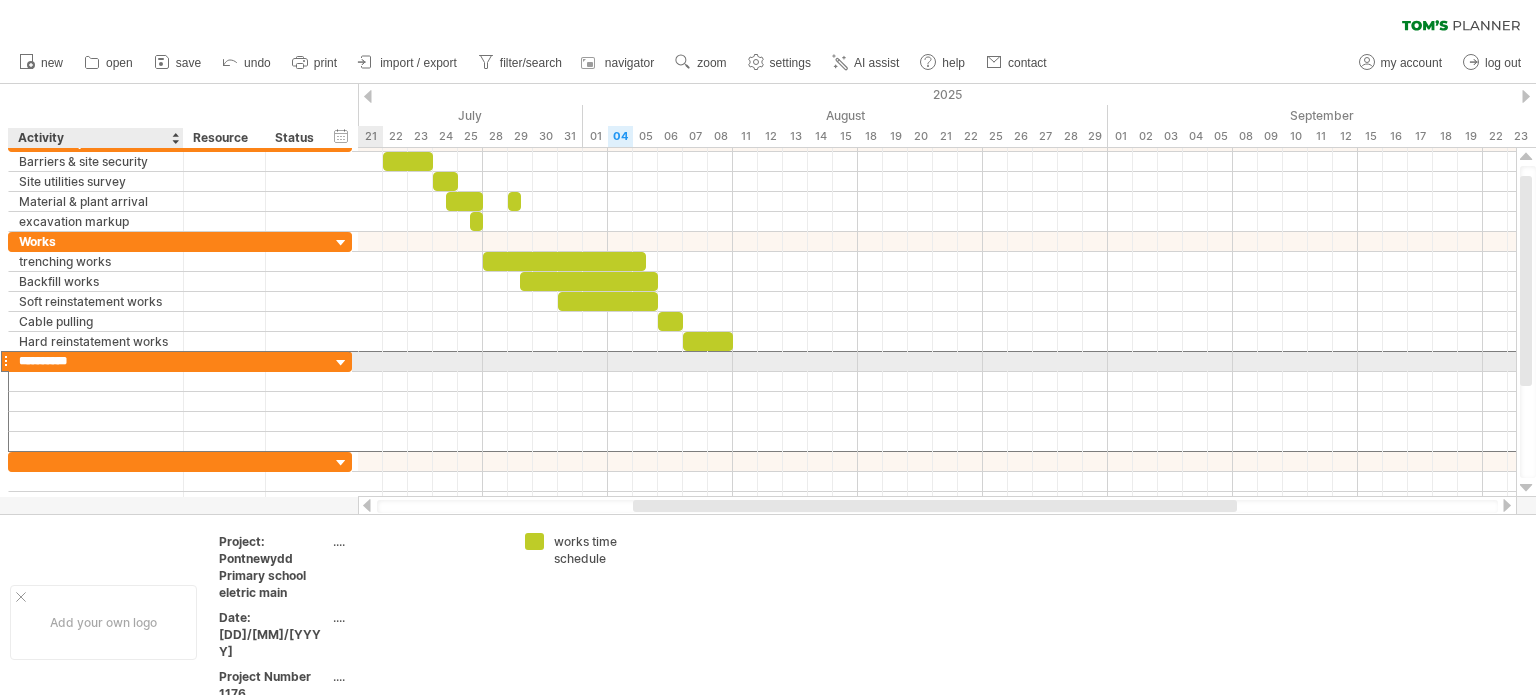 type on "**********" 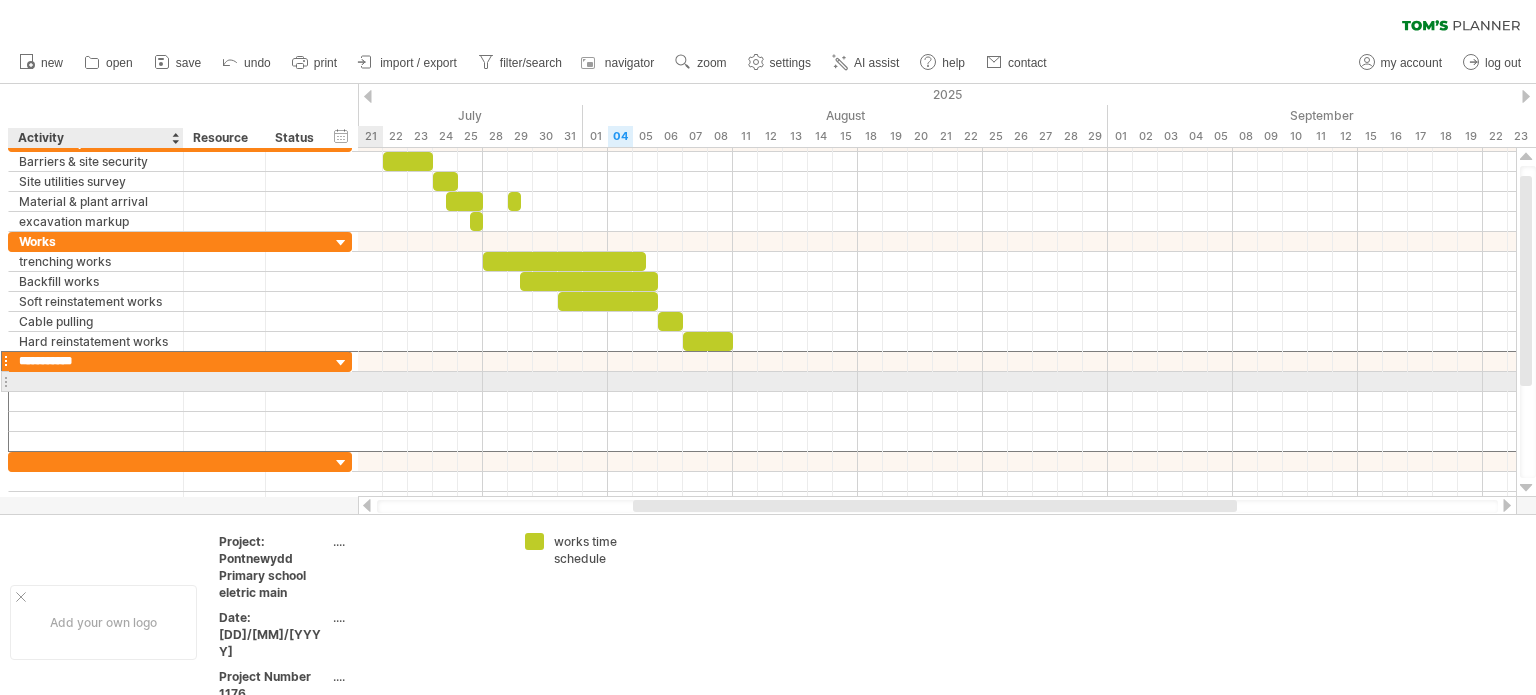 click at bounding box center [96, 381] 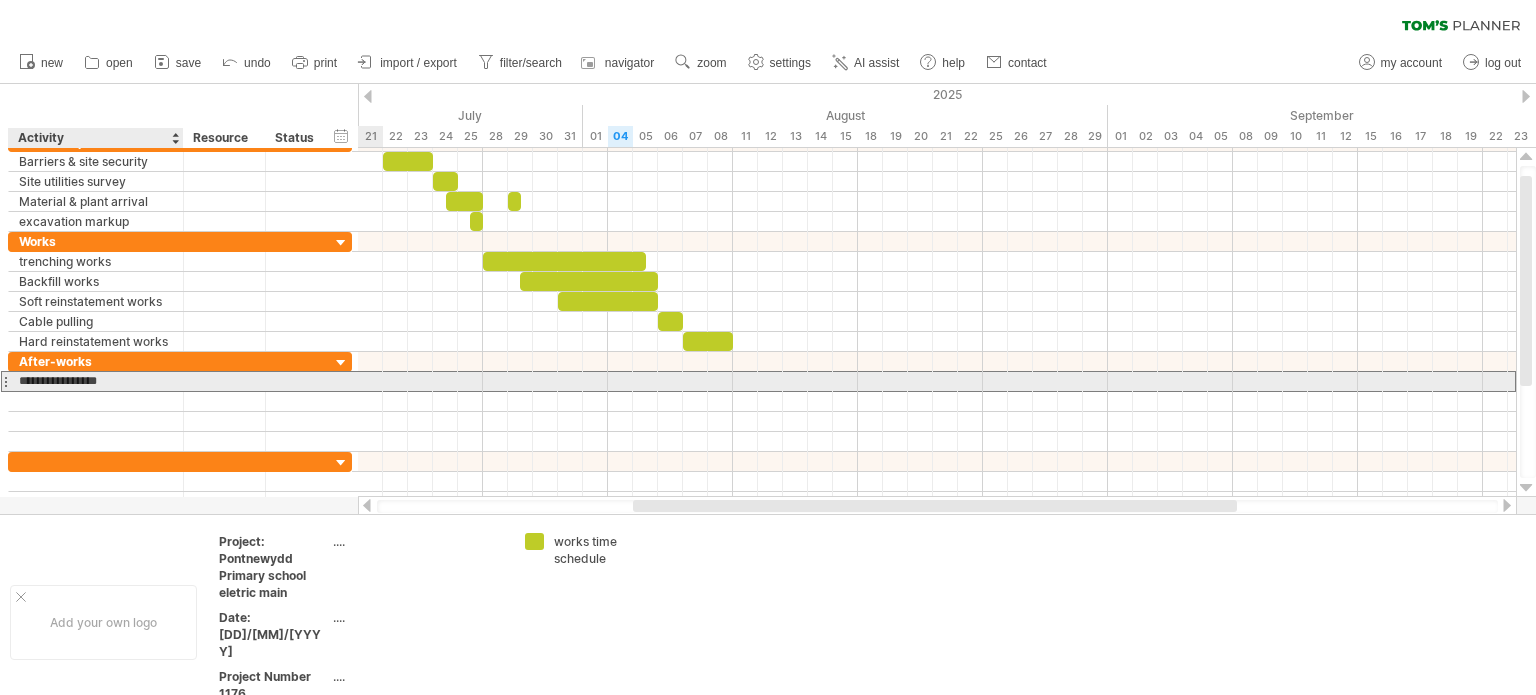 type on "**********" 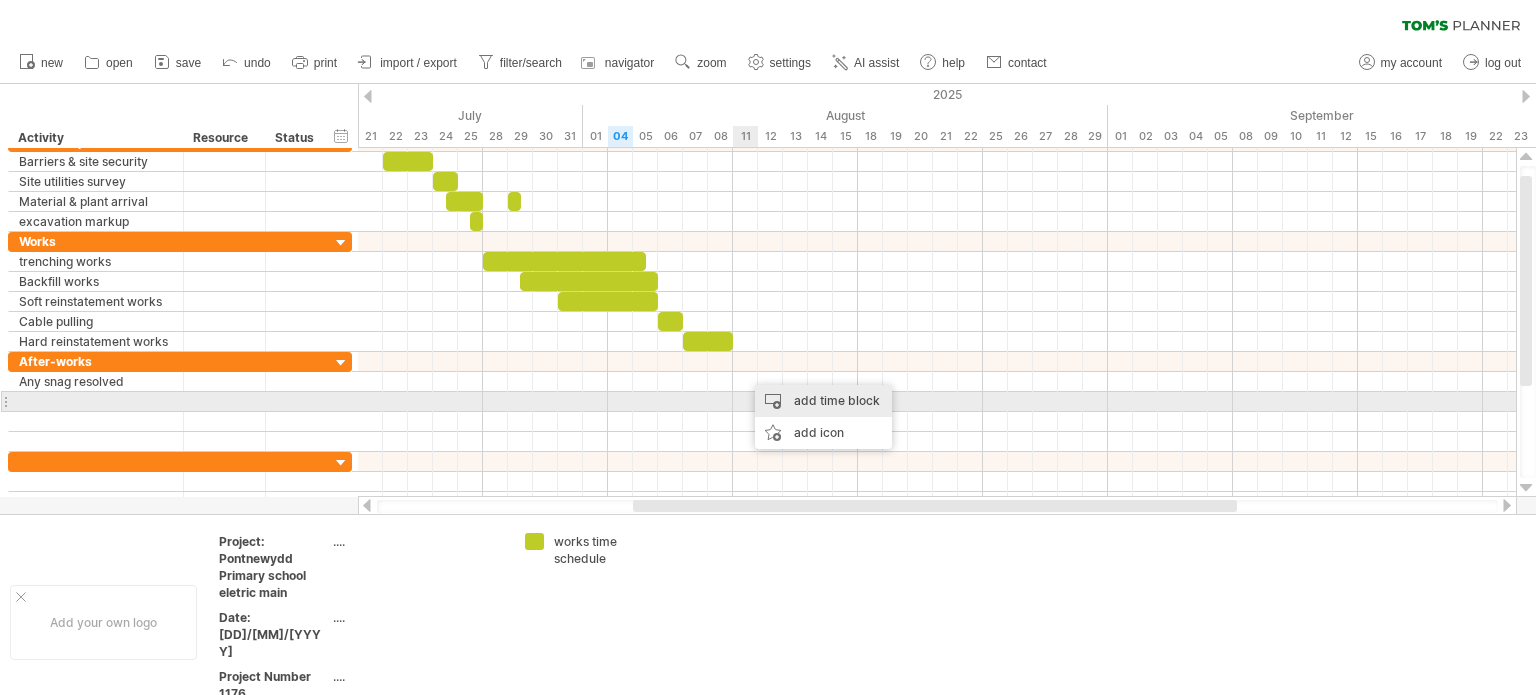 click on "add time block" at bounding box center (823, 401) 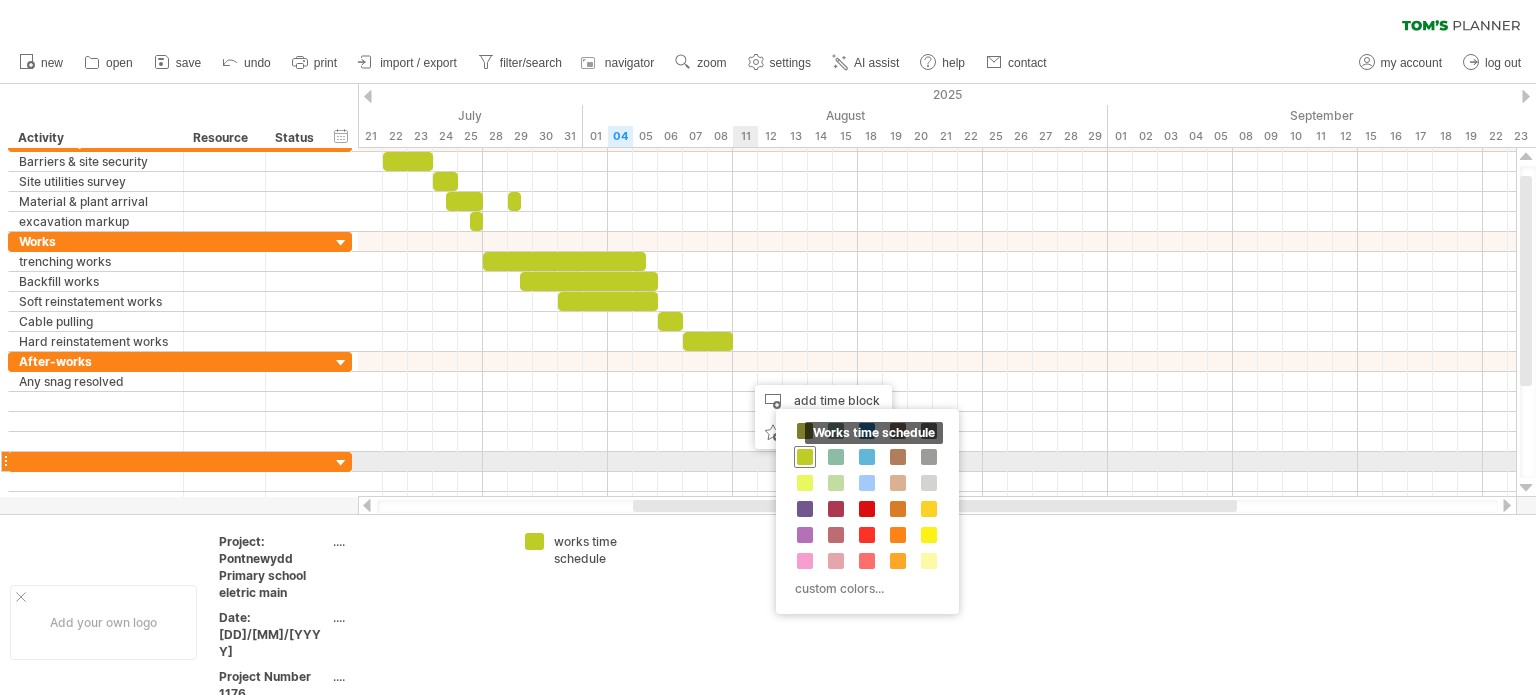 click at bounding box center (805, 457) 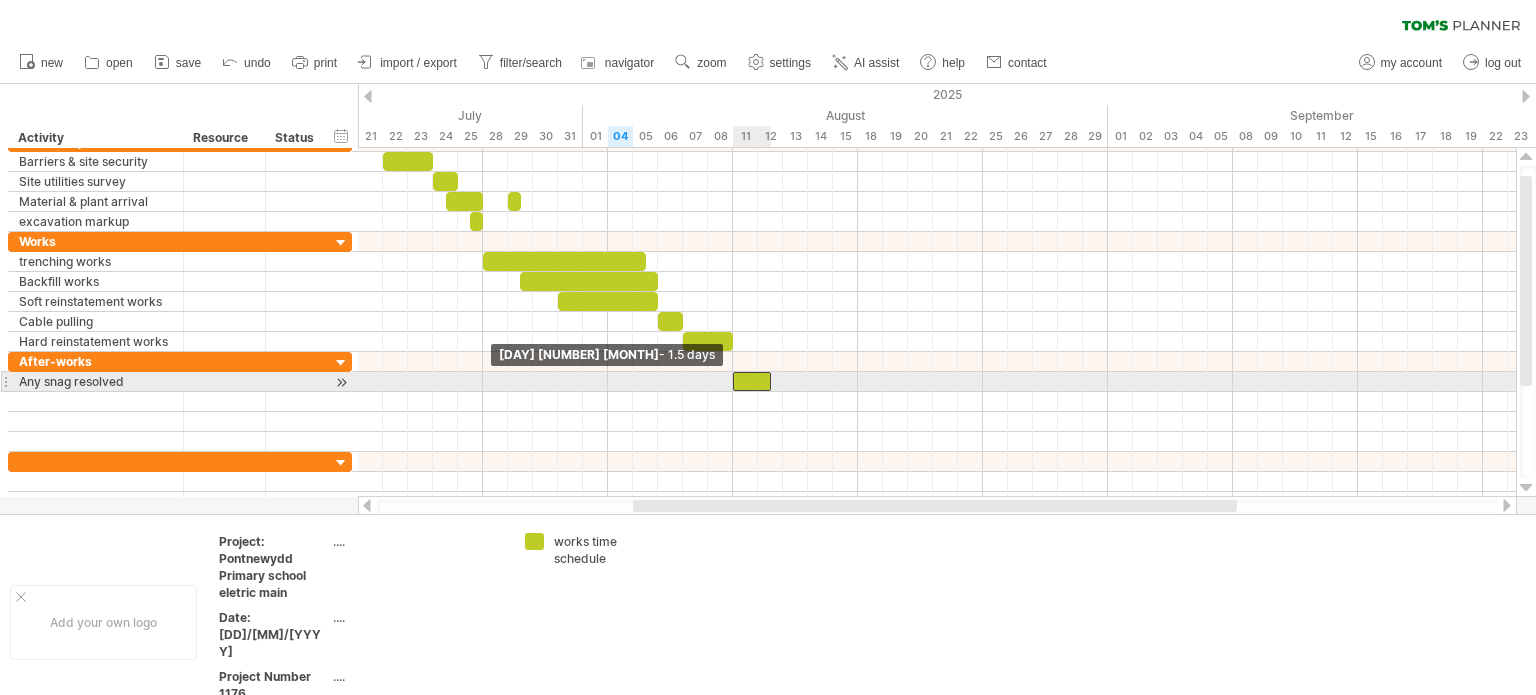 click at bounding box center (752, 381) 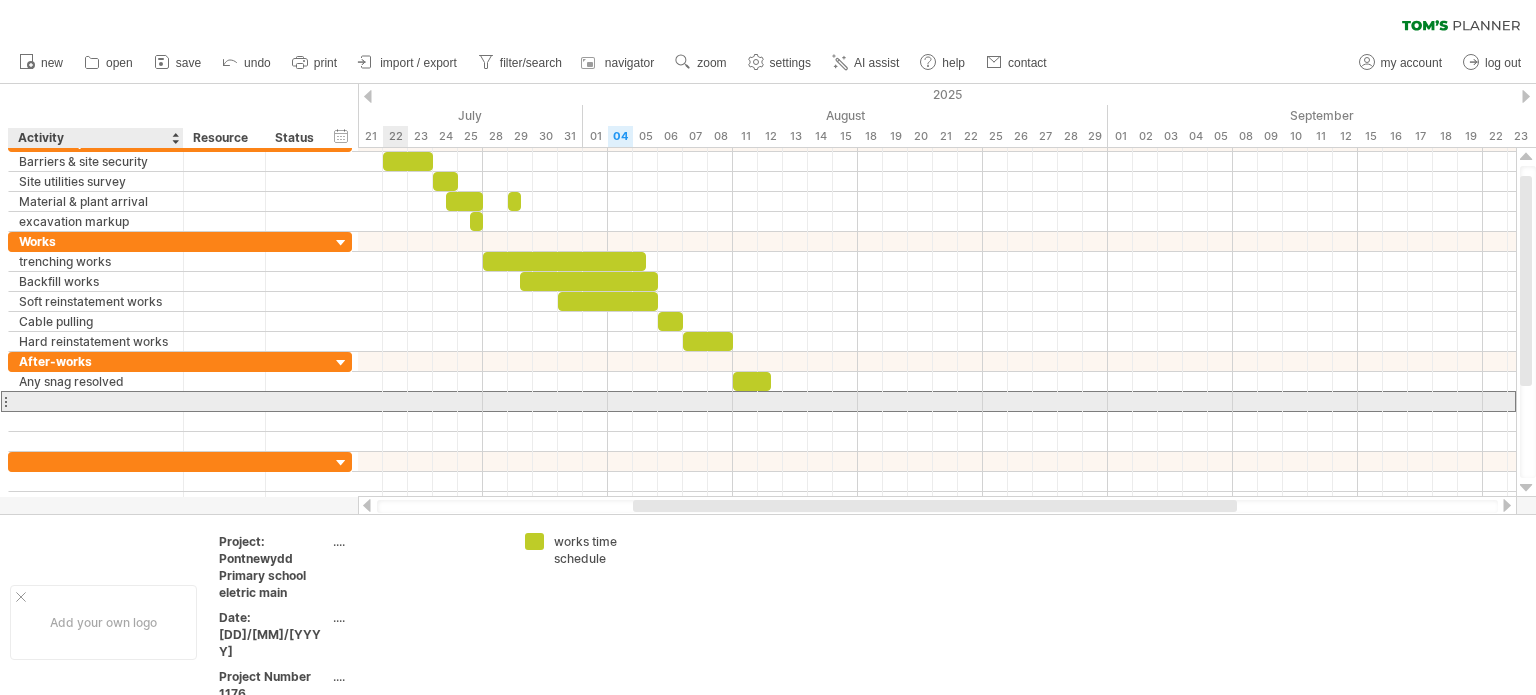 click at bounding box center [96, 401] 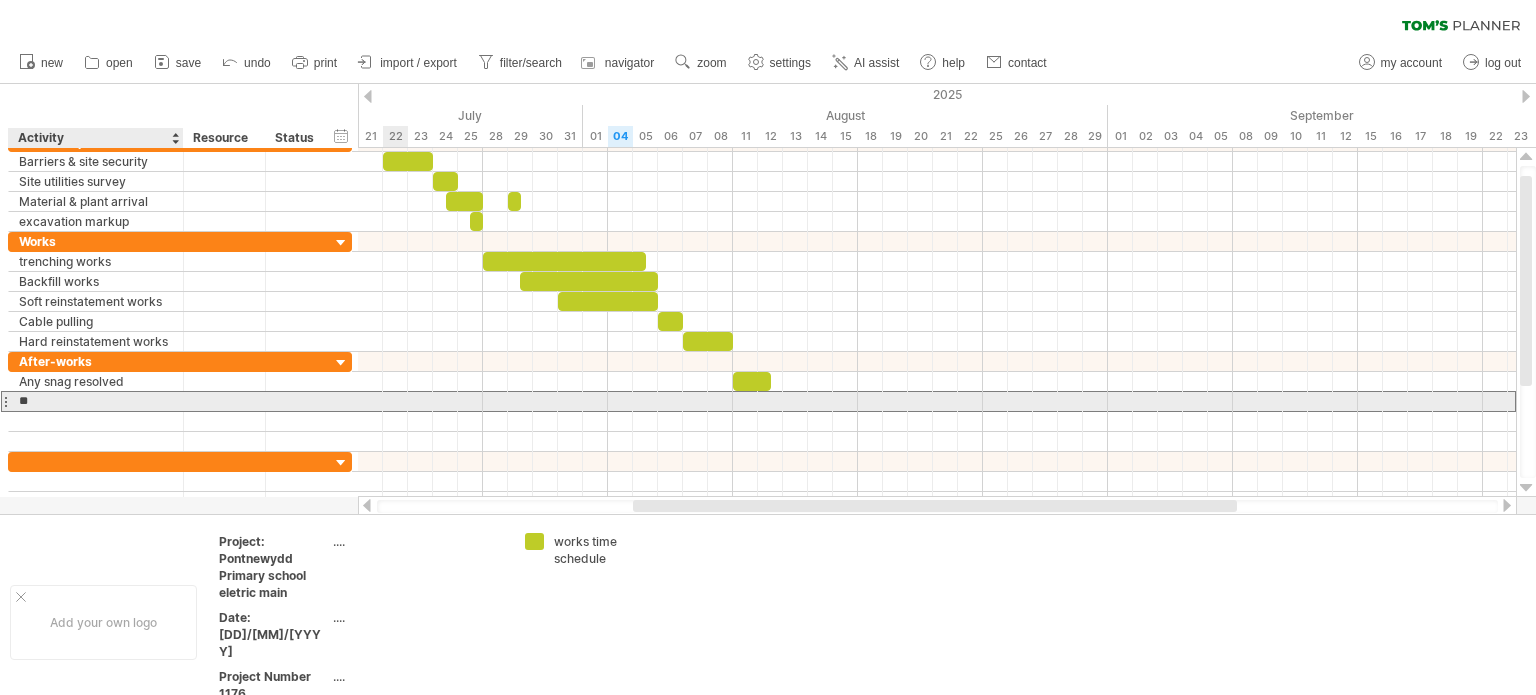 type on "*" 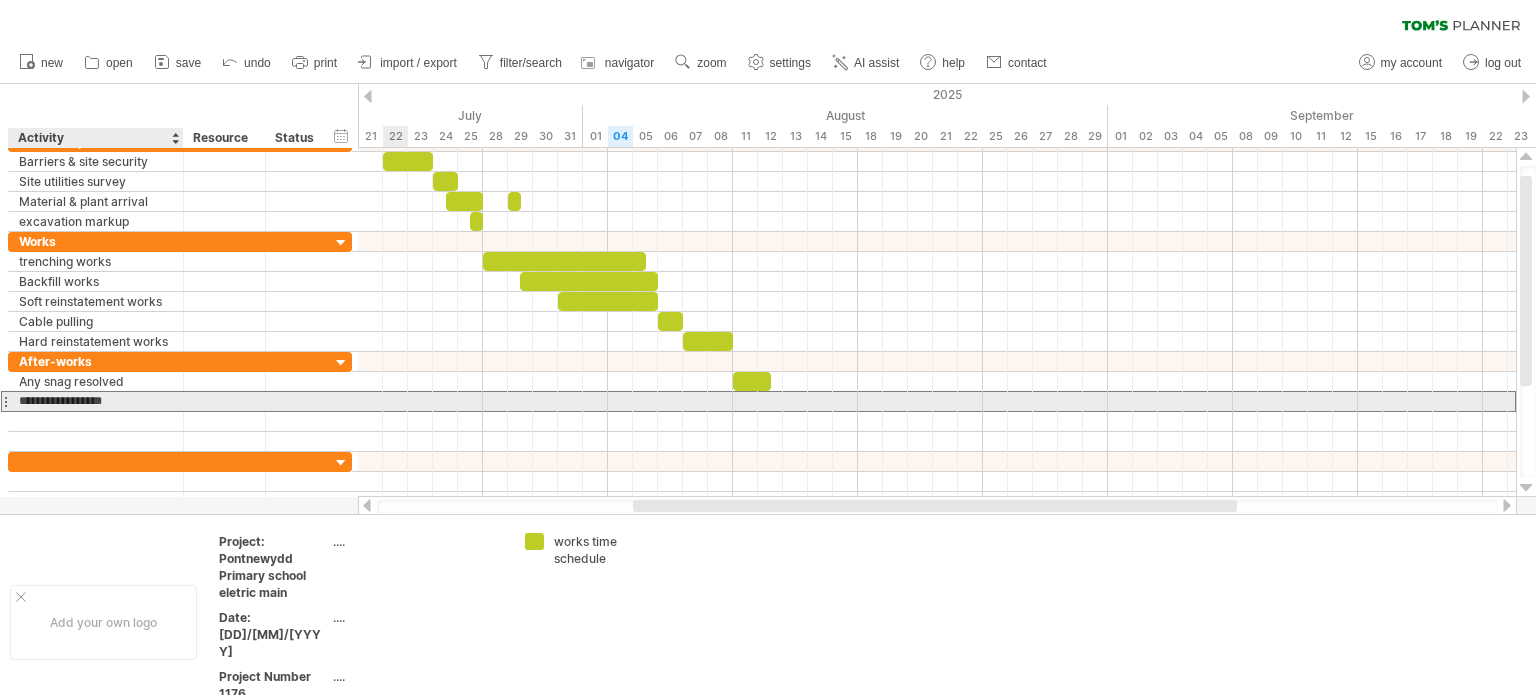 click on "**********" at bounding box center (96, 401) 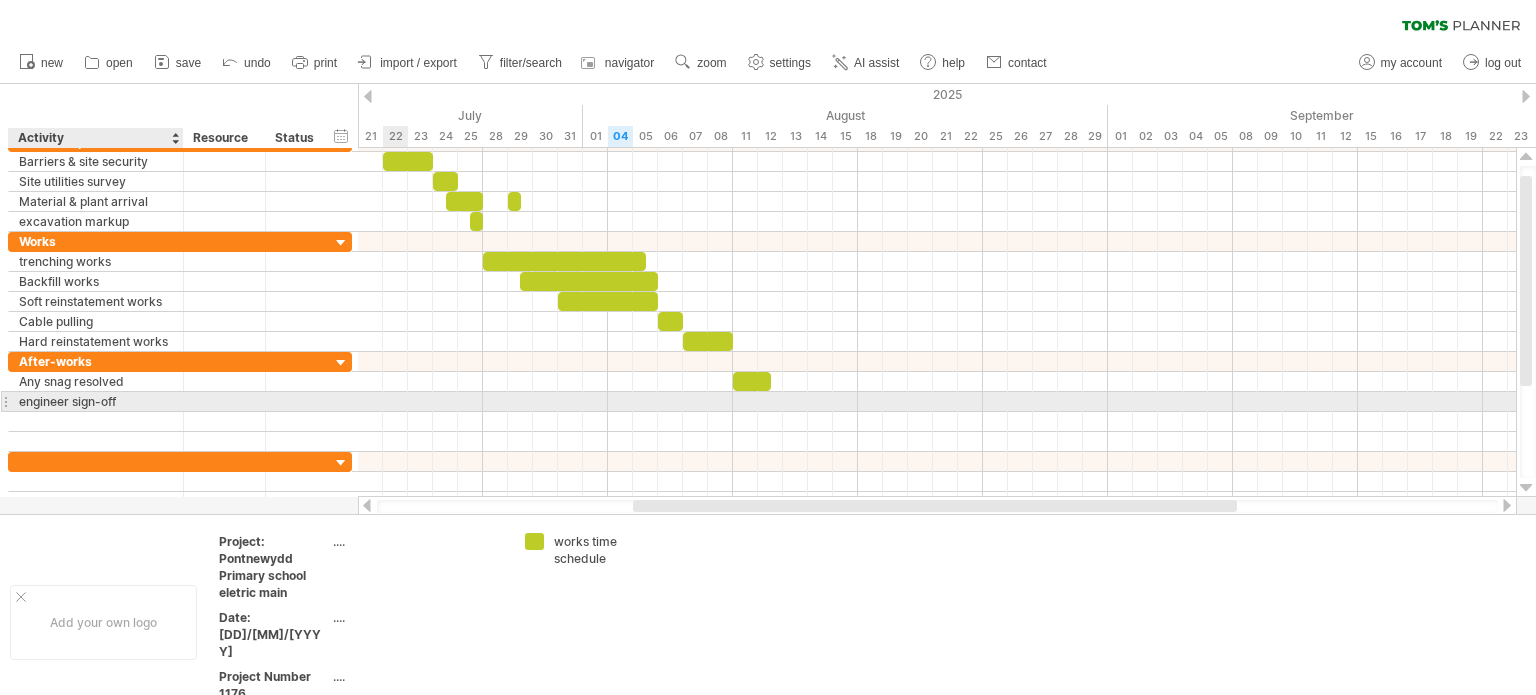 click on "engineer sign-off" at bounding box center (96, 401) 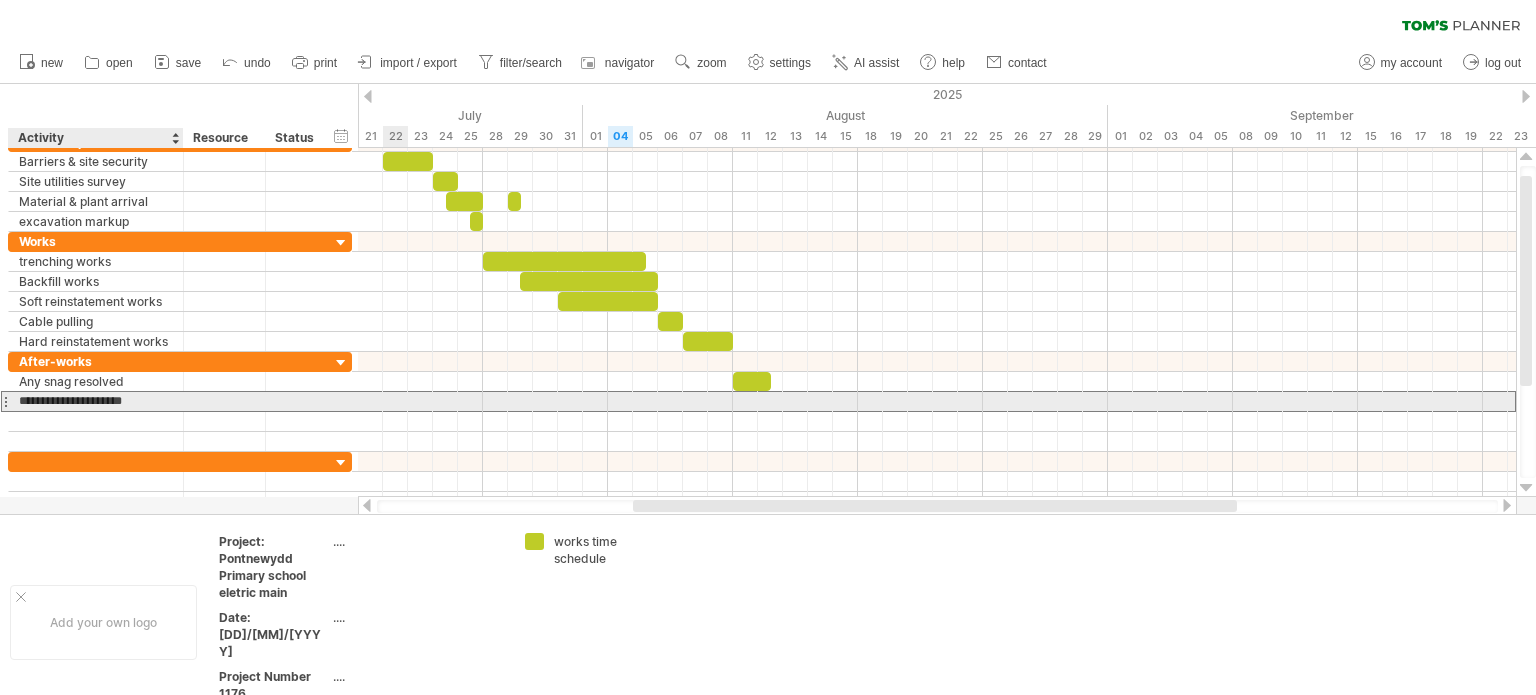 type on "**********" 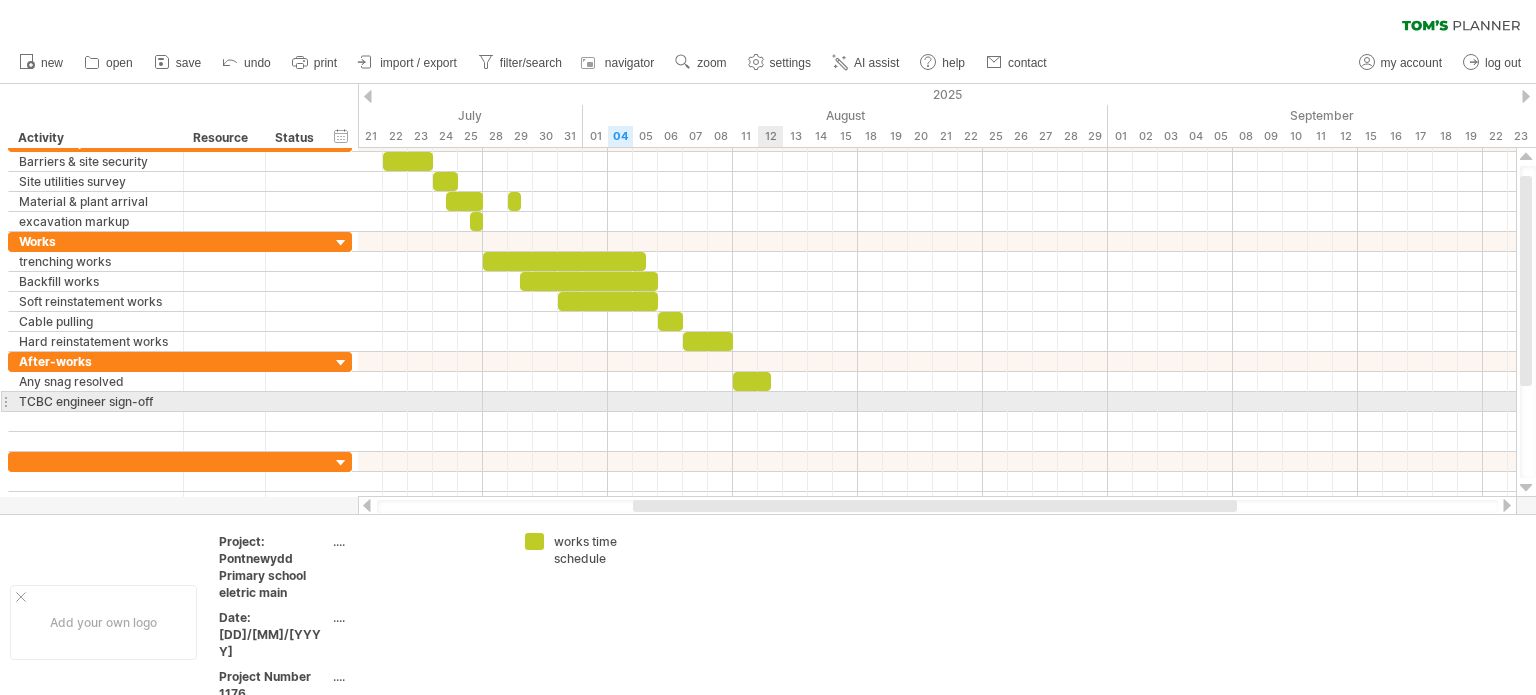 click at bounding box center (937, 402) 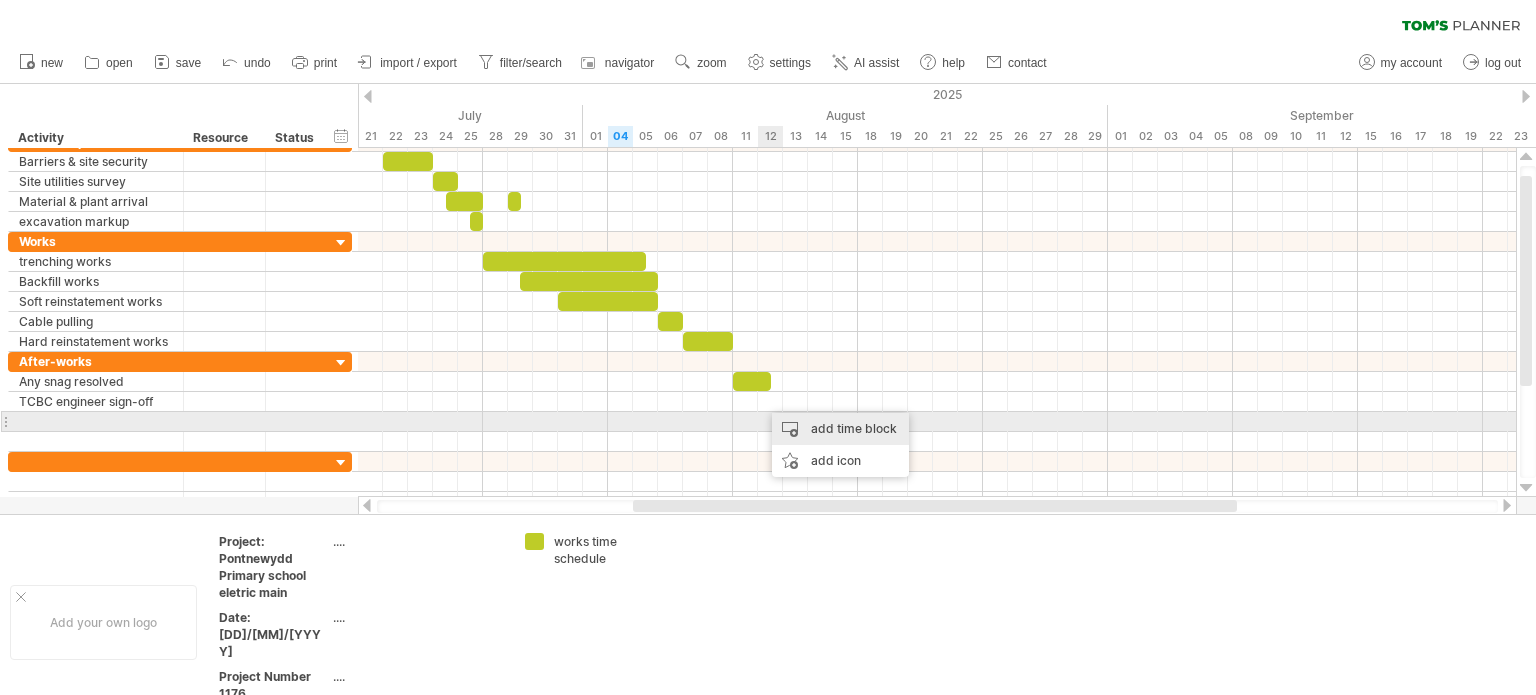 click on "add time block" at bounding box center (840, 429) 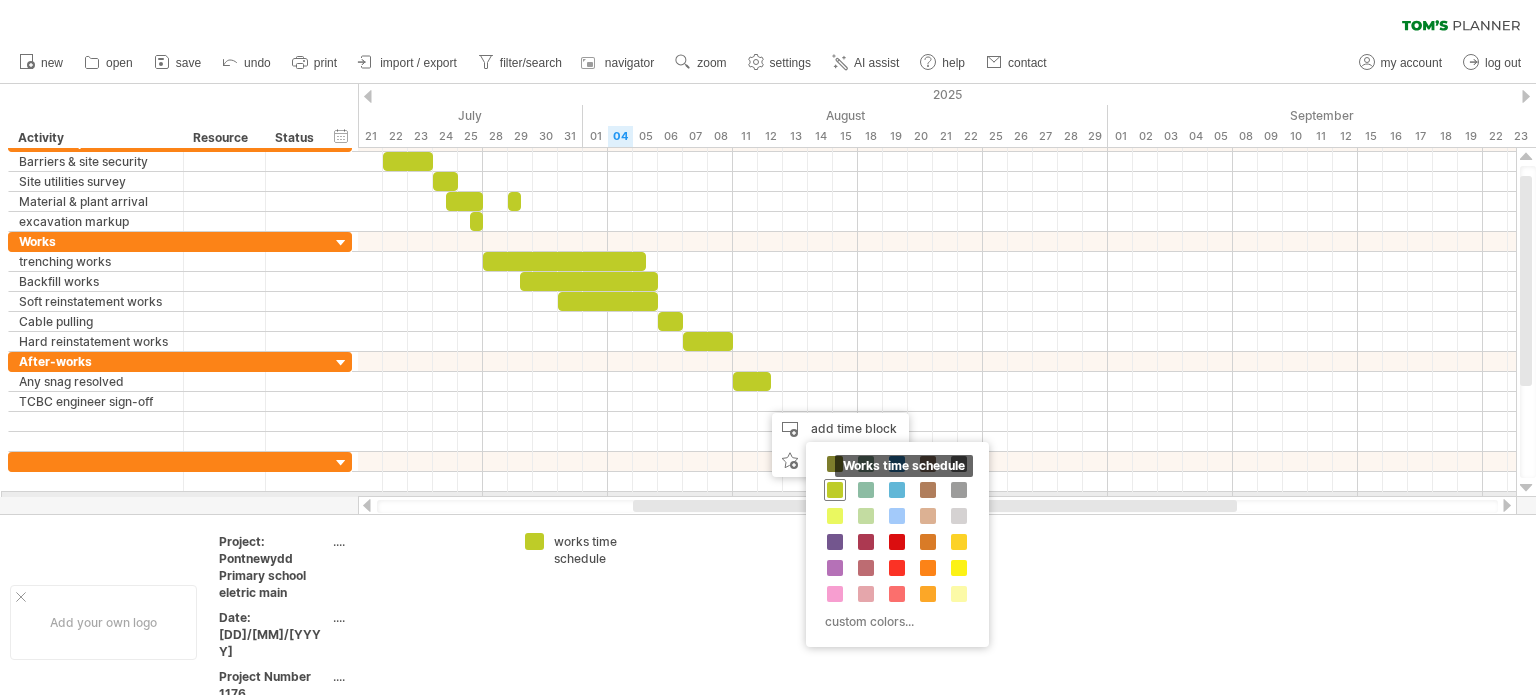 click at bounding box center [835, 490] 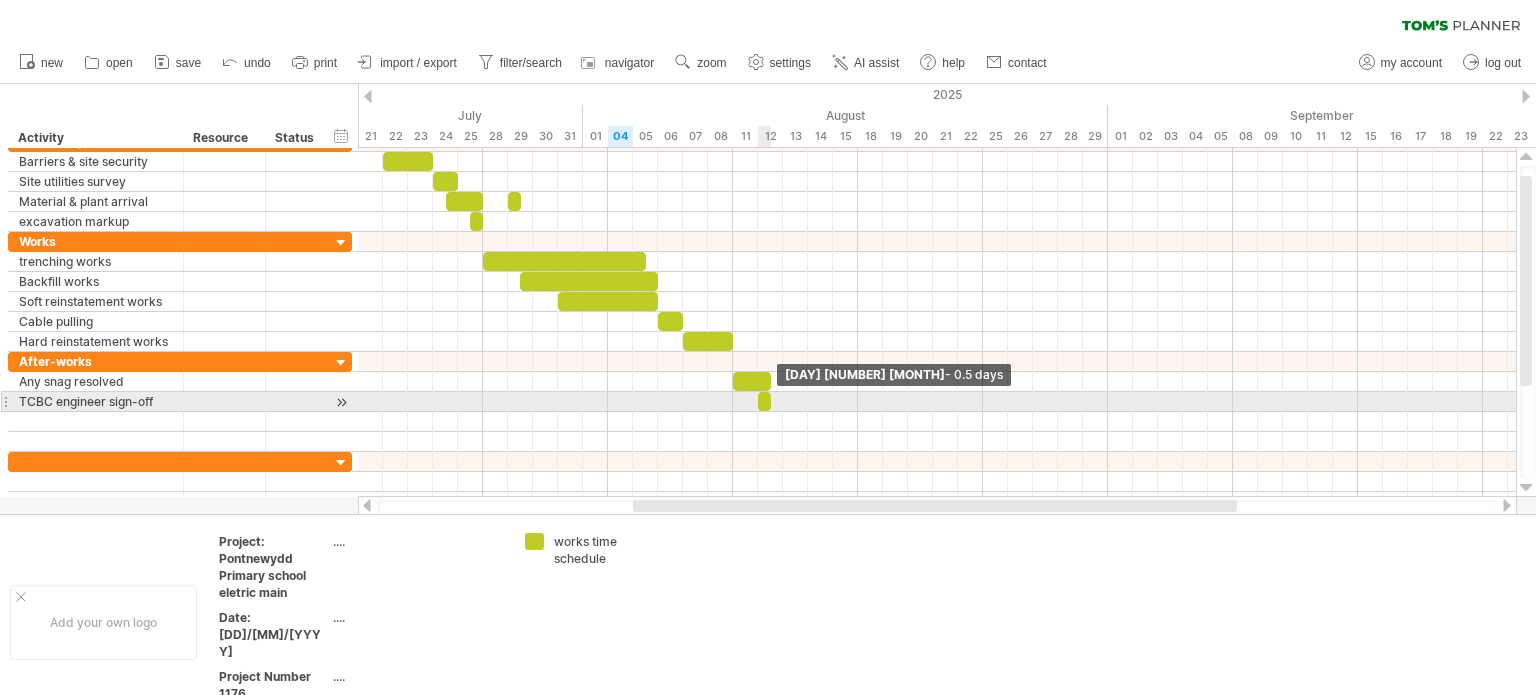 drag, startPoint x: 784, startPoint y: 398, endPoint x: 769, endPoint y: 398, distance: 15 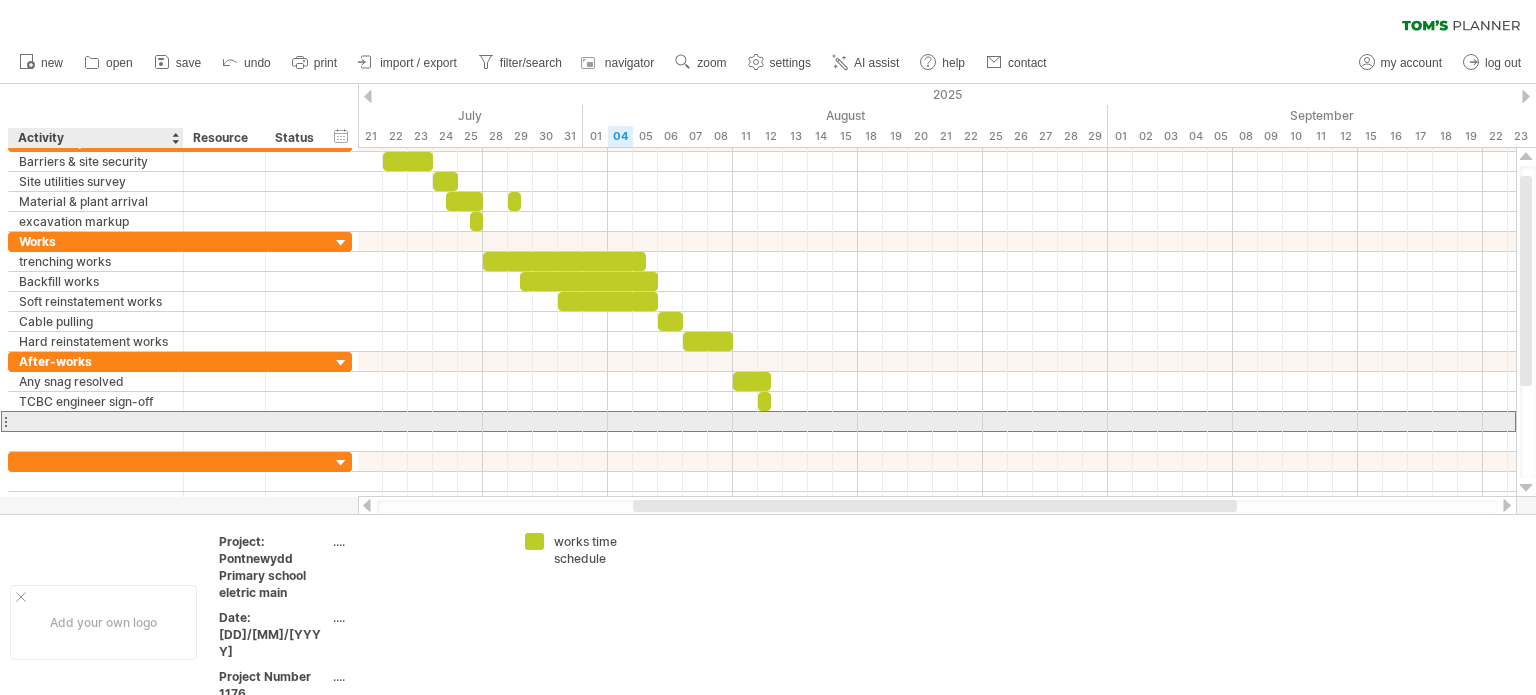 click at bounding box center [96, 421] 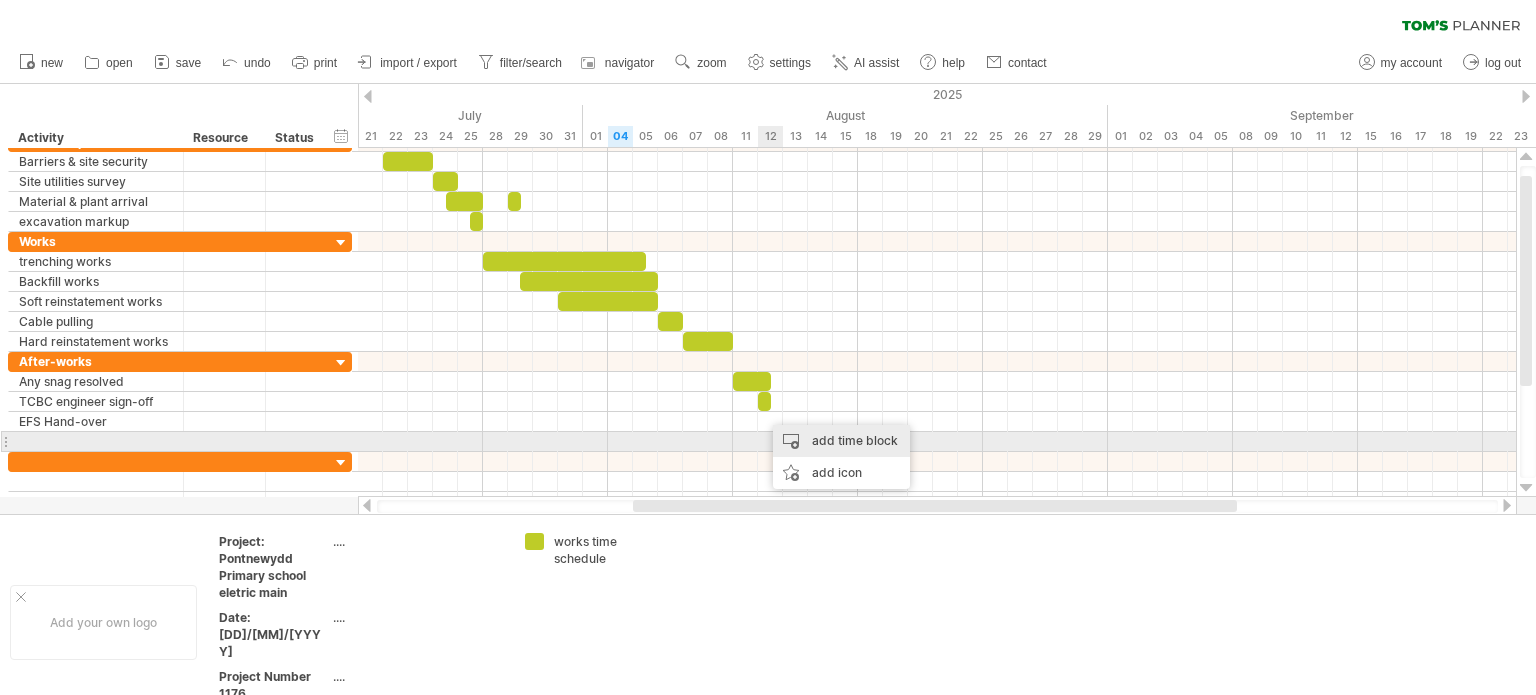 click on "add time block" at bounding box center [841, 441] 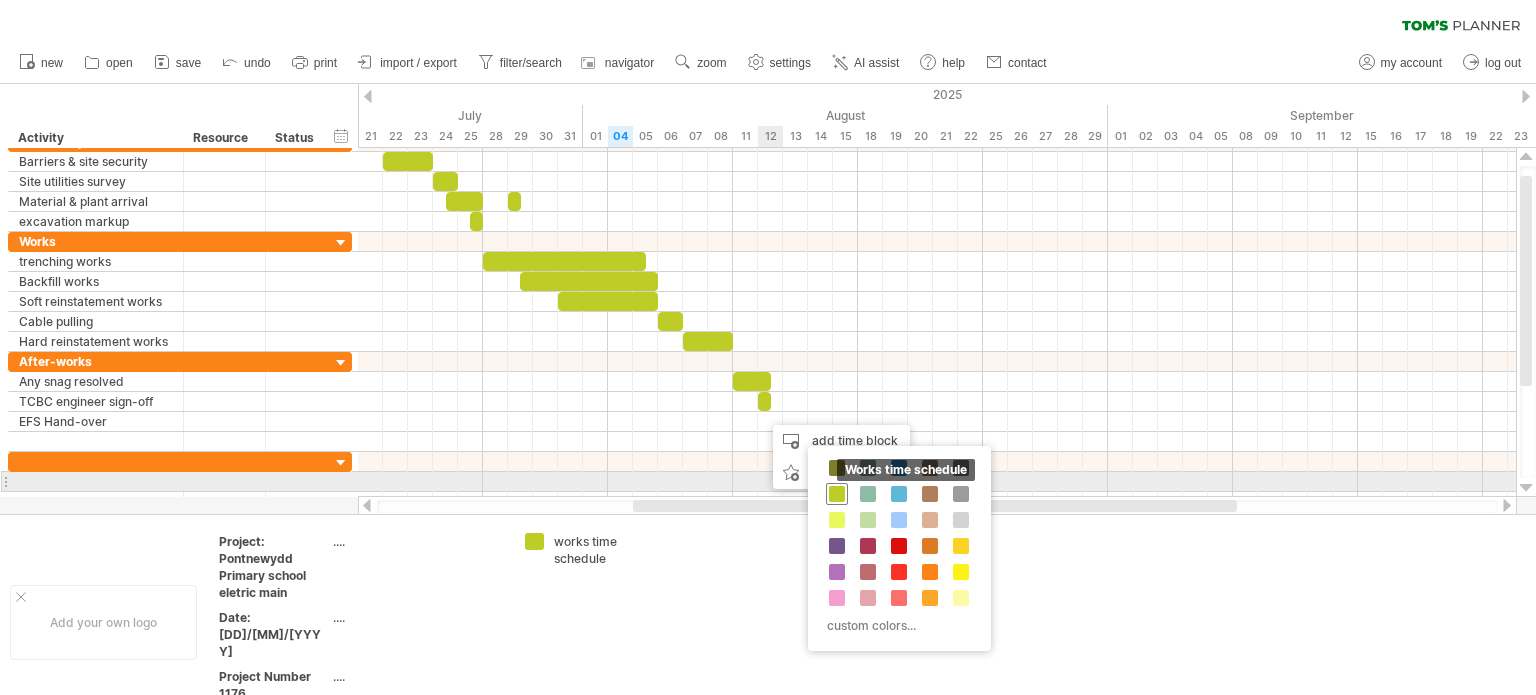click at bounding box center (837, 494) 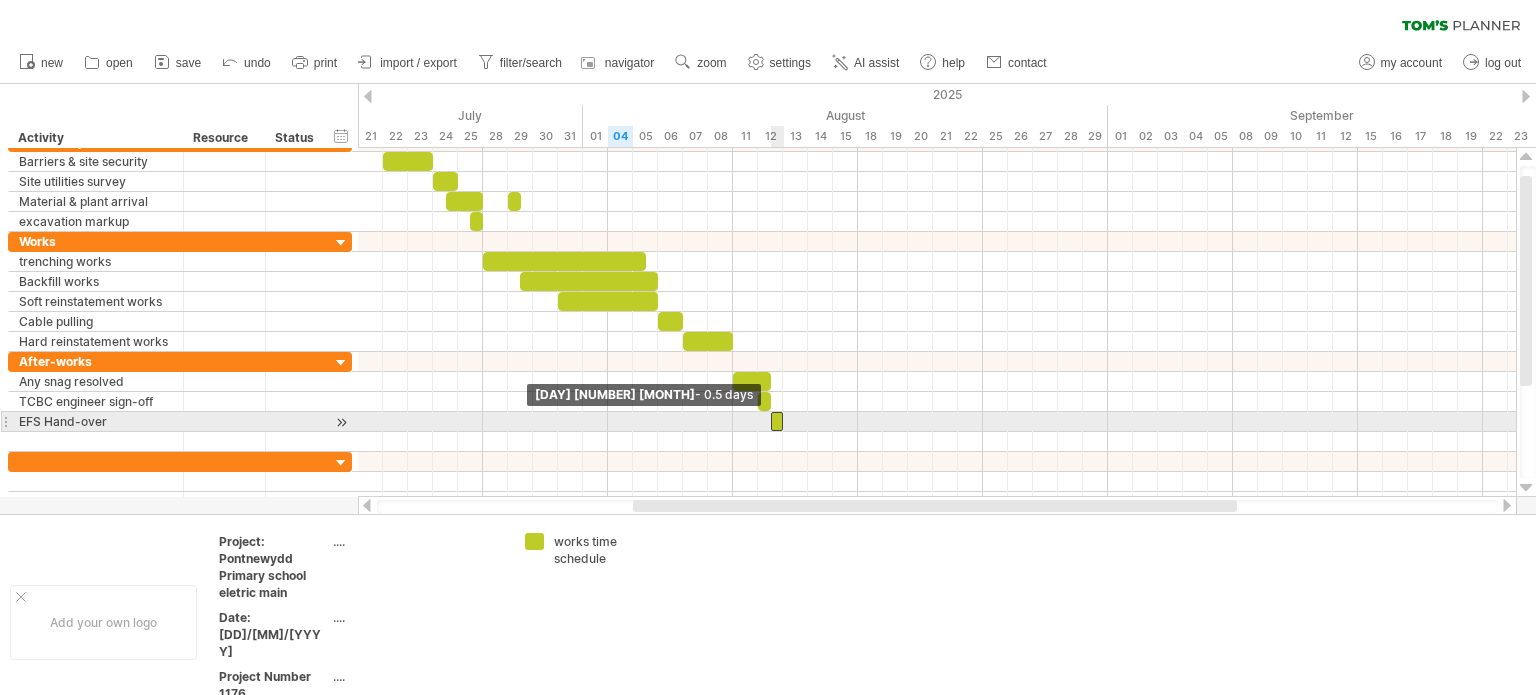 click at bounding box center [771, 421] 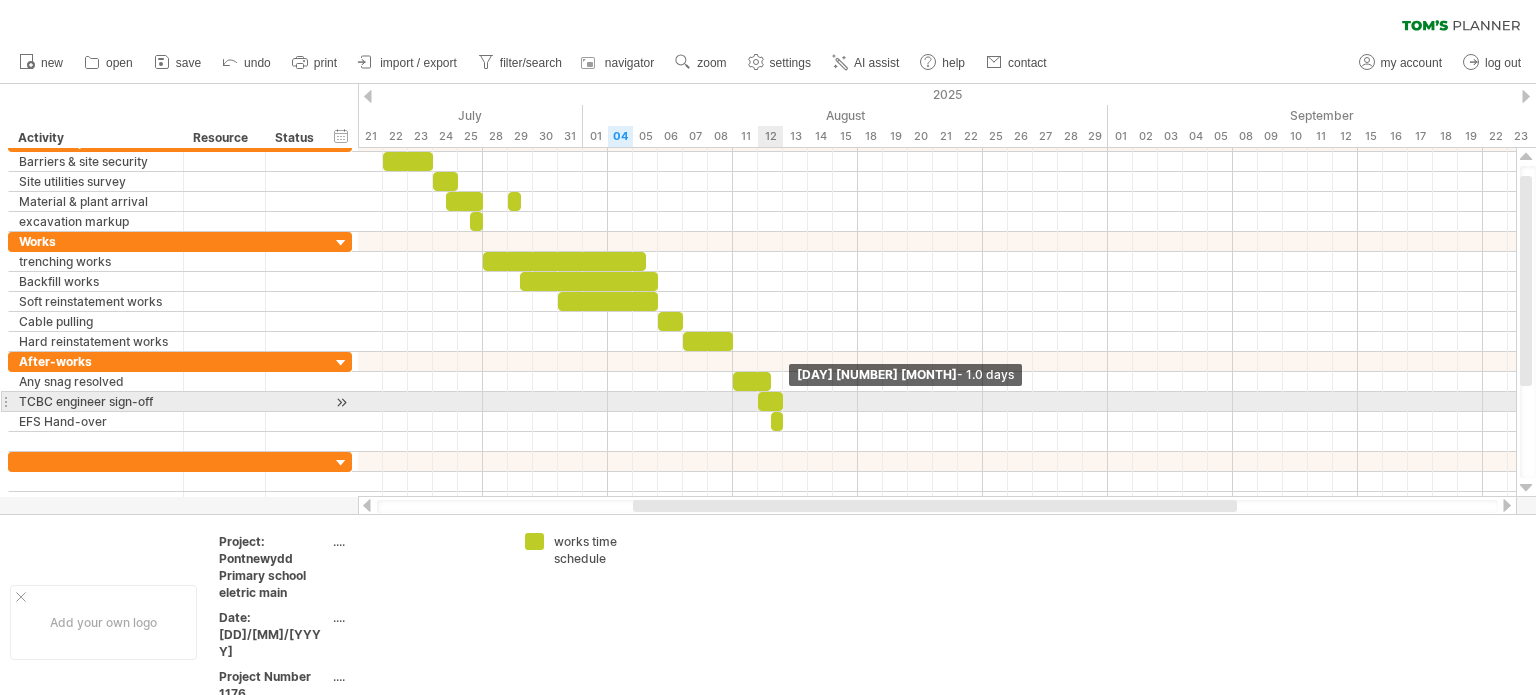 click at bounding box center (770, 401) 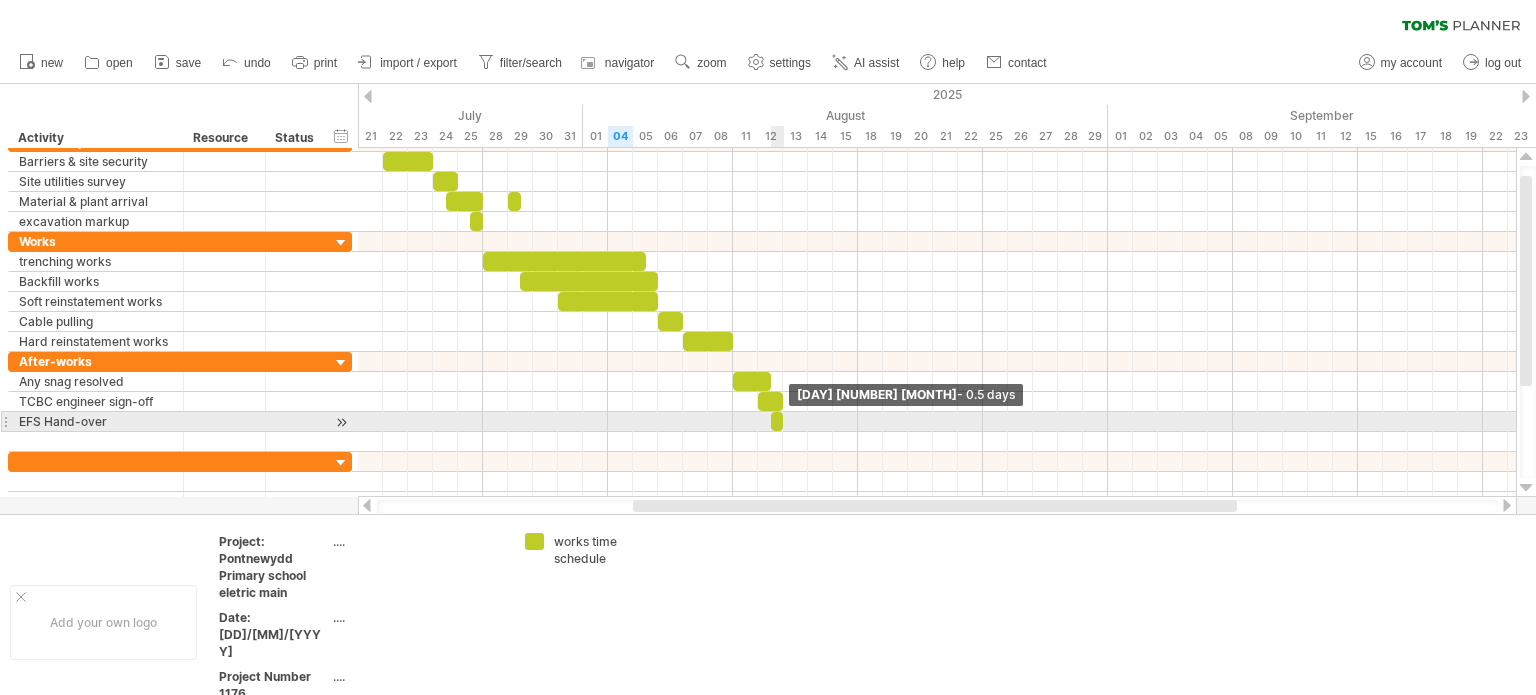 click at bounding box center [783, 421] 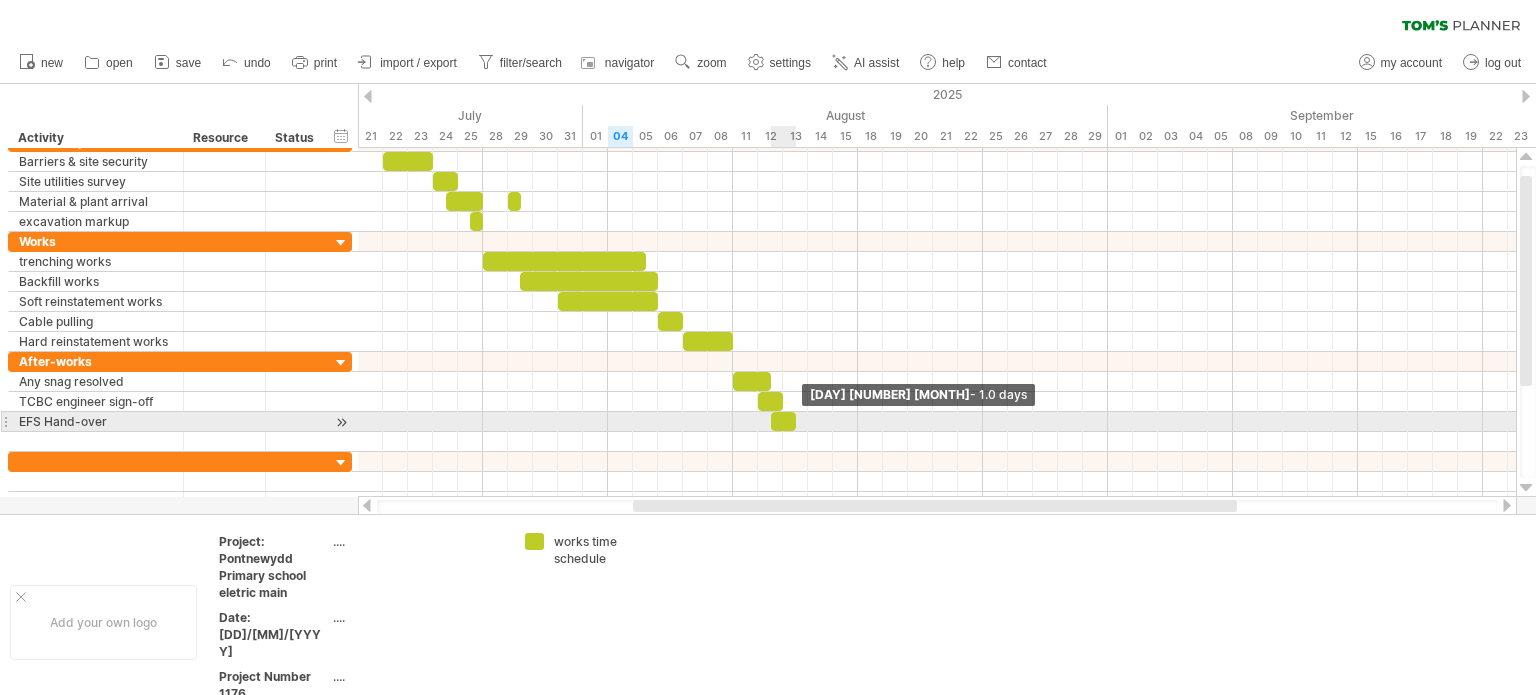 click at bounding box center [783, 421] 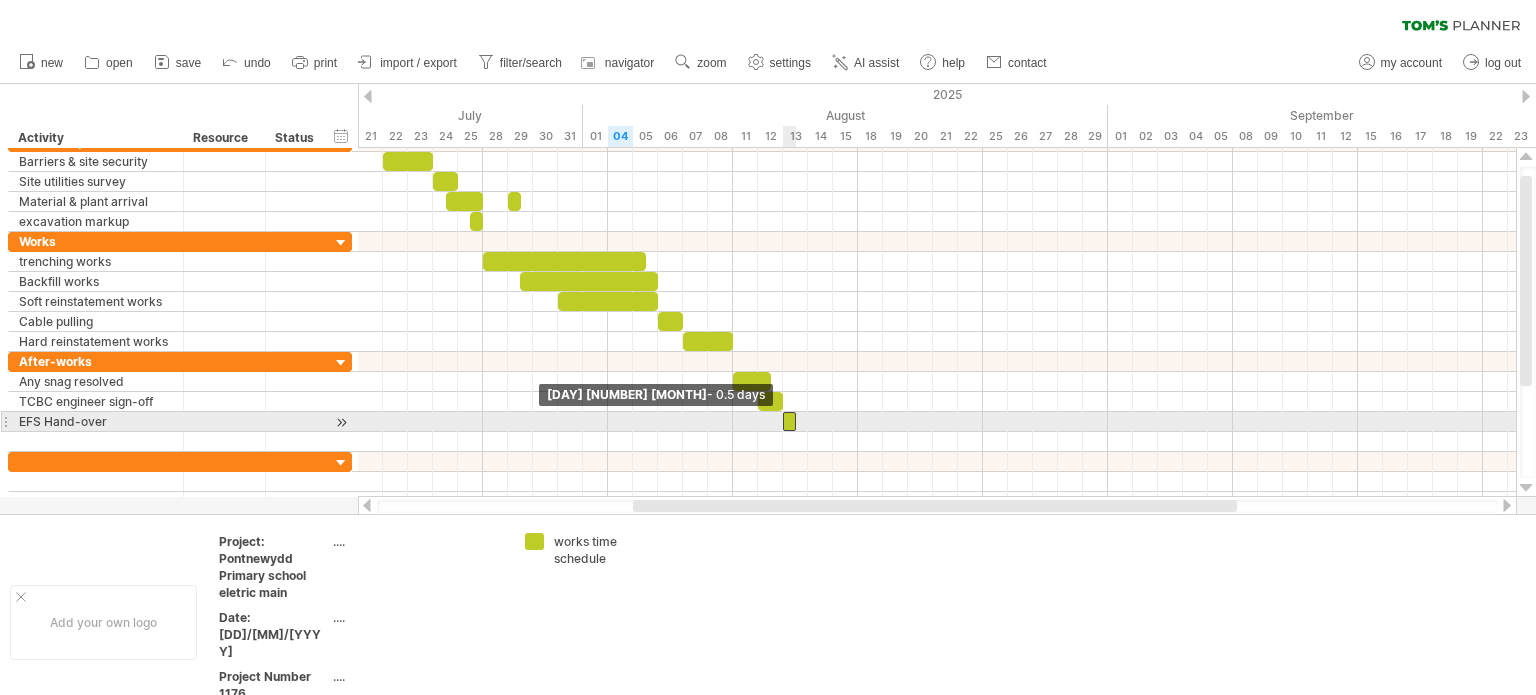 click at bounding box center [783, 421] 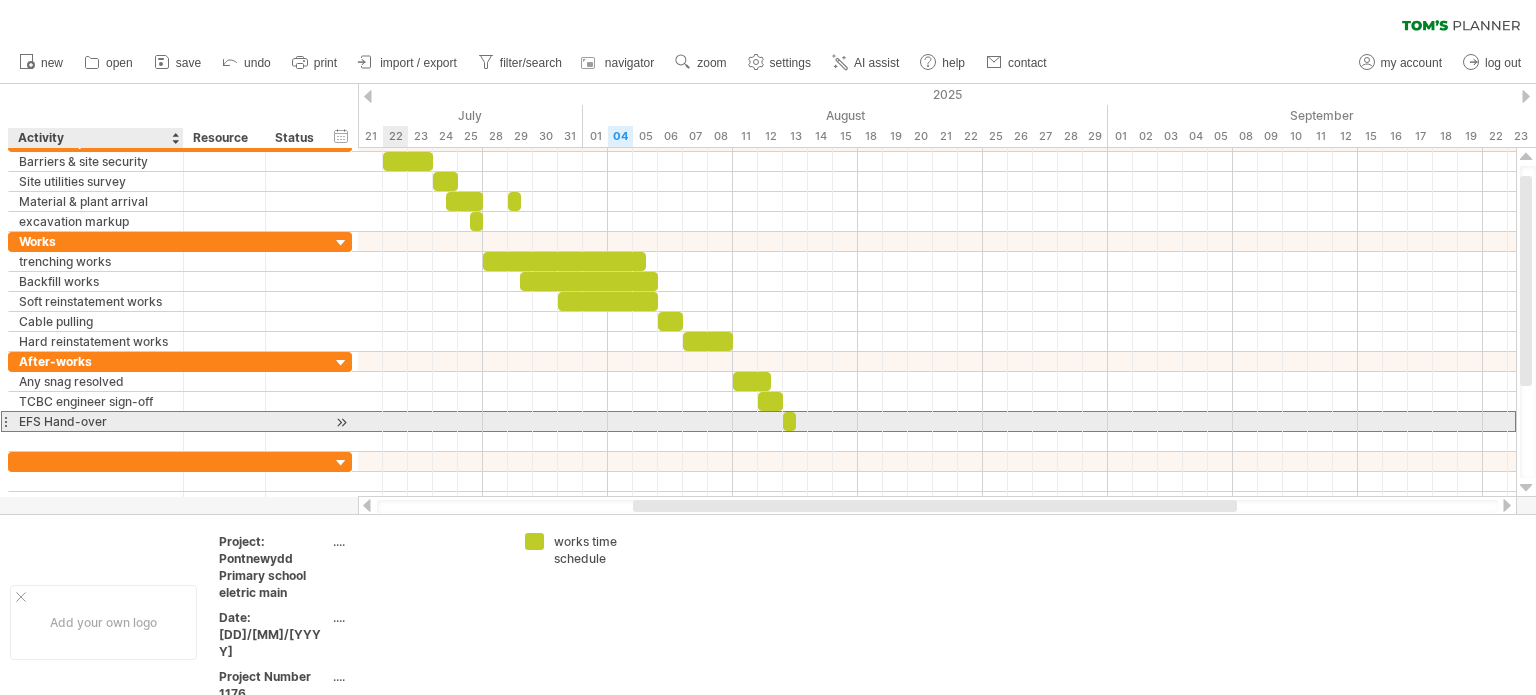 click on "EFS Hand-over" at bounding box center (96, 421) 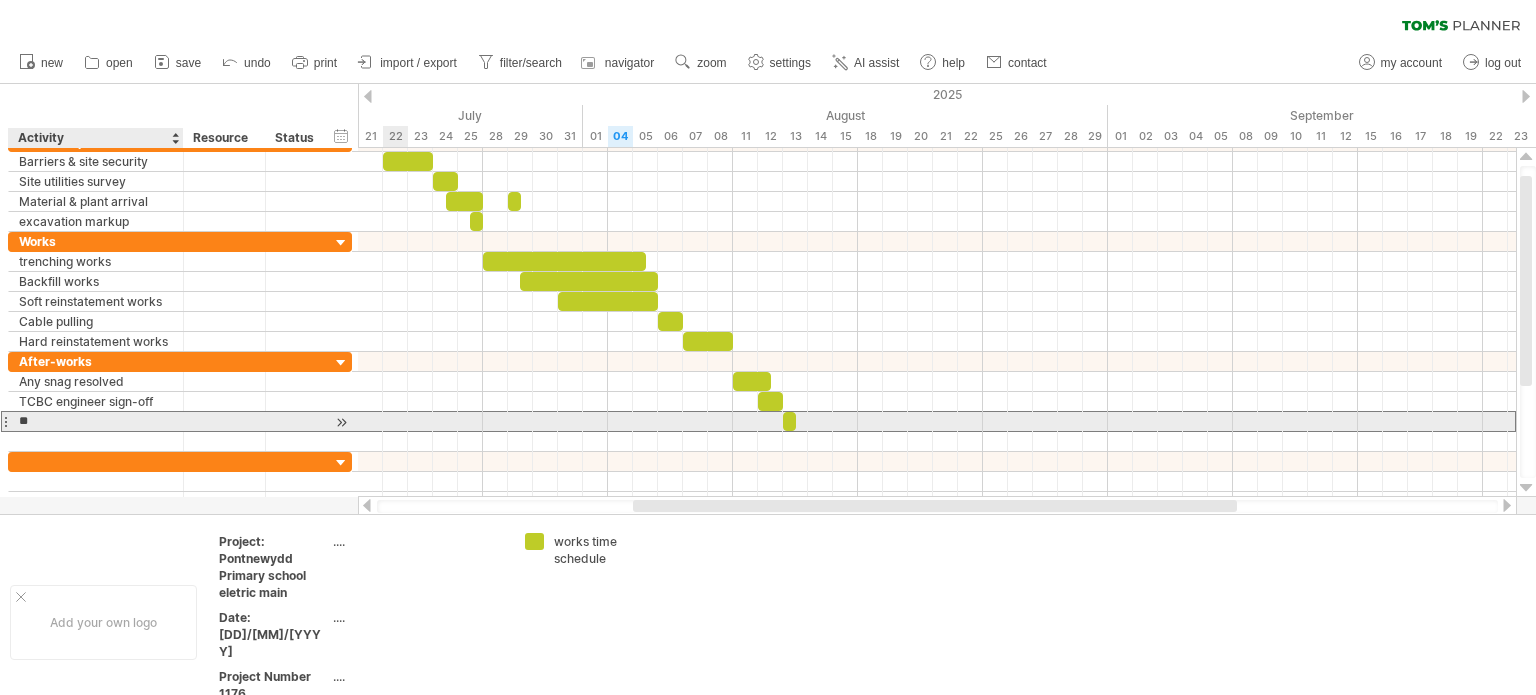 type on "*" 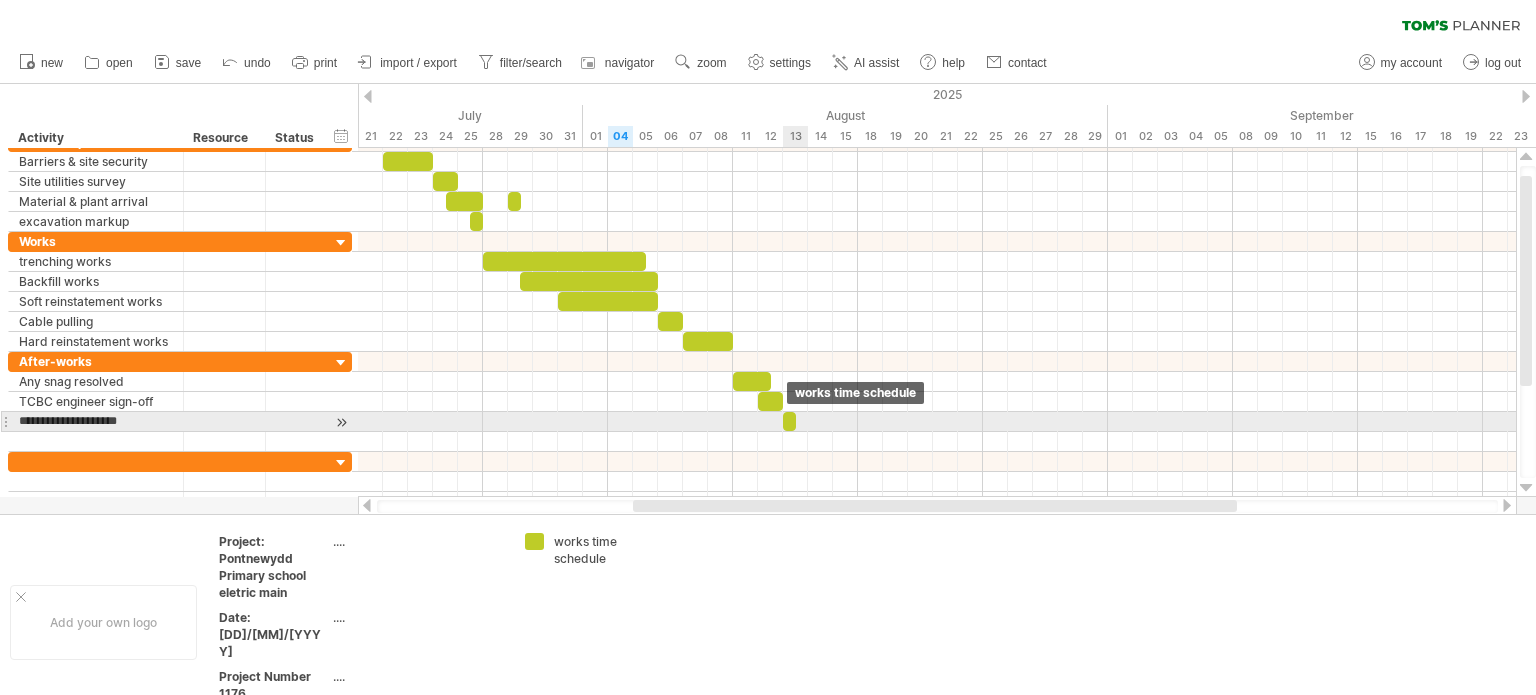type on "**********" 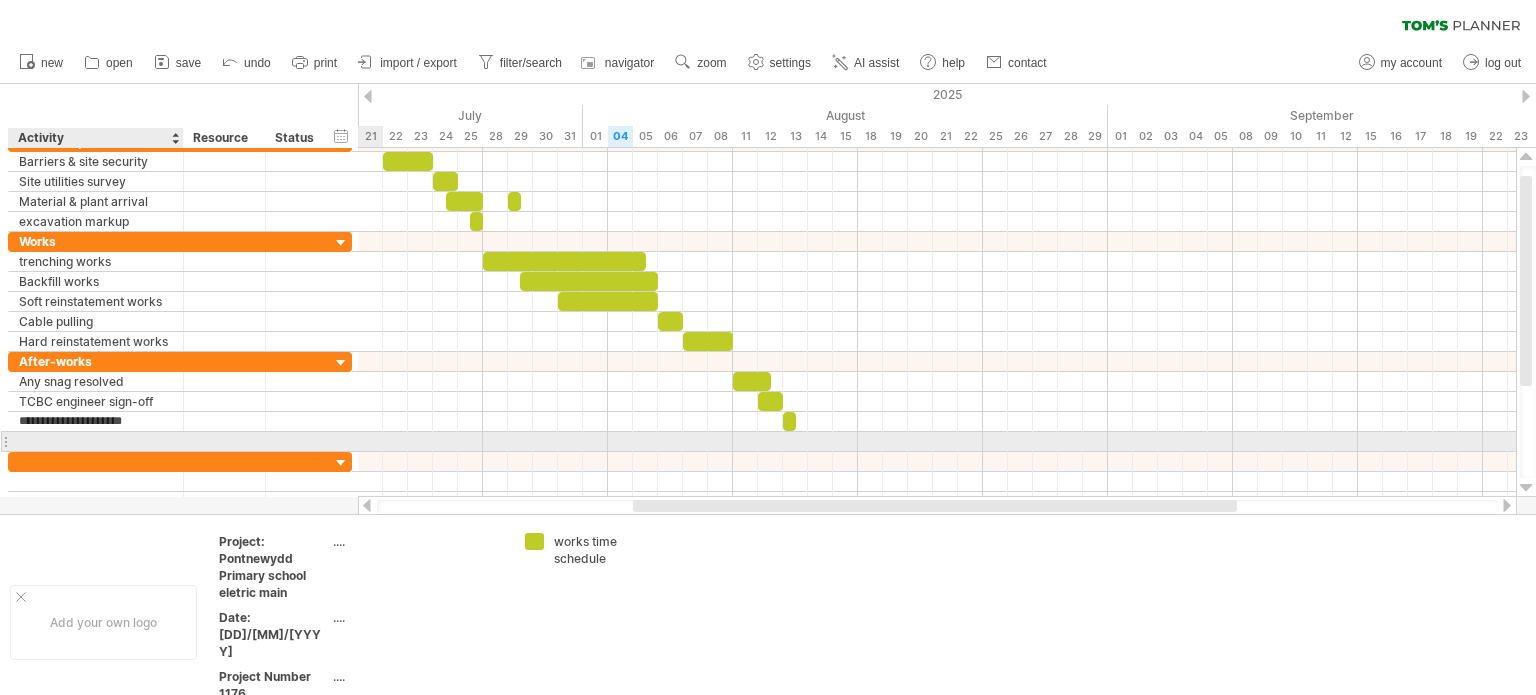 click at bounding box center (96, 441) 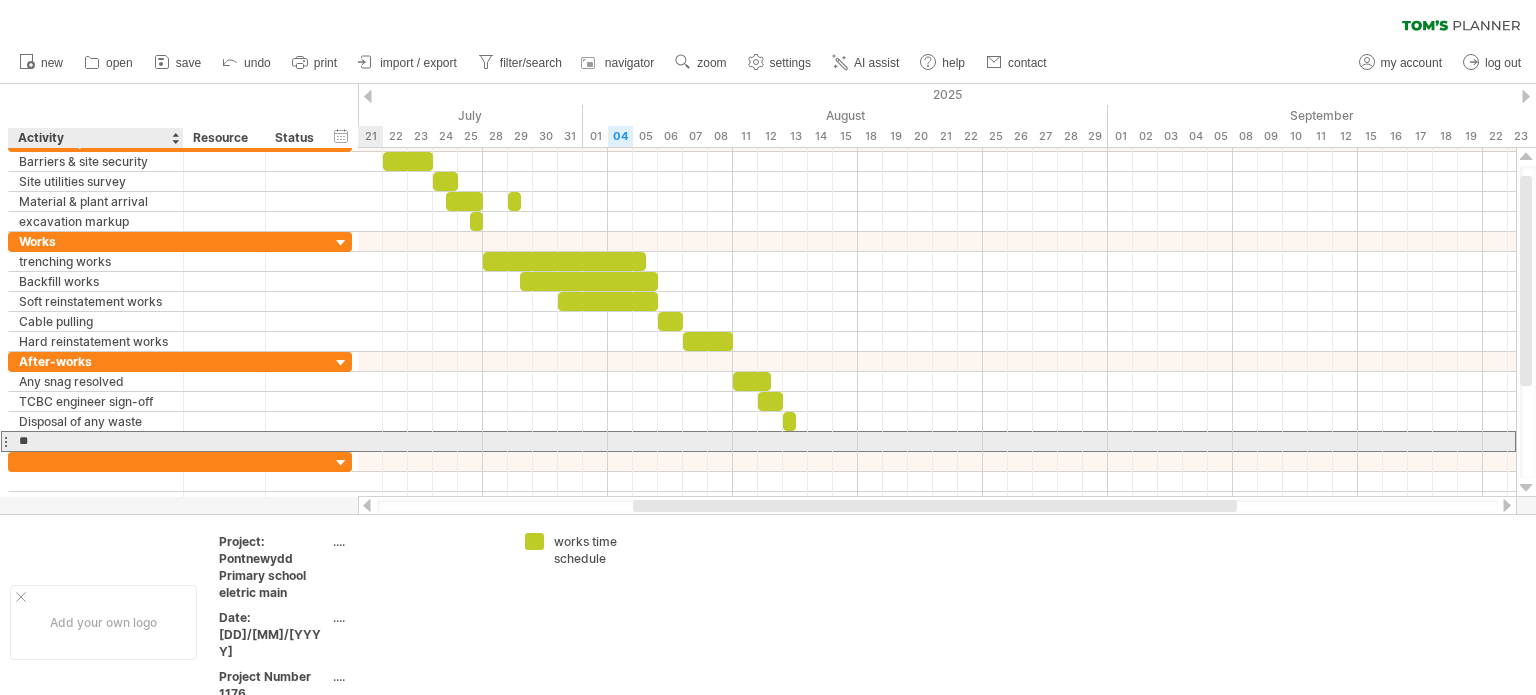 type on "*" 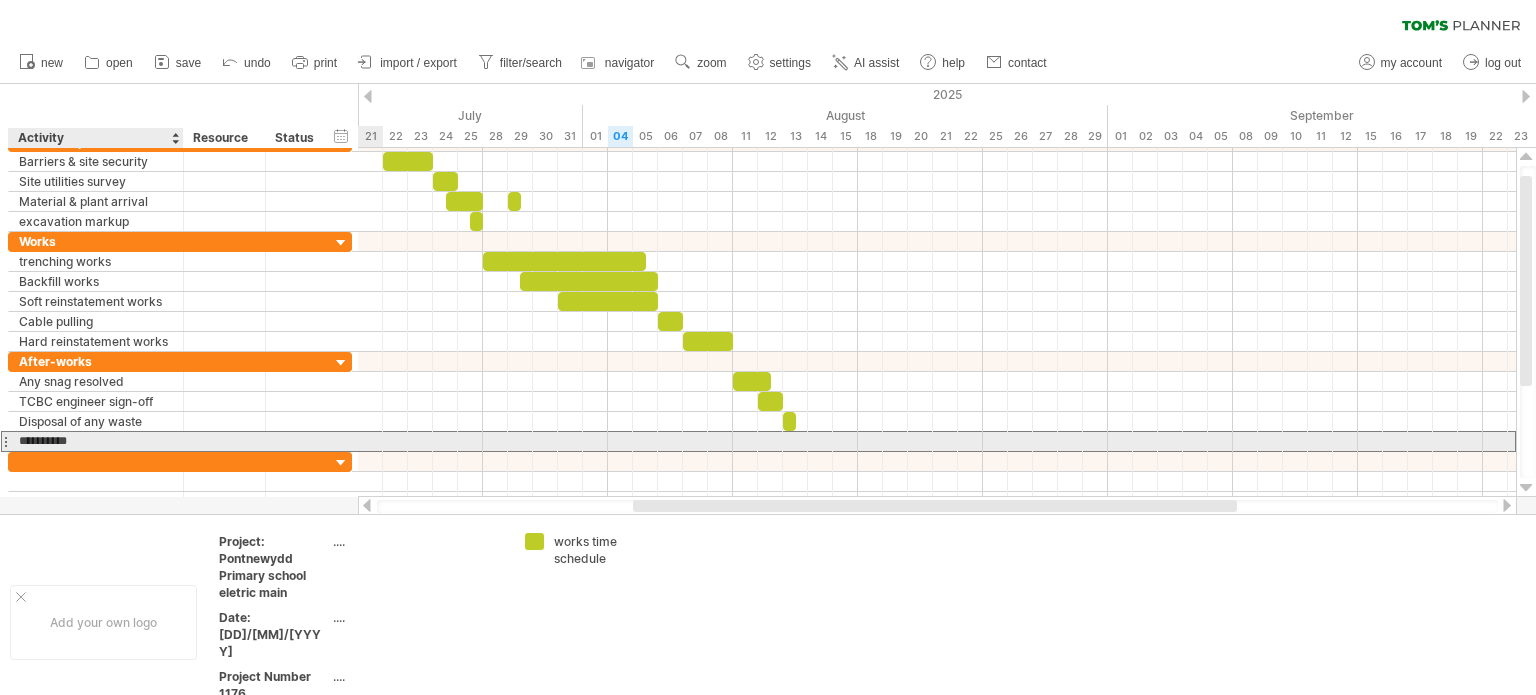 click on "*********" at bounding box center [96, 441] 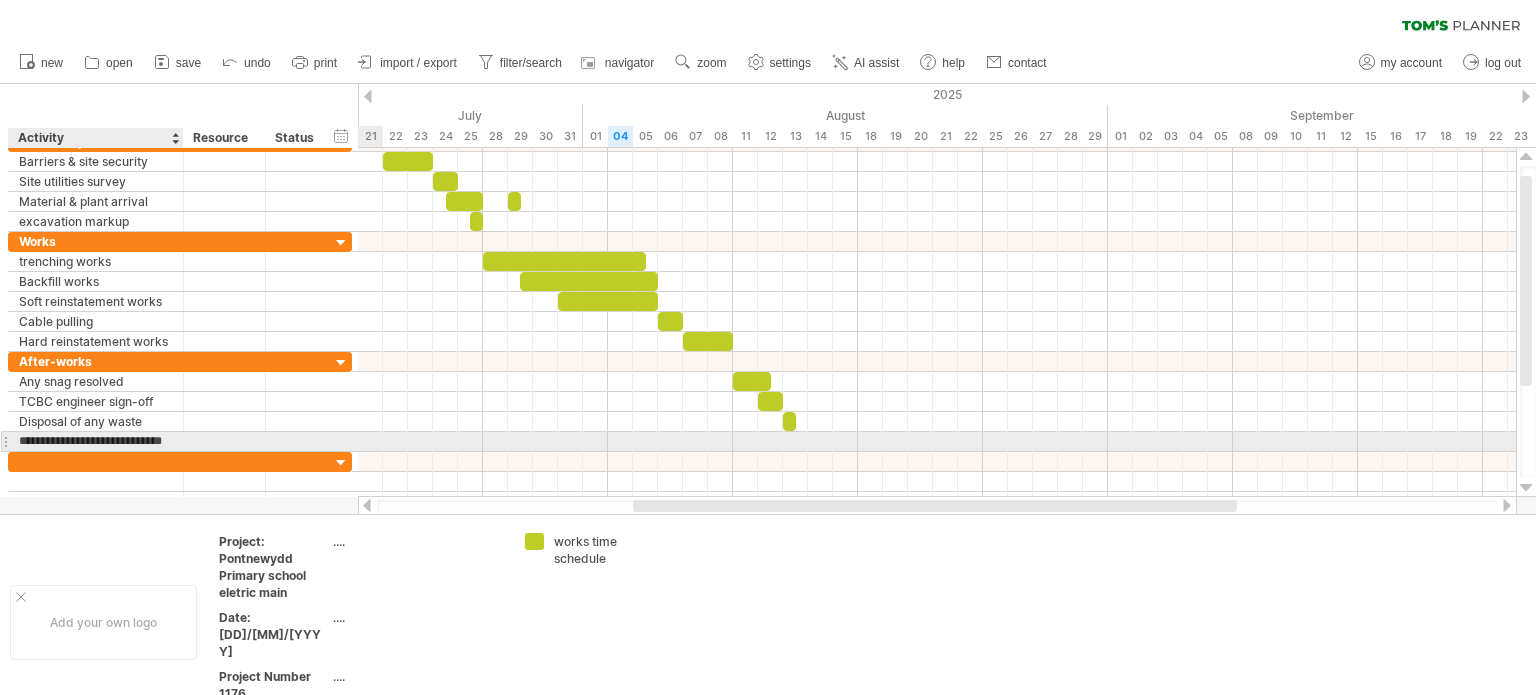 type on "**********" 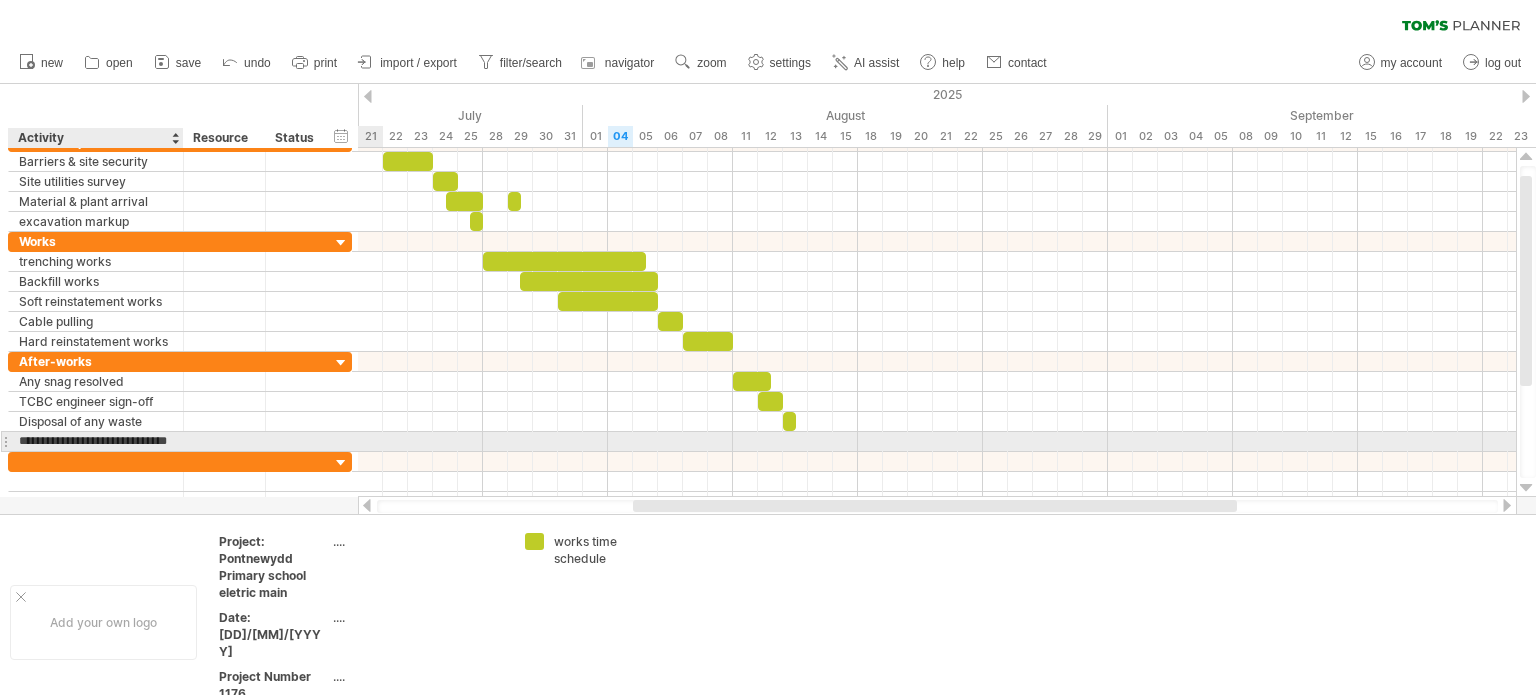 scroll, scrollTop: 0, scrollLeft: 5, axis: horizontal 